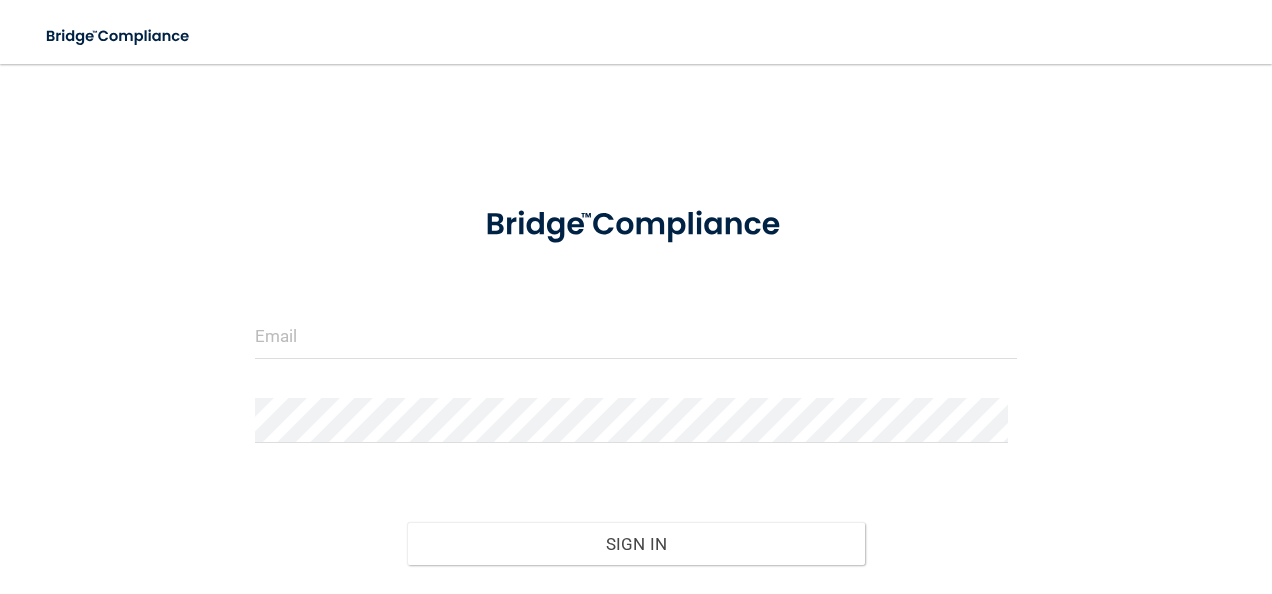 scroll, scrollTop: 0, scrollLeft: 0, axis: both 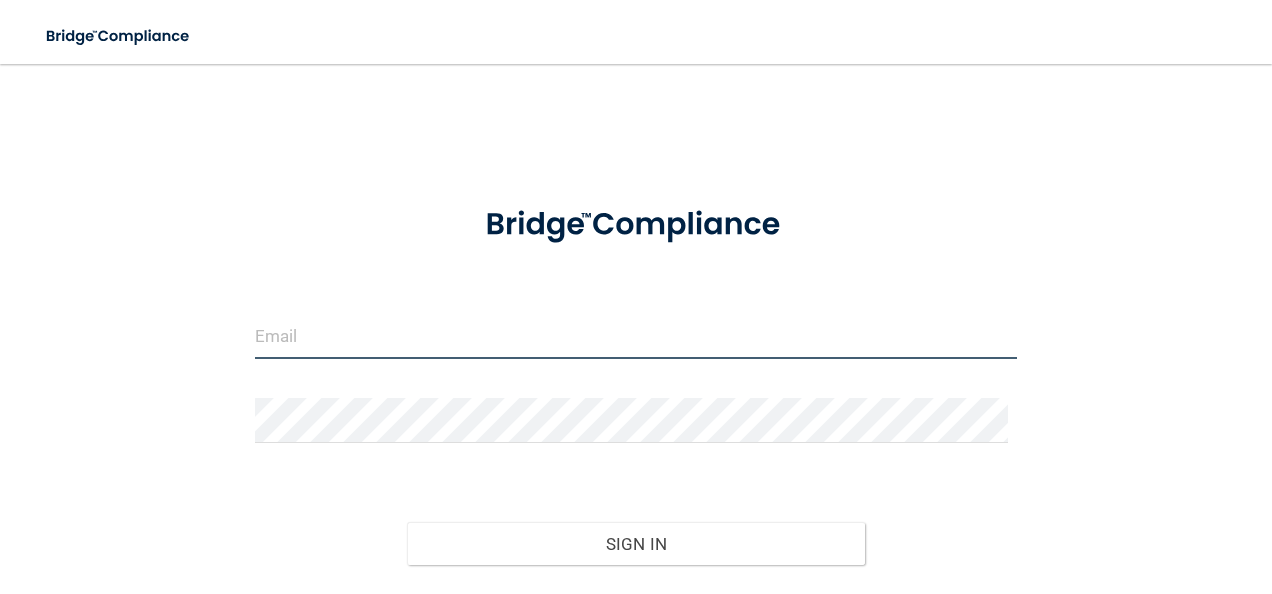 click at bounding box center (636, 336) 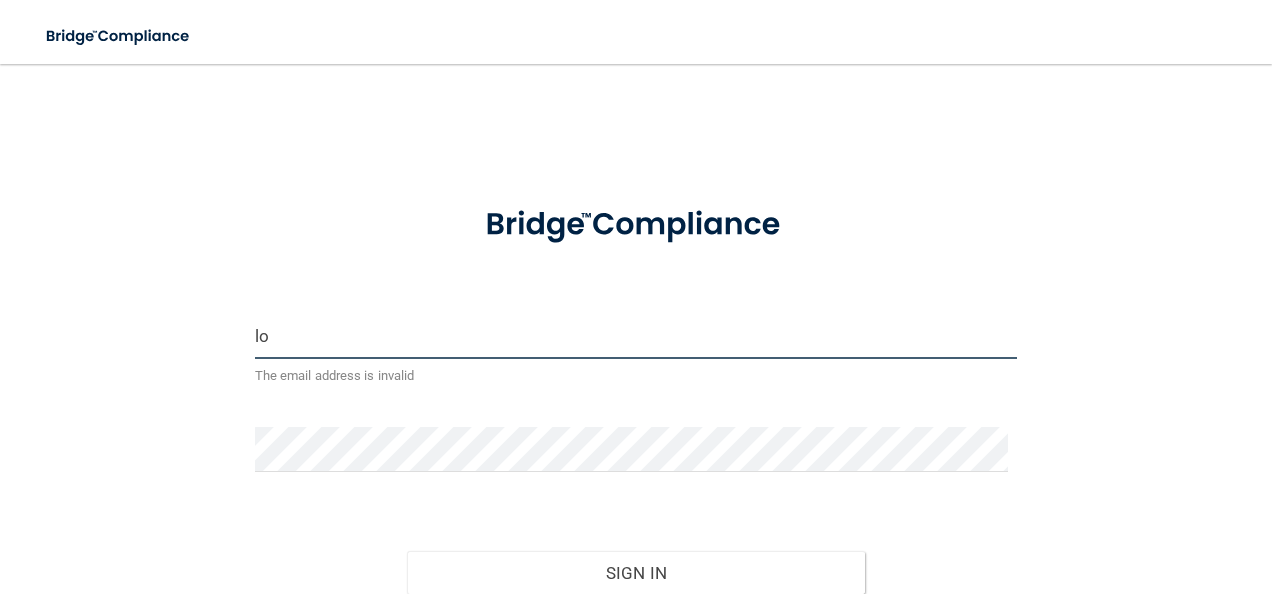type on "l" 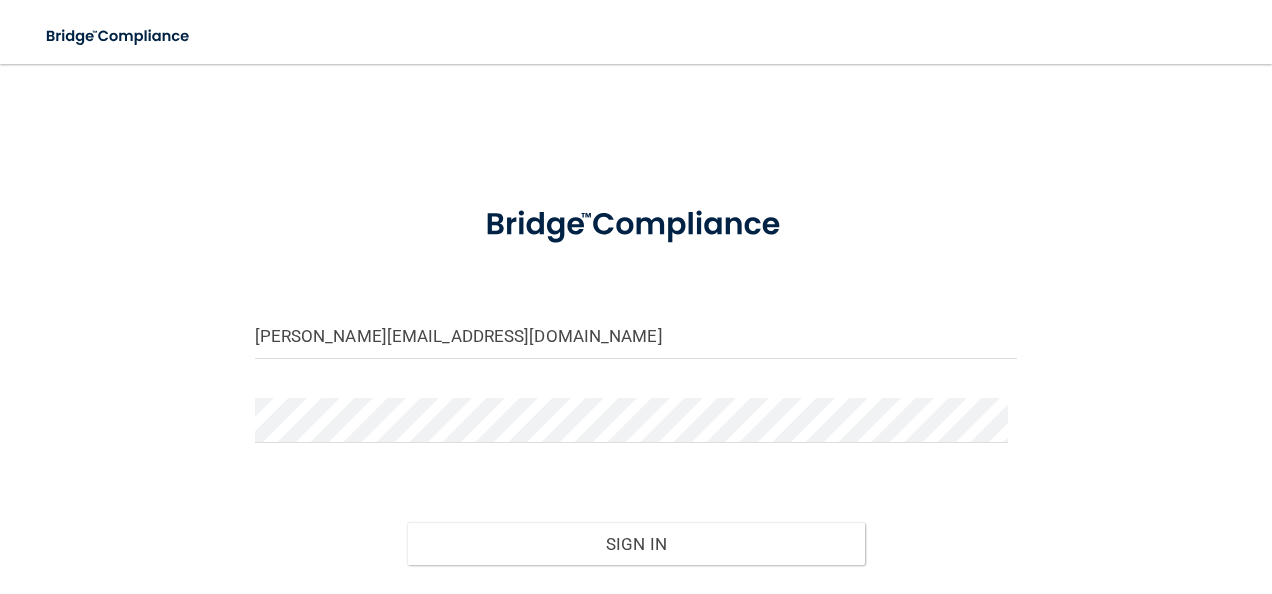 click on "[PERSON_NAME][EMAIL_ADDRESS][DOMAIN_NAME]                                    Invalid email/password.     You don't have permission to access that page.       Sign In            Forgot Password?" at bounding box center (636, 410) 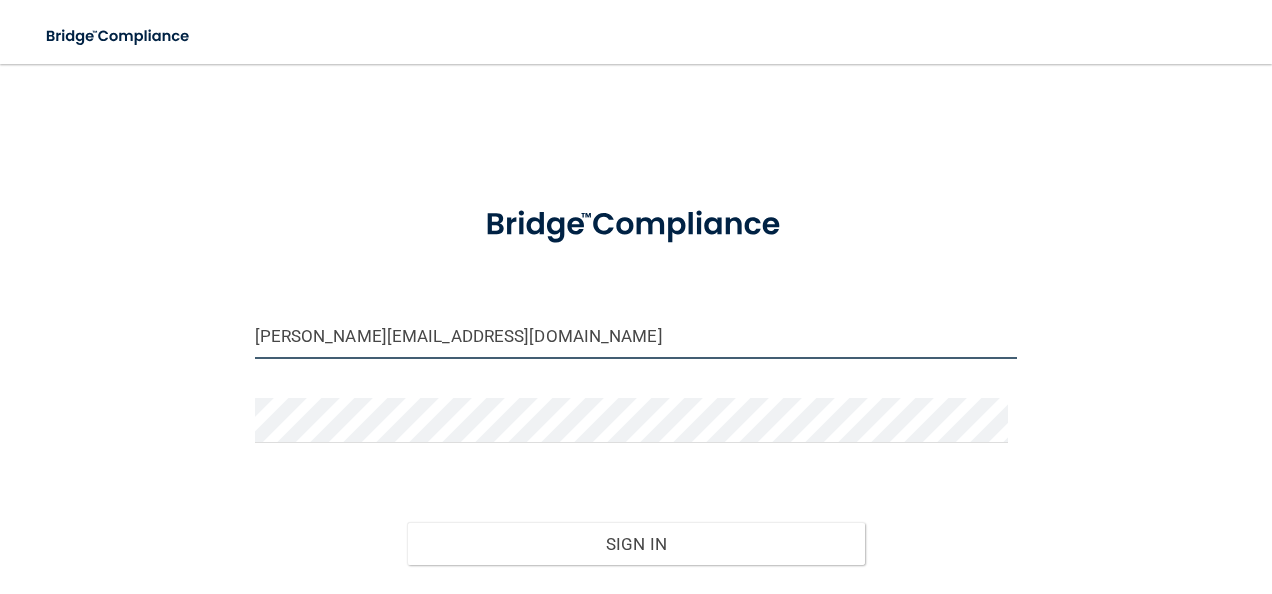 click on "[PERSON_NAME][EMAIL_ADDRESS][DOMAIN_NAME]" at bounding box center (636, 336) 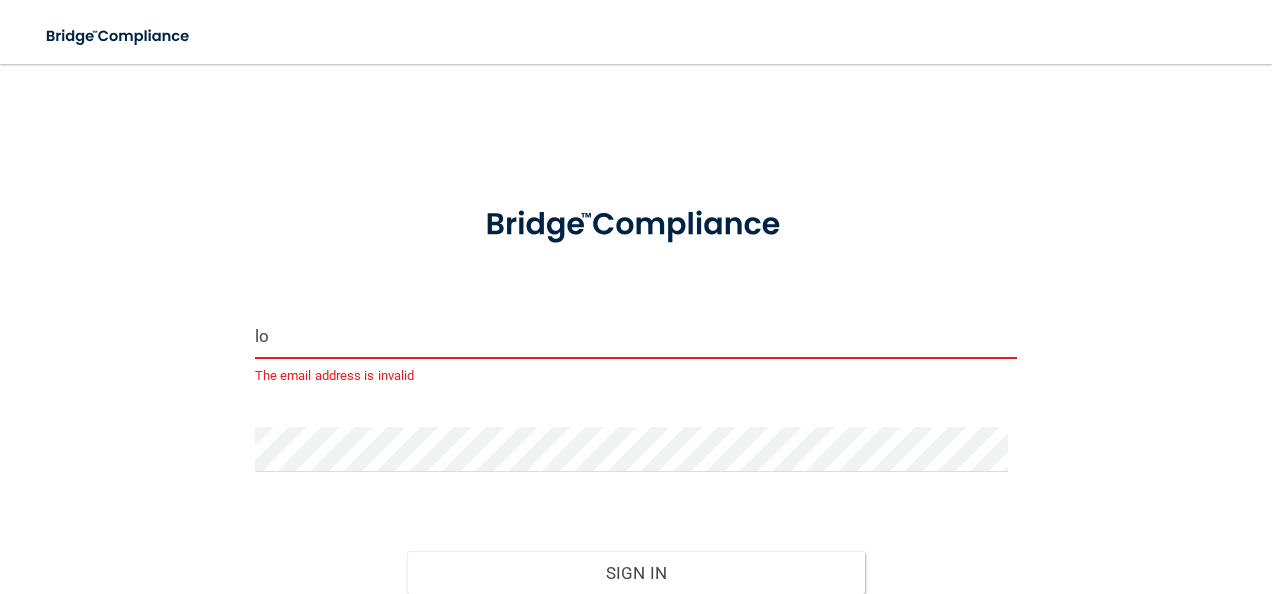 type on "l" 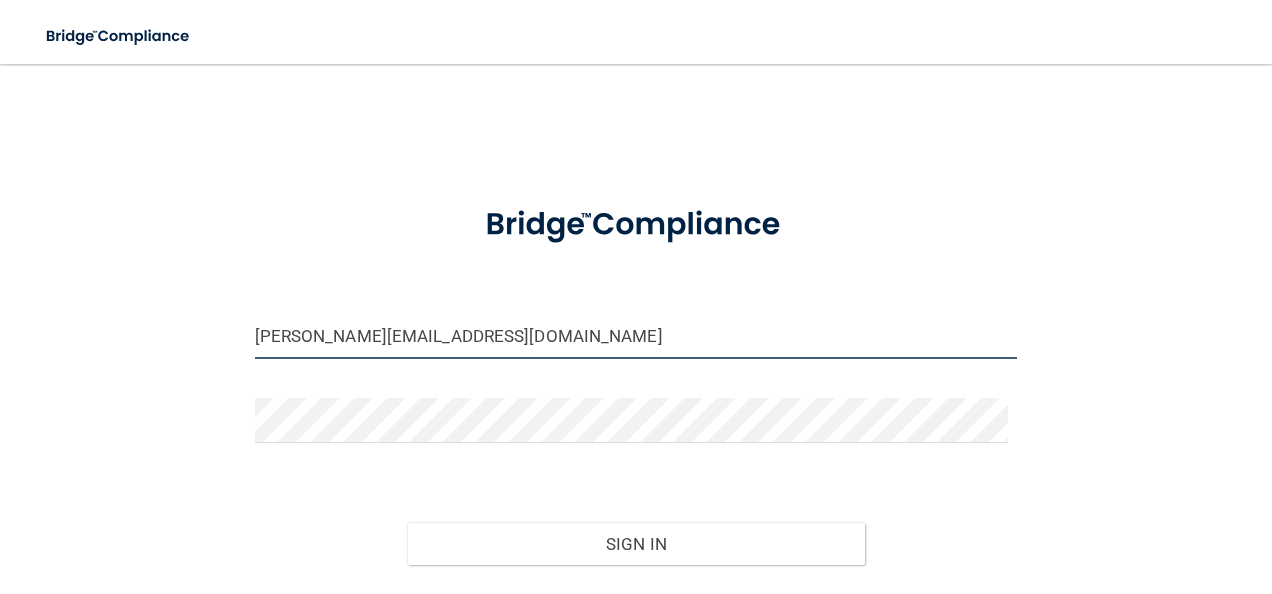 type on "[PERSON_NAME][EMAIL_ADDRESS][DOMAIN_NAME]" 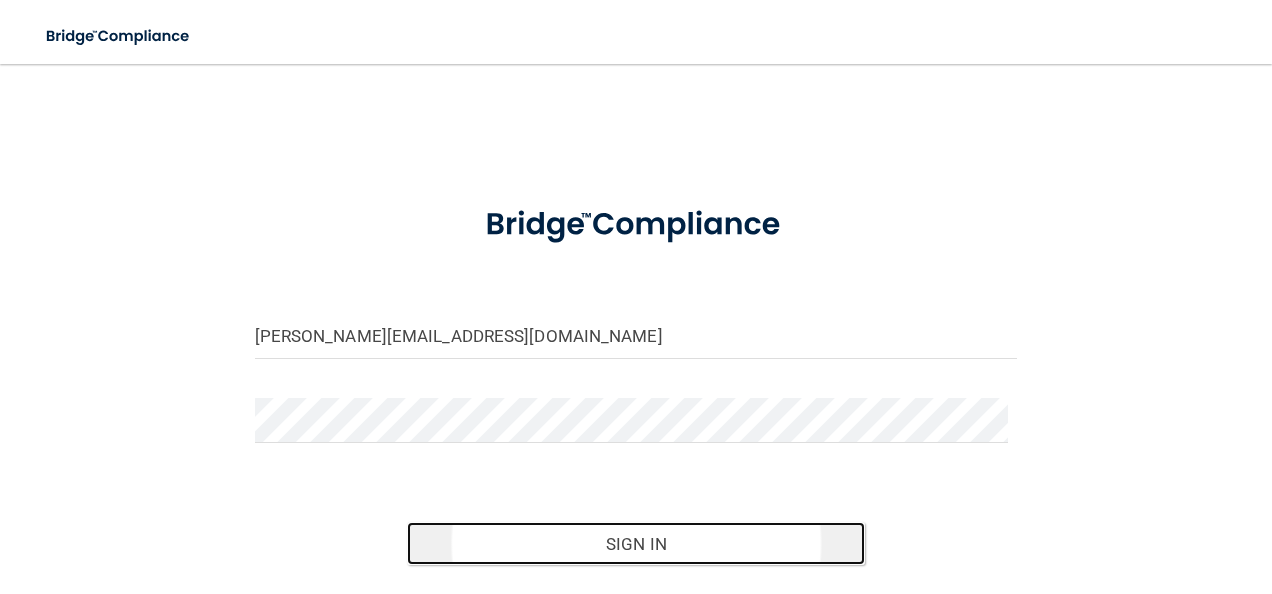 click on "Sign In" at bounding box center (636, 544) 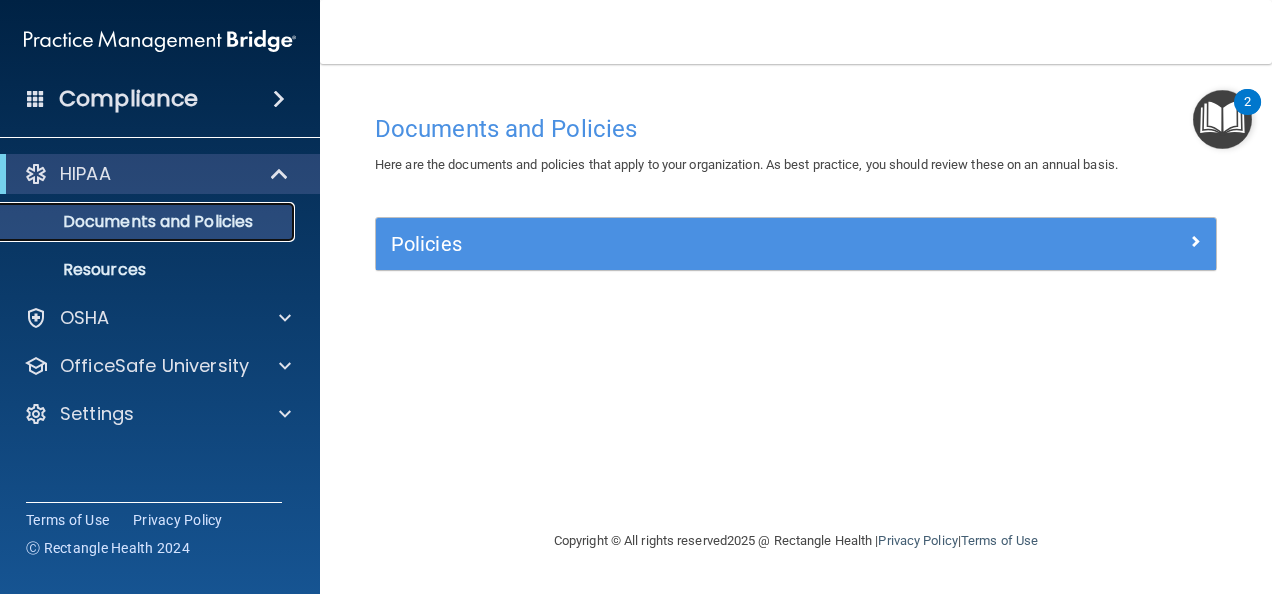 click on "Documents and Policies" at bounding box center (149, 222) 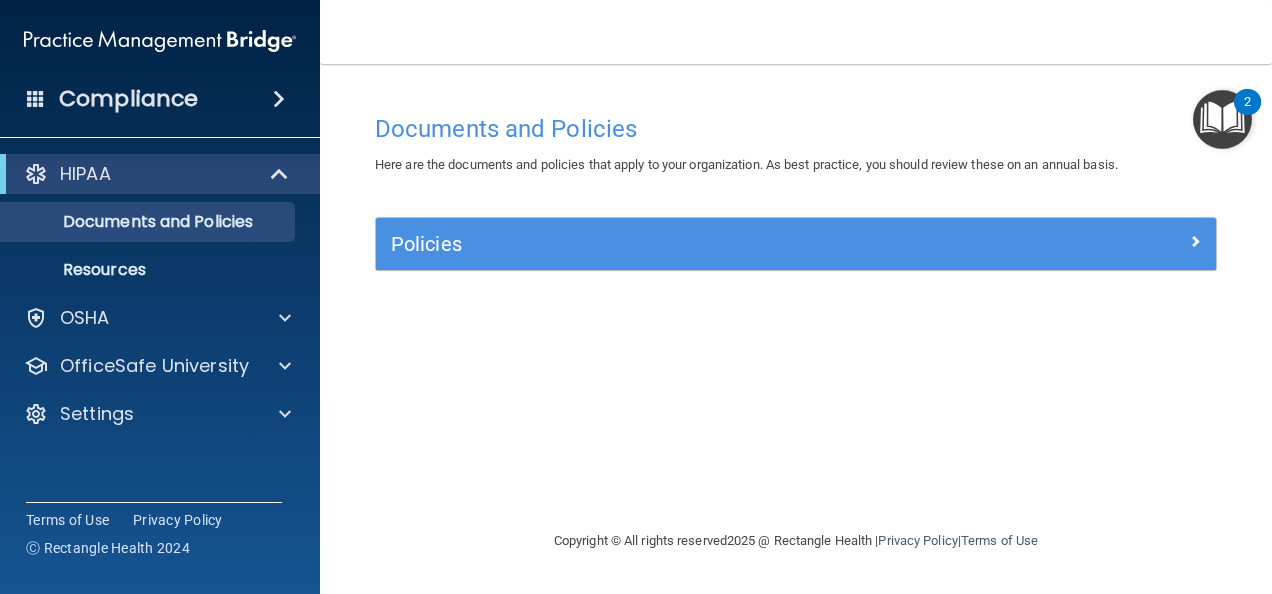 click at bounding box center (1222, 119) 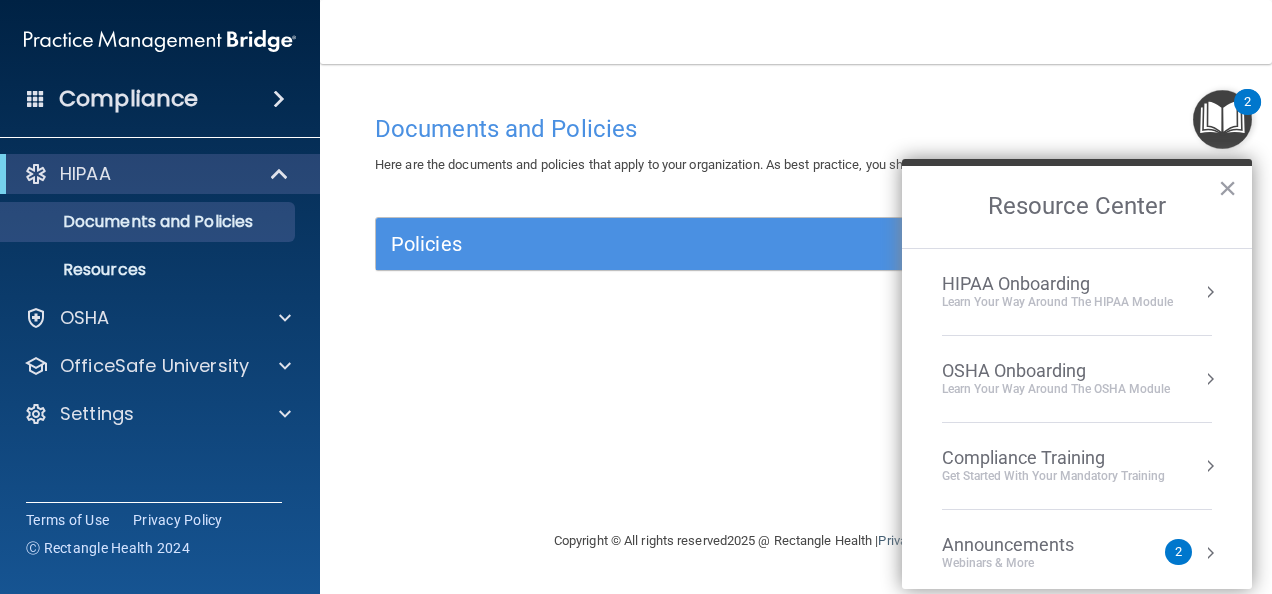 click on "HIPAA Onboarding" at bounding box center [1057, 284] 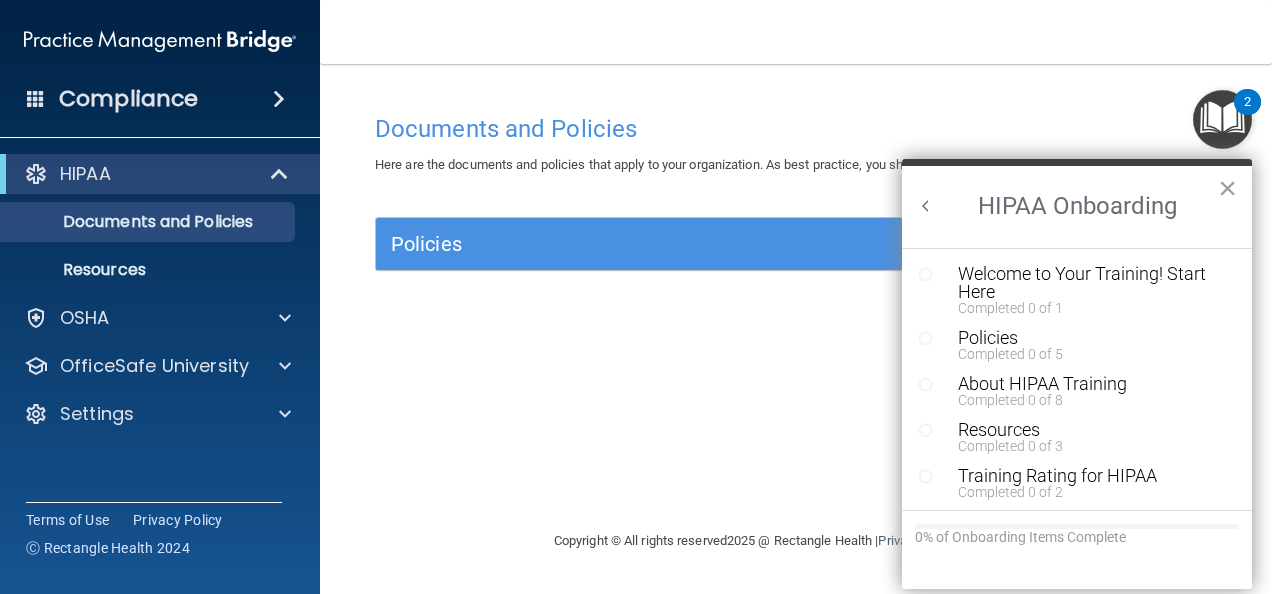 scroll, scrollTop: 0, scrollLeft: 0, axis: both 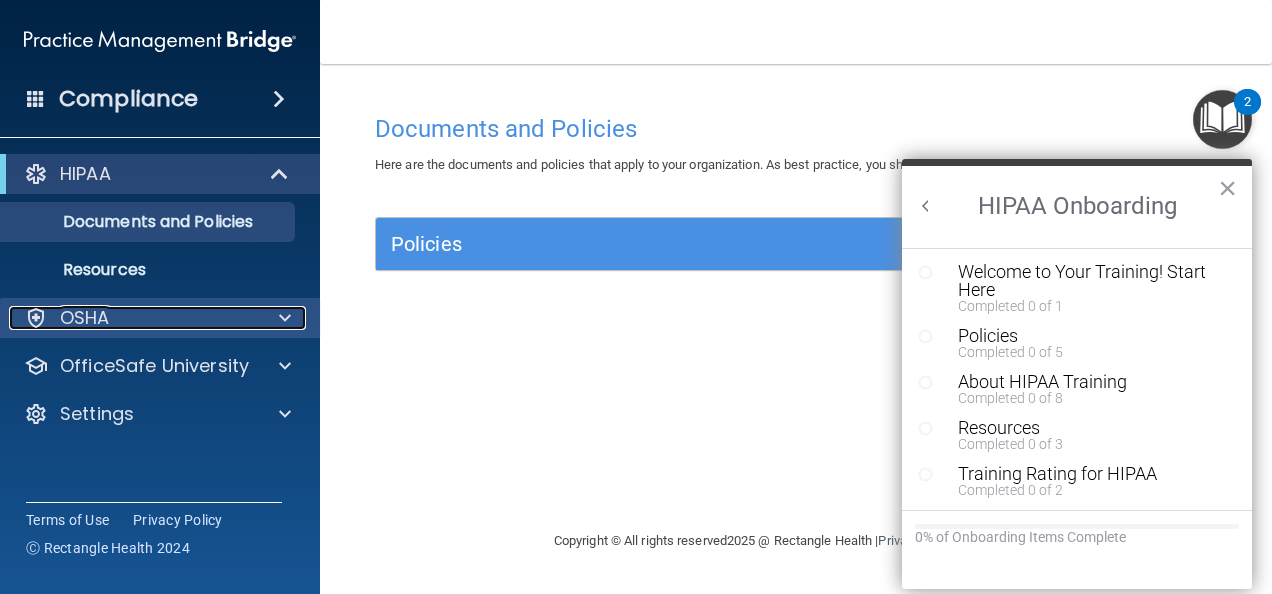 click on "OSHA" at bounding box center [133, 318] 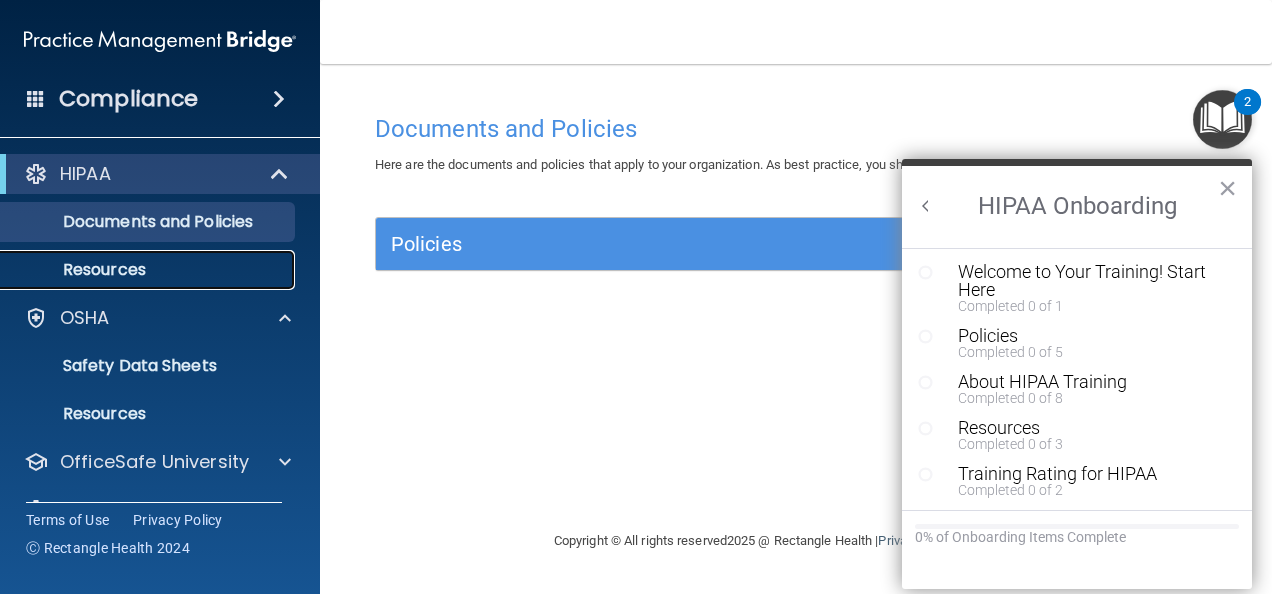 click on "Resources" at bounding box center [149, 270] 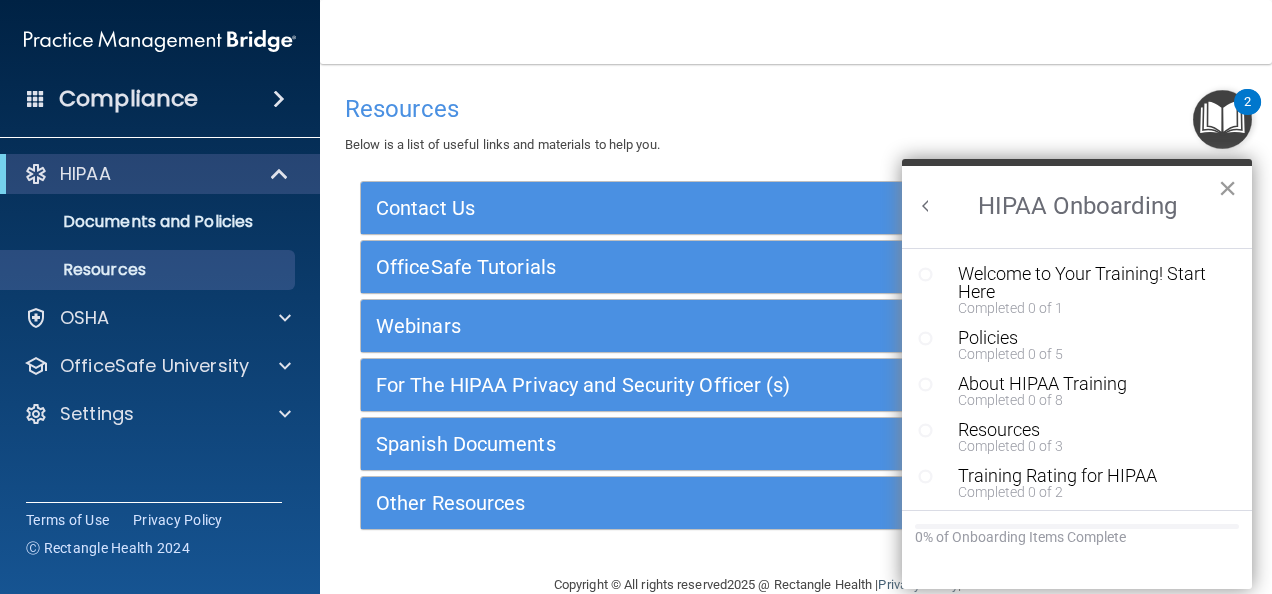 click on "×" at bounding box center [1227, 188] 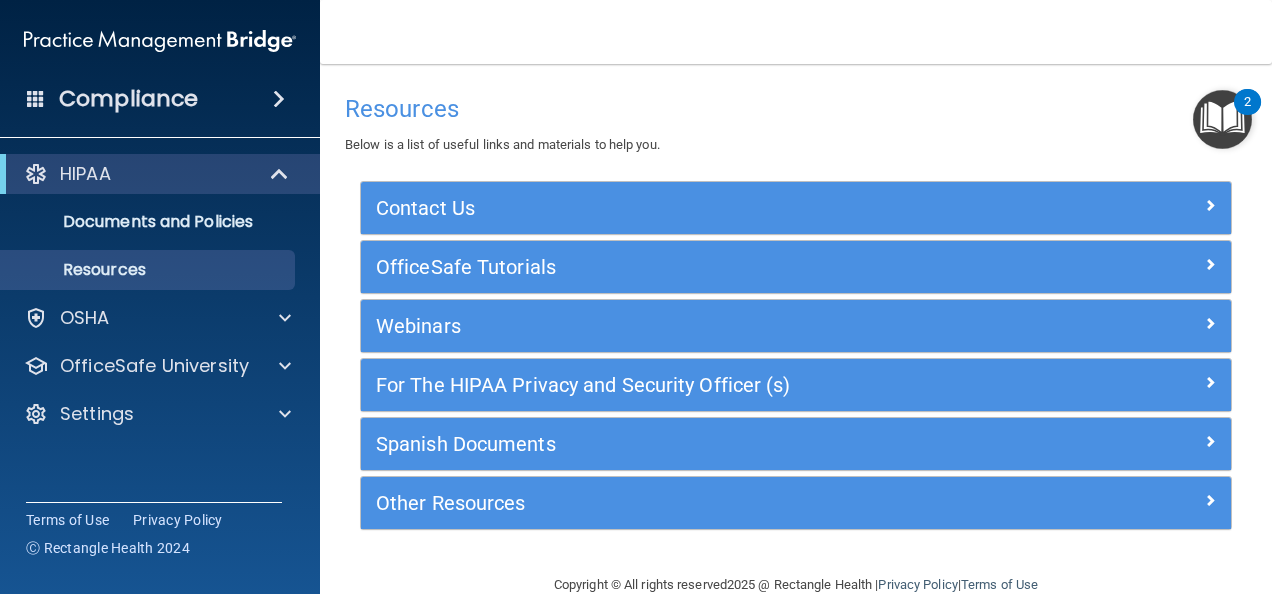 scroll, scrollTop: 35, scrollLeft: 0, axis: vertical 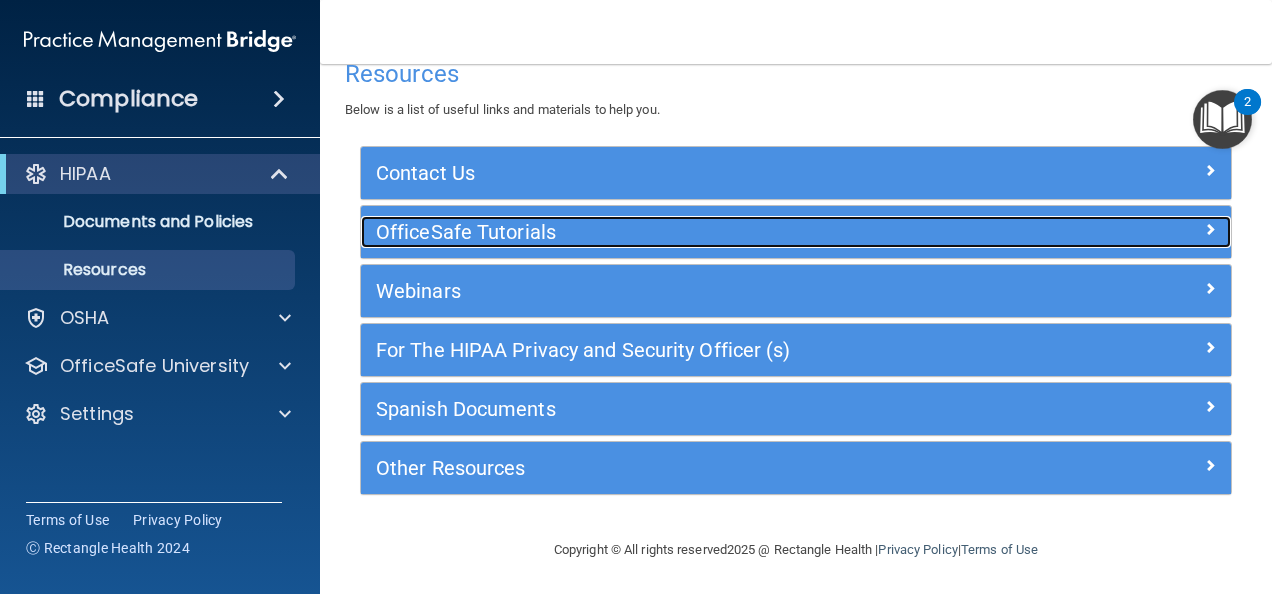 click at bounding box center (1123, 228) 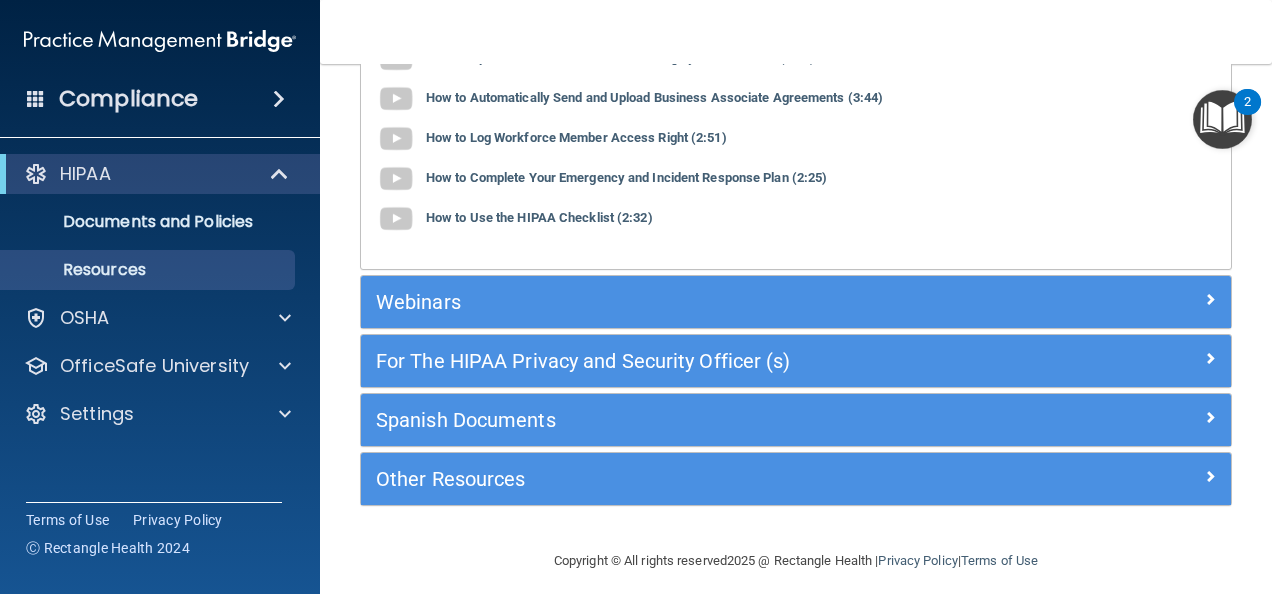 scroll, scrollTop: 295, scrollLeft: 0, axis: vertical 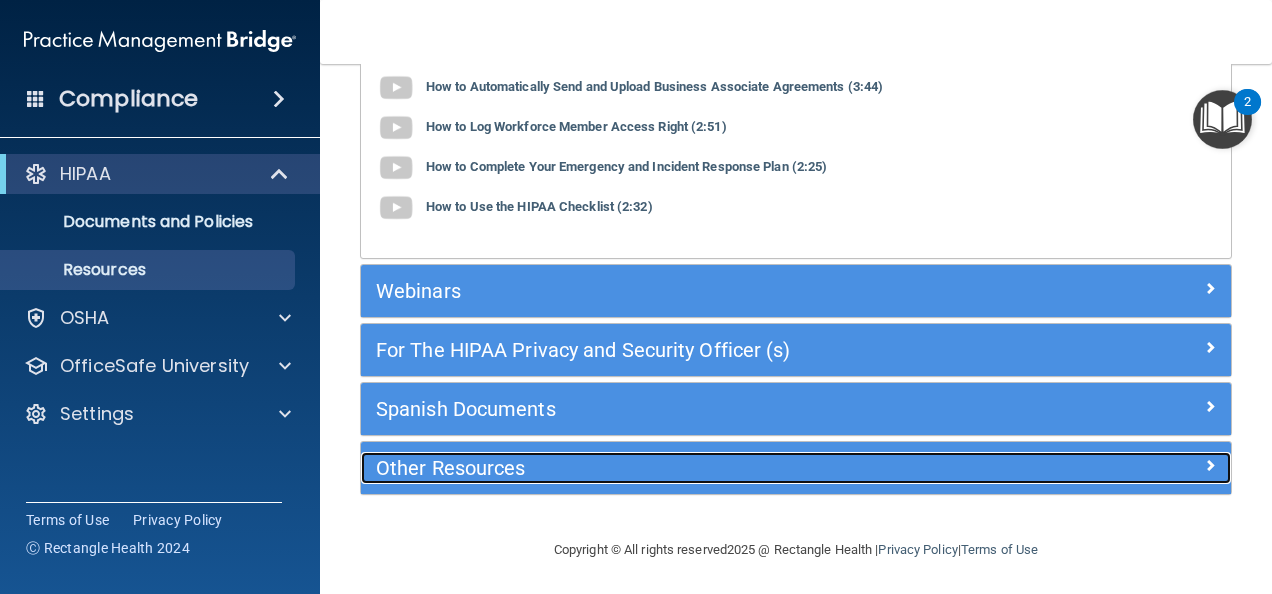 click on "Other Resources" at bounding box center (687, 468) 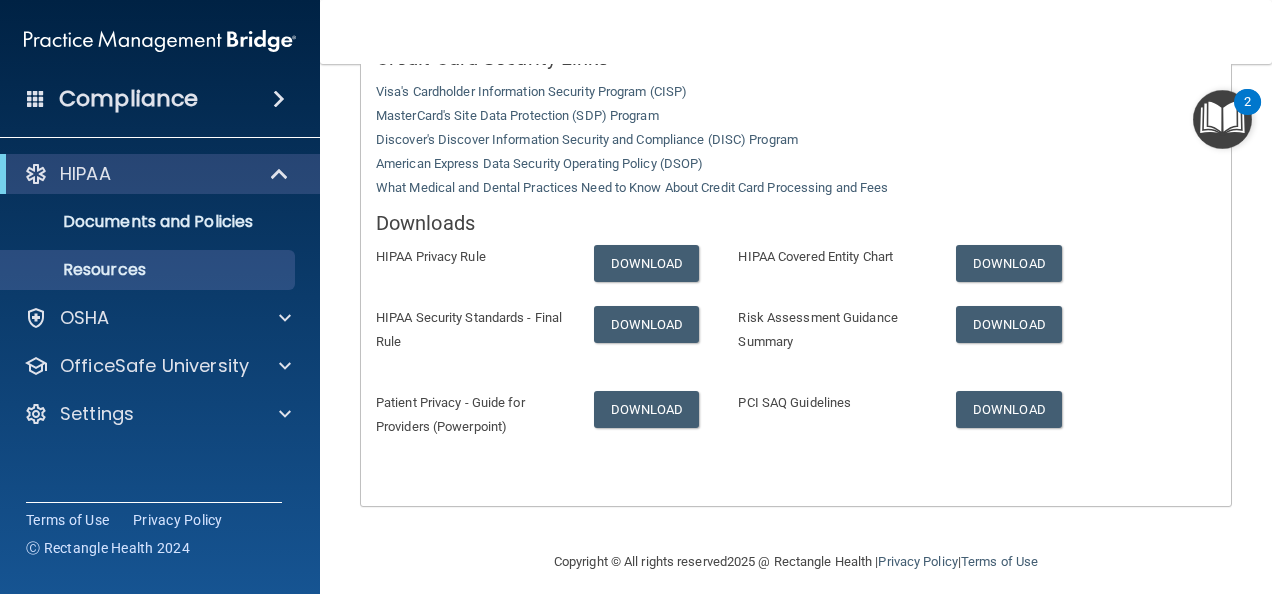 scroll, scrollTop: 701, scrollLeft: 0, axis: vertical 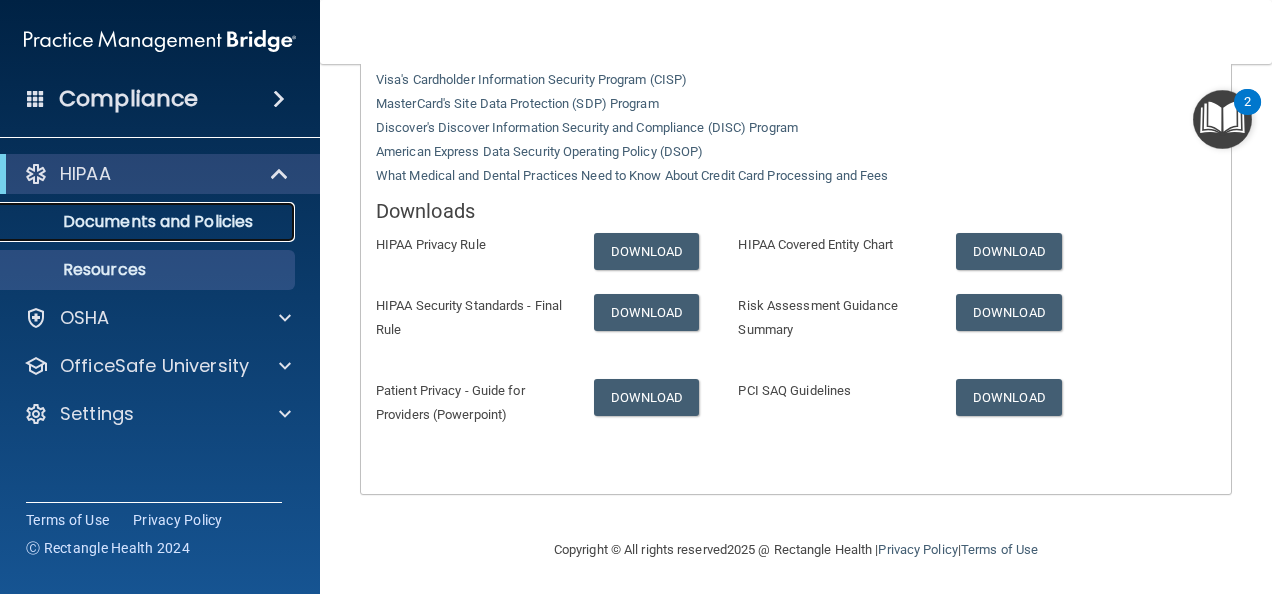 click on "Documents and Policies" at bounding box center [149, 222] 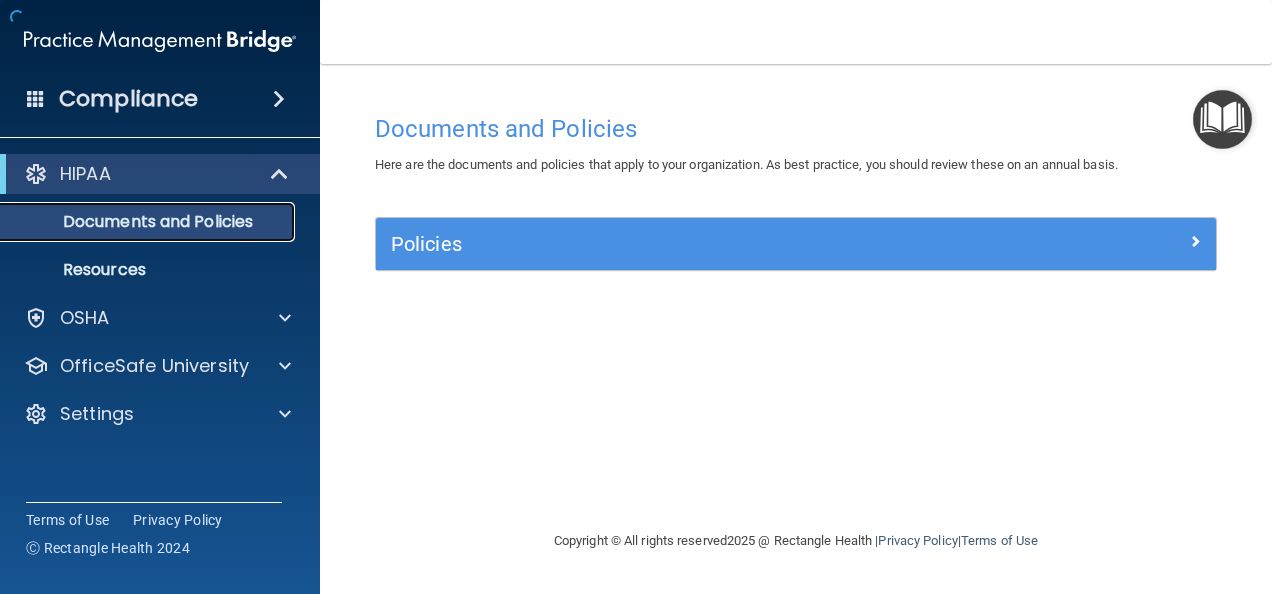 scroll, scrollTop: 0, scrollLeft: 0, axis: both 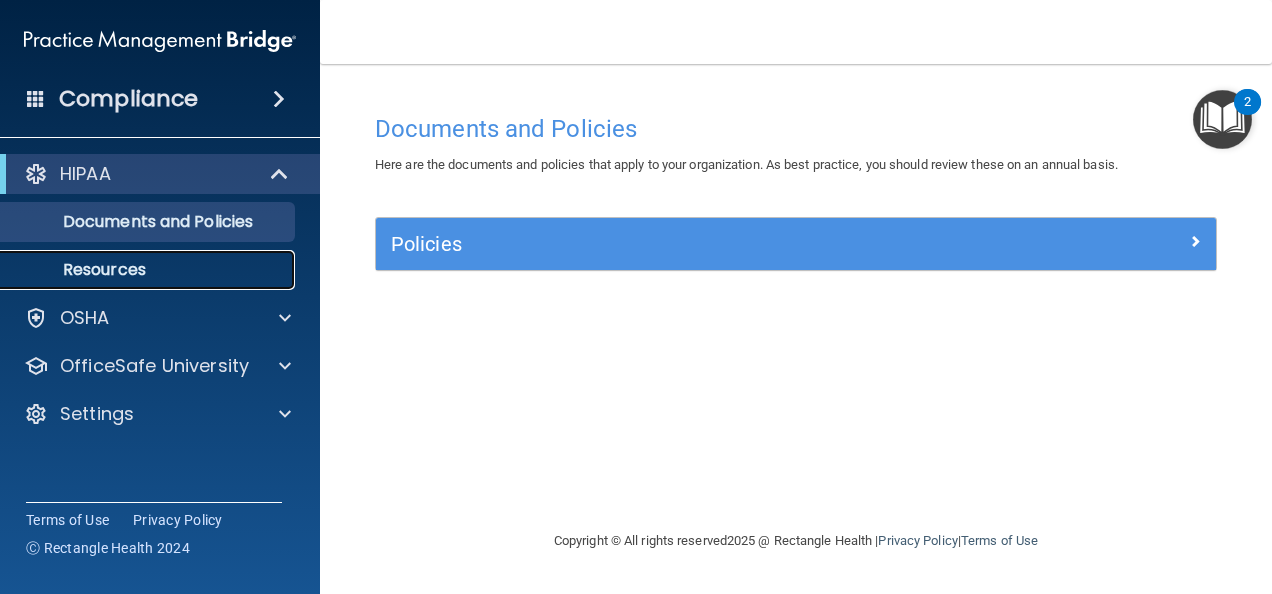 click on "Resources" at bounding box center [149, 270] 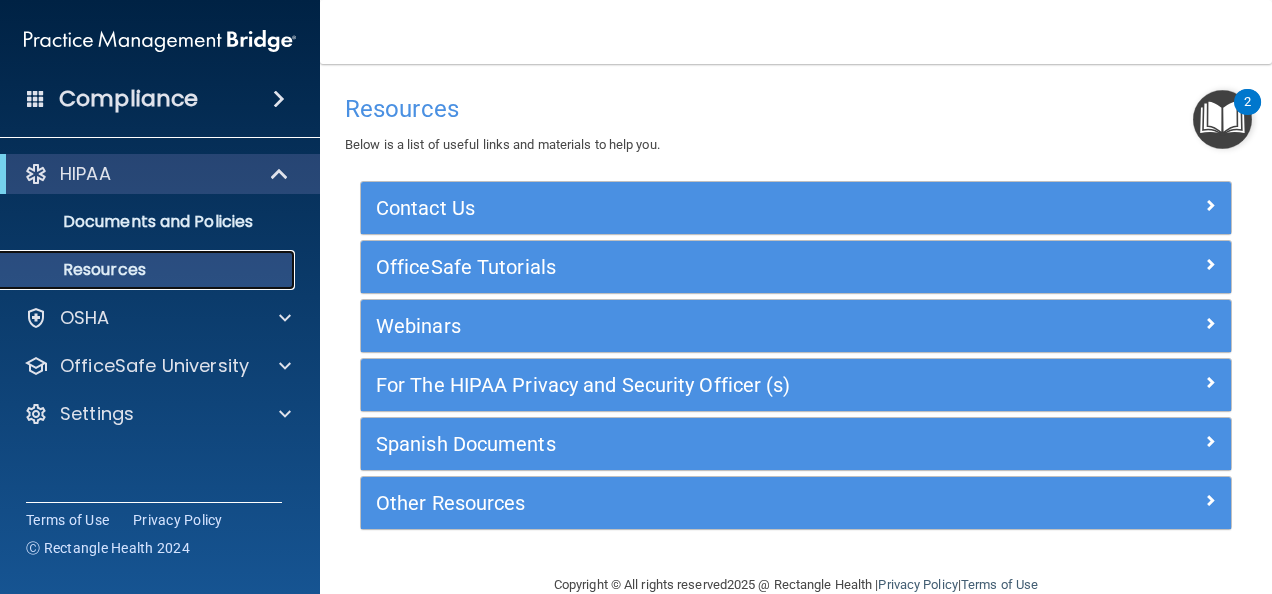 scroll, scrollTop: 35, scrollLeft: 0, axis: vertical 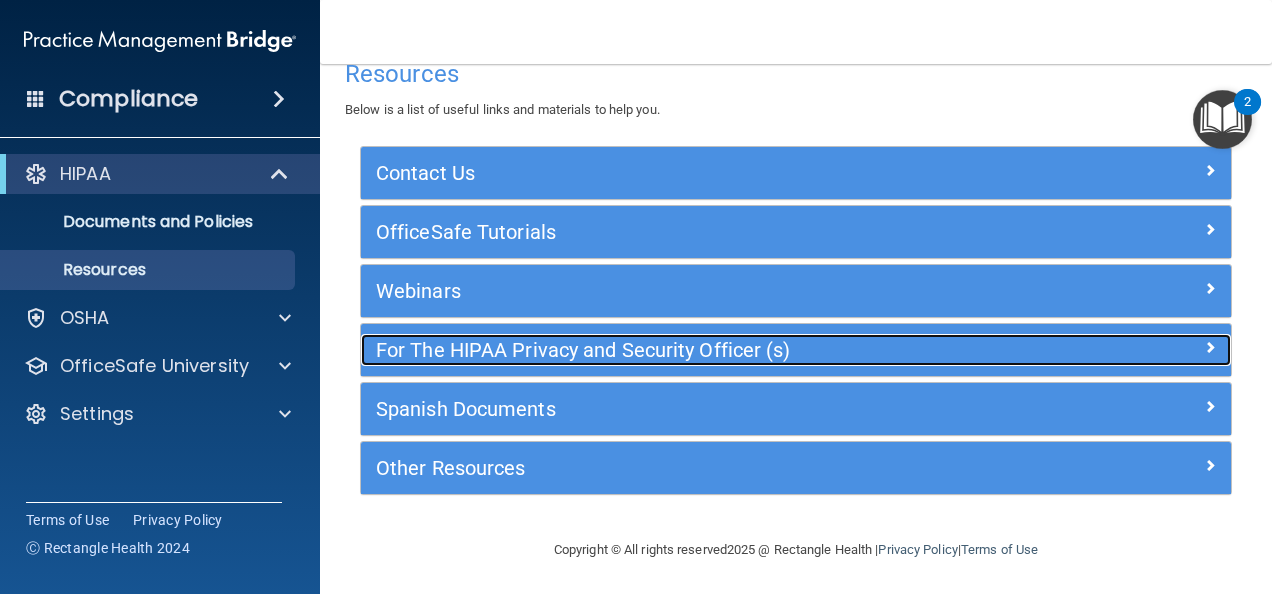 click at bounding box center (1123, 346) 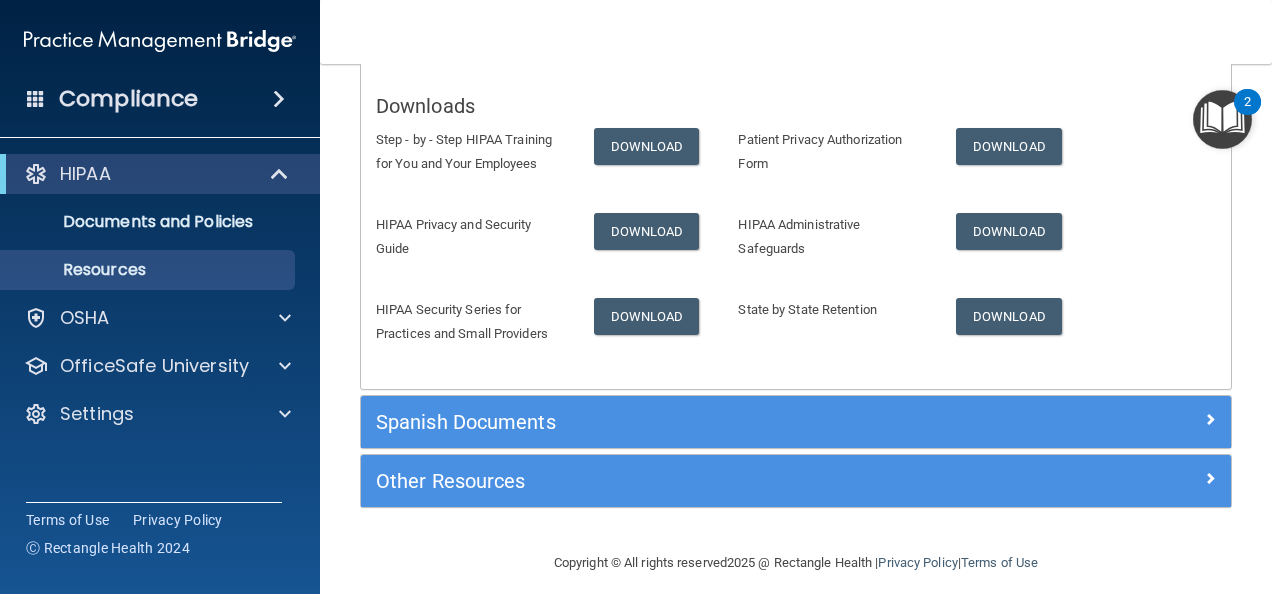 scroll, scrollTop: 371, scrollLeft: 0, axis: vertical 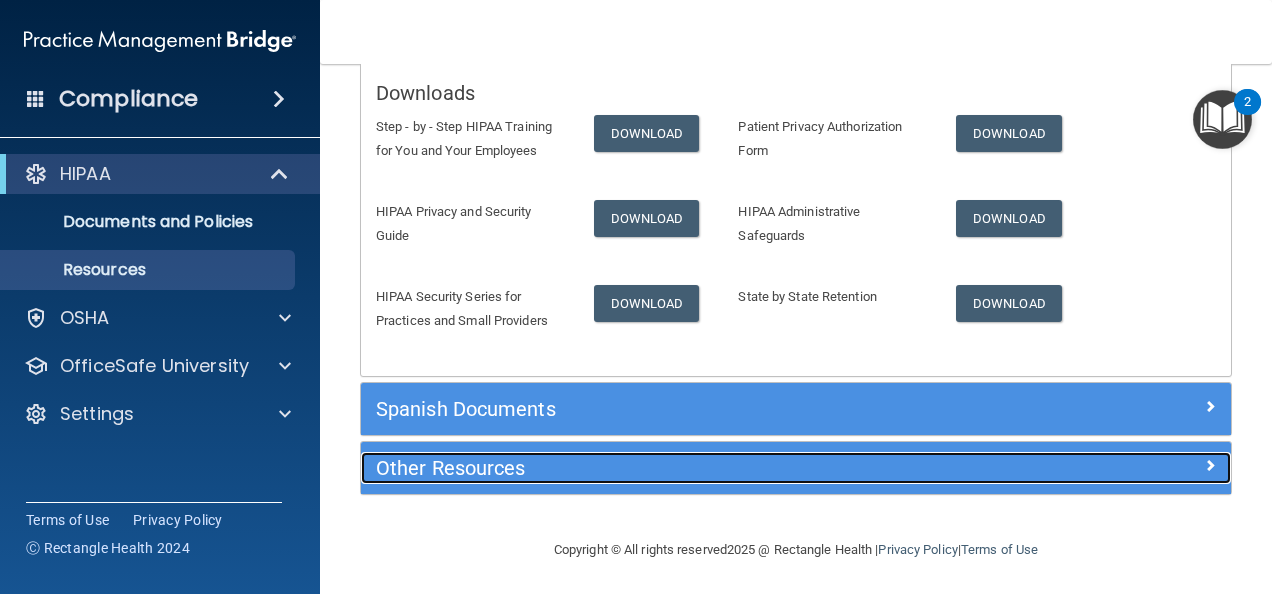 click on "Other Resources" at bounding box center [687, 468] 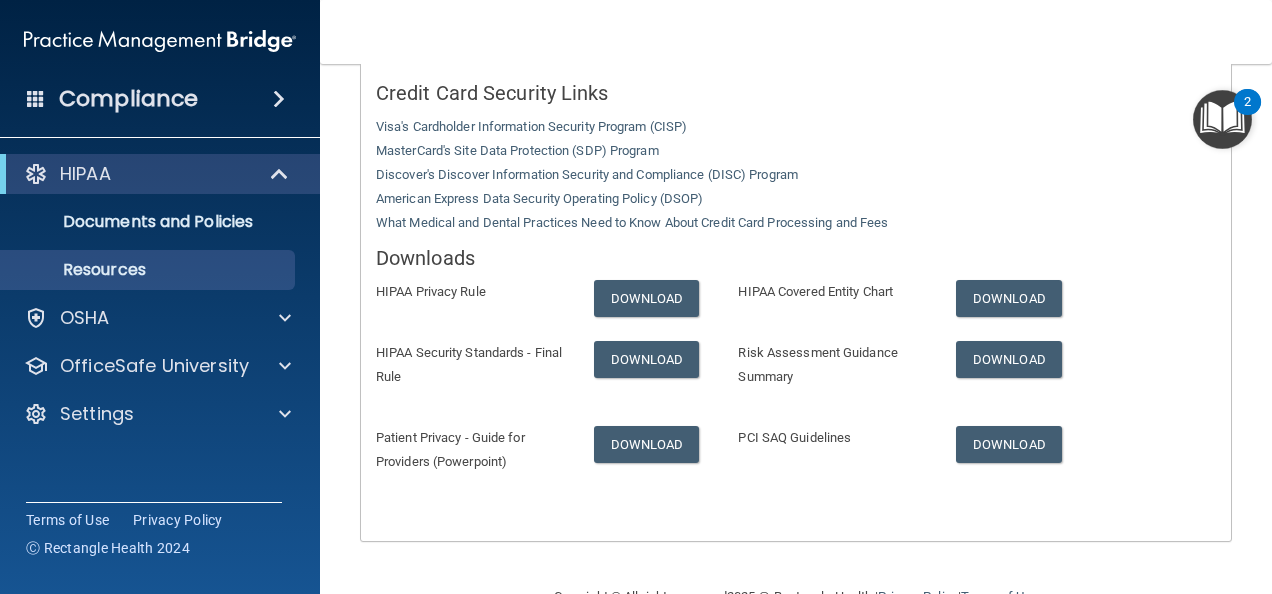 scroll, scrollTop: 656, scrollLeft: 0, axis: vertical 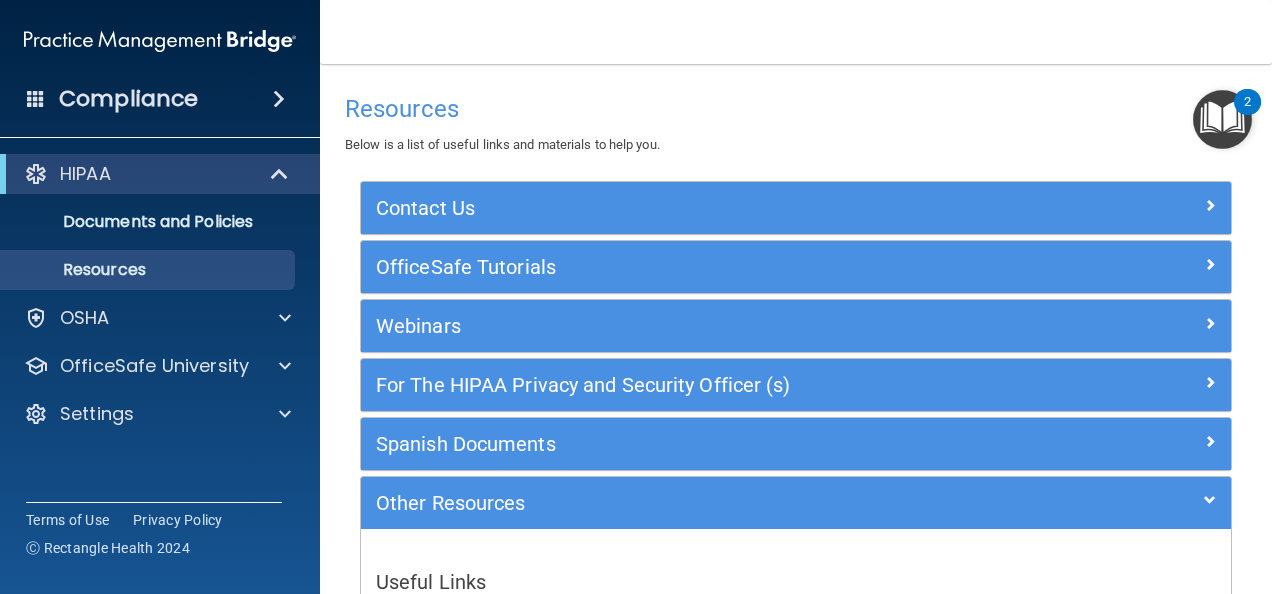click at bounding box center [279, 99] 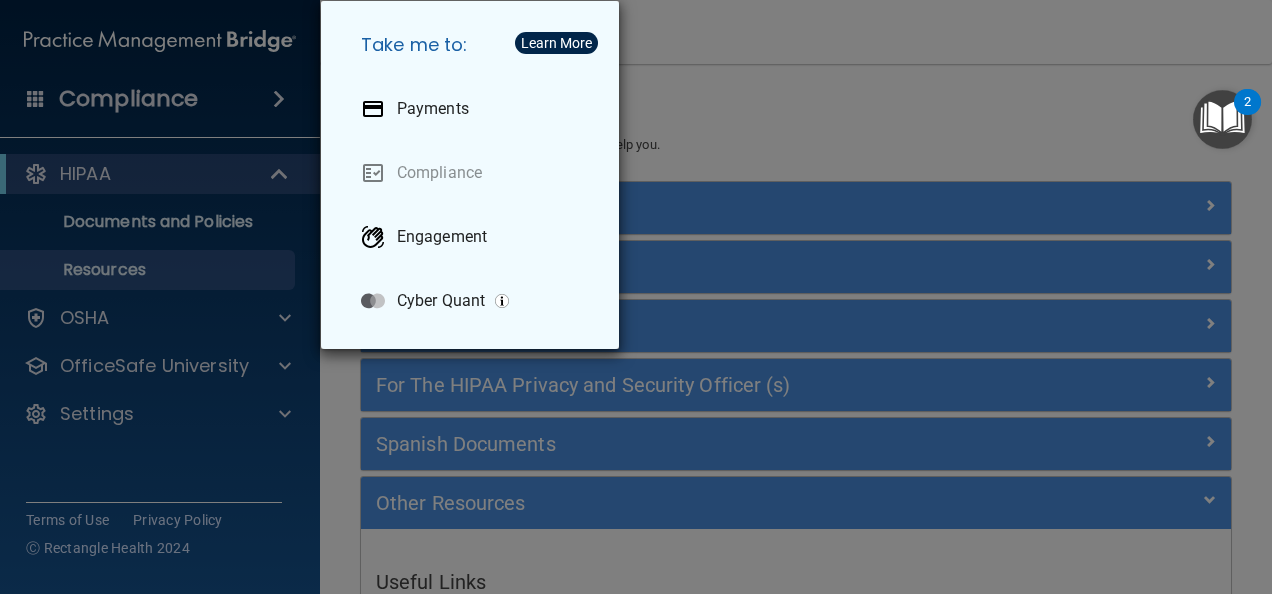 click on "Take me to:             Payments                   Compliance                     Engagement                     Cyber Quant" at bounding box center [636, 297] 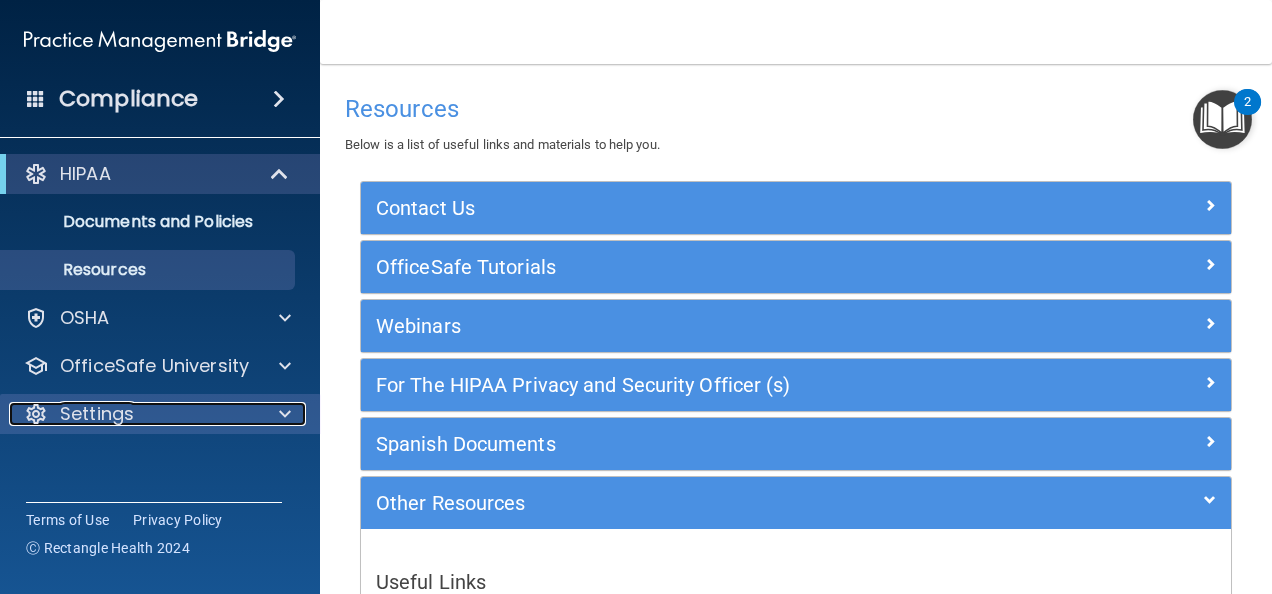 click at bounding box center (282, 414) 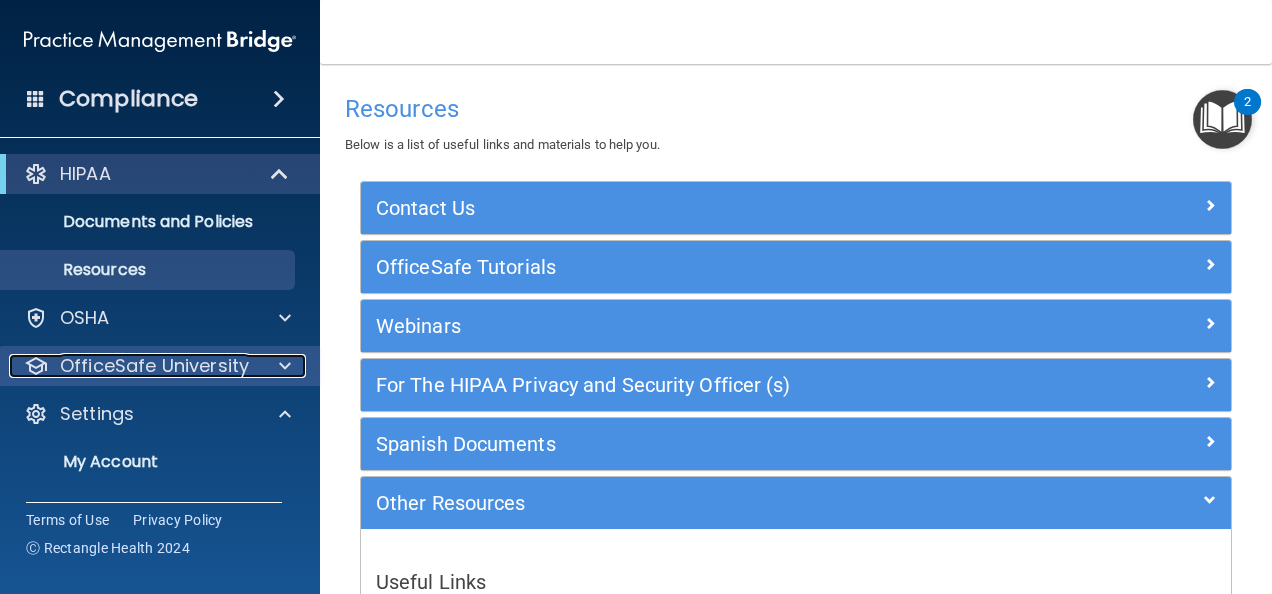 click on "OfficeSafe University" at bounding box center (154, 366) 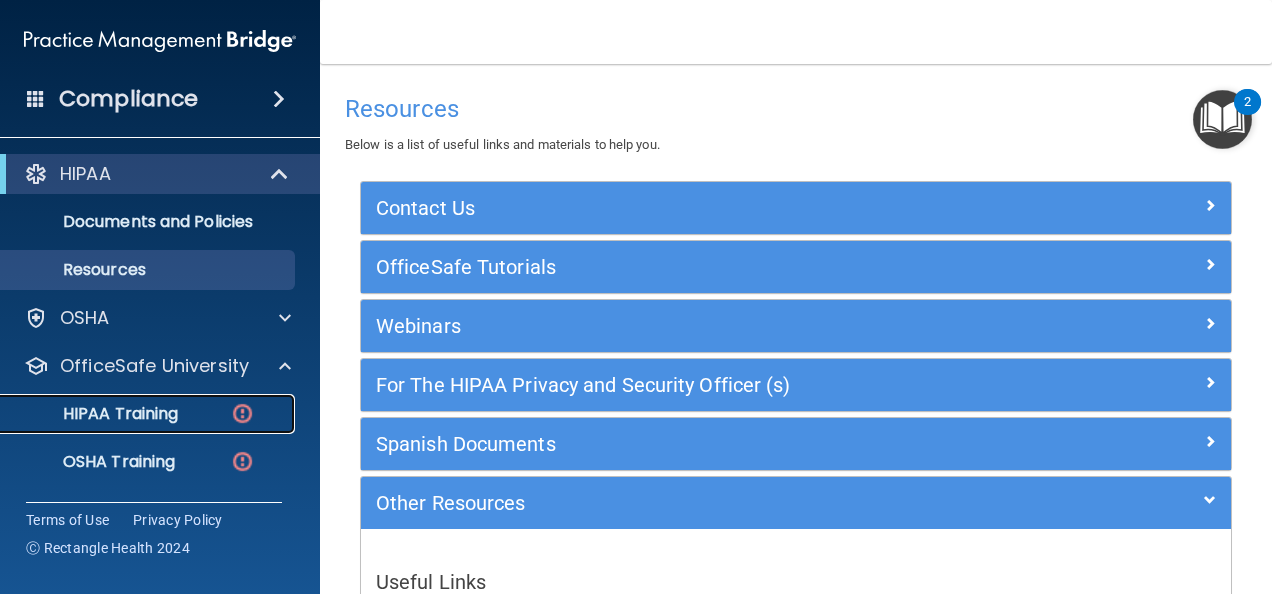 click on "HIPAA Training" at bounding box center [95, 414] 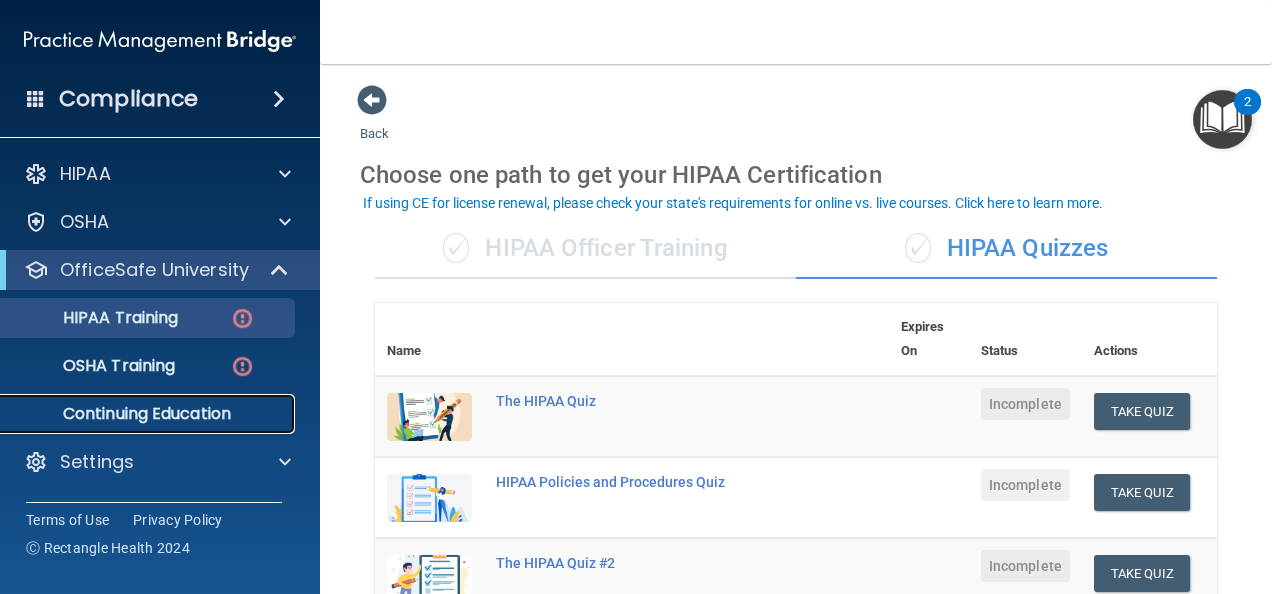 click on "Continuing Education" at bounding box center [149, 414] 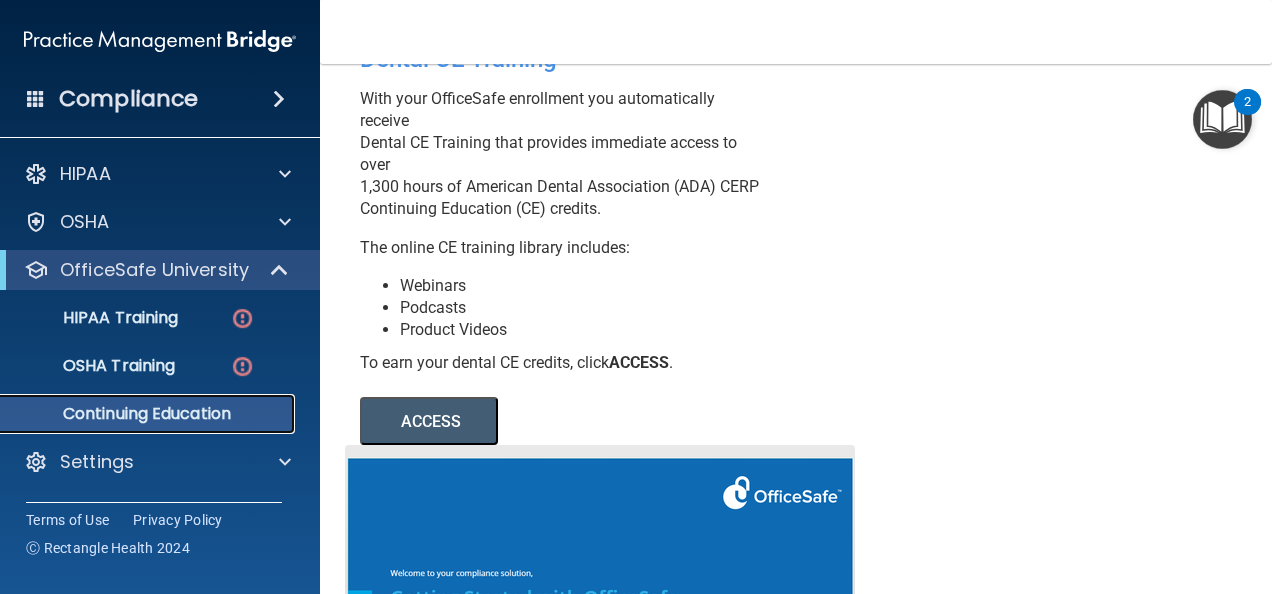 scroll, scrollTop: 0, scrollLeft: 0, axis: both 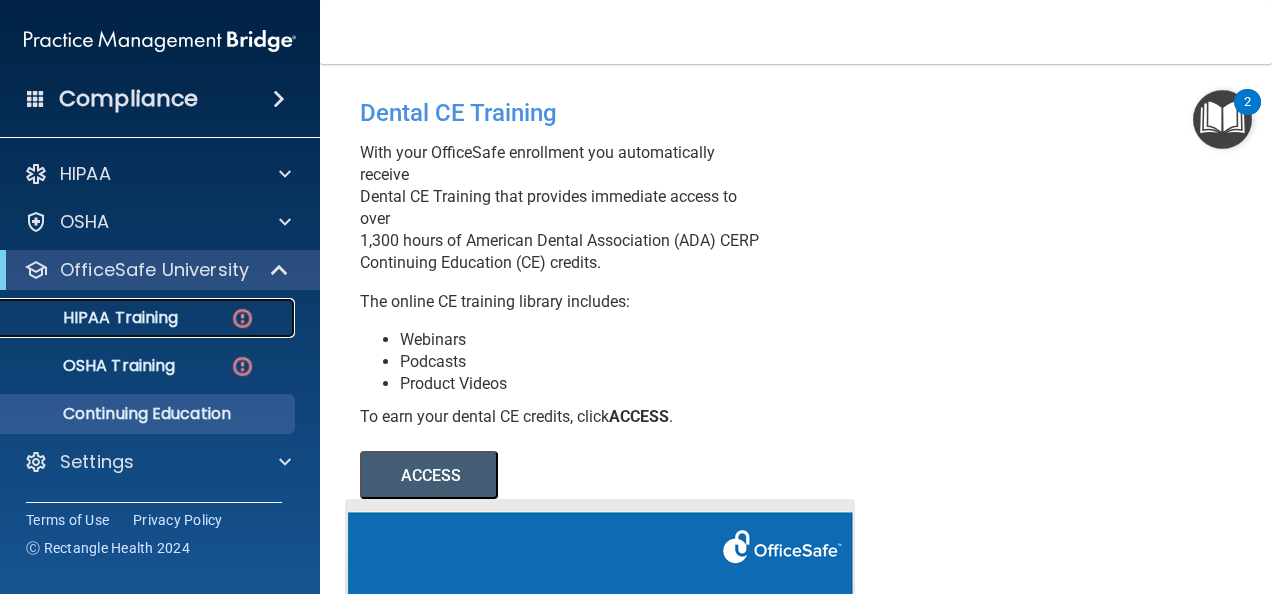 click on "HIPAA Training" at bounding box center (95, 318) 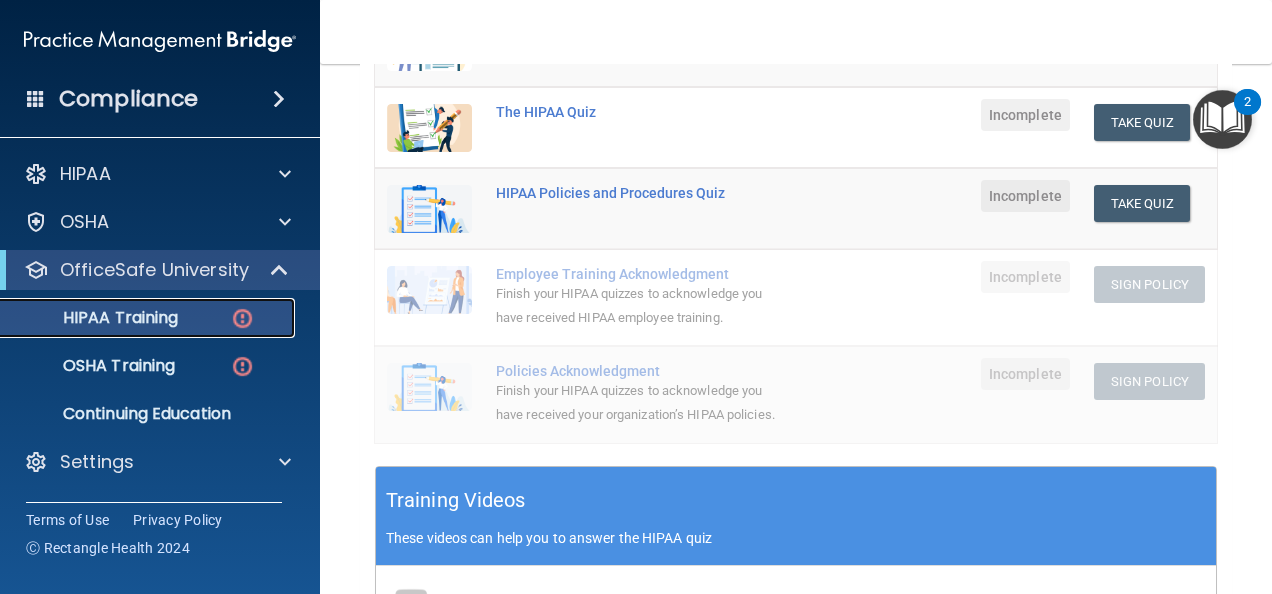 scroll, scrollTop: 390, scrollLeft: 0, axis: vertical 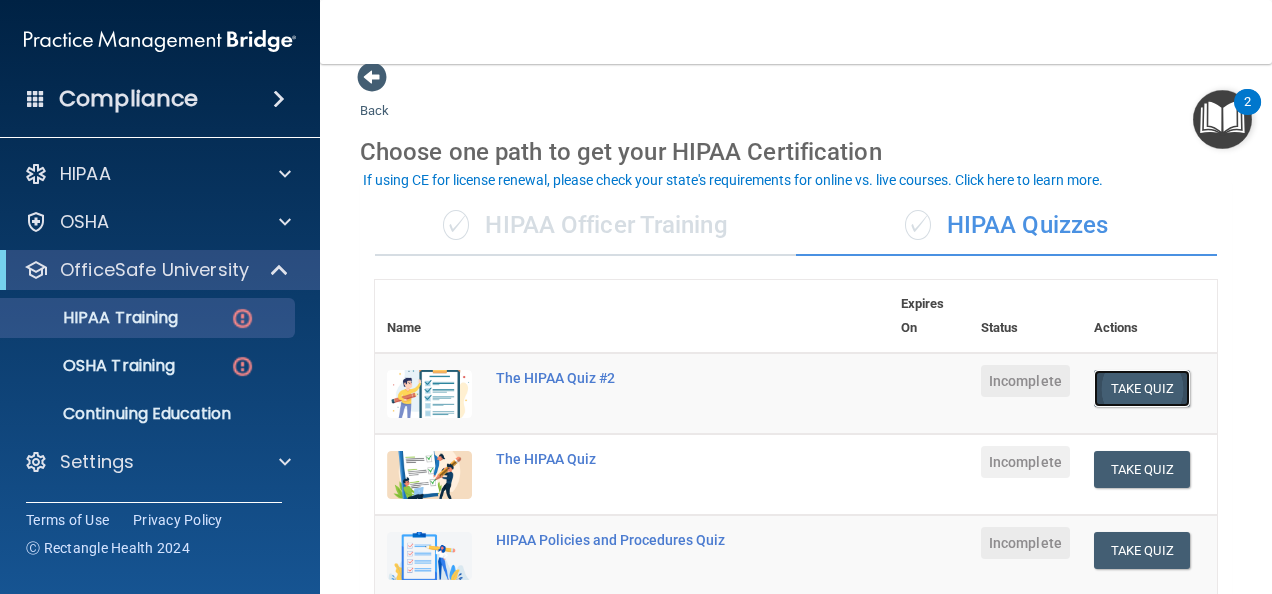 click on "Take Quiz" at bounding box center (1142, 388) 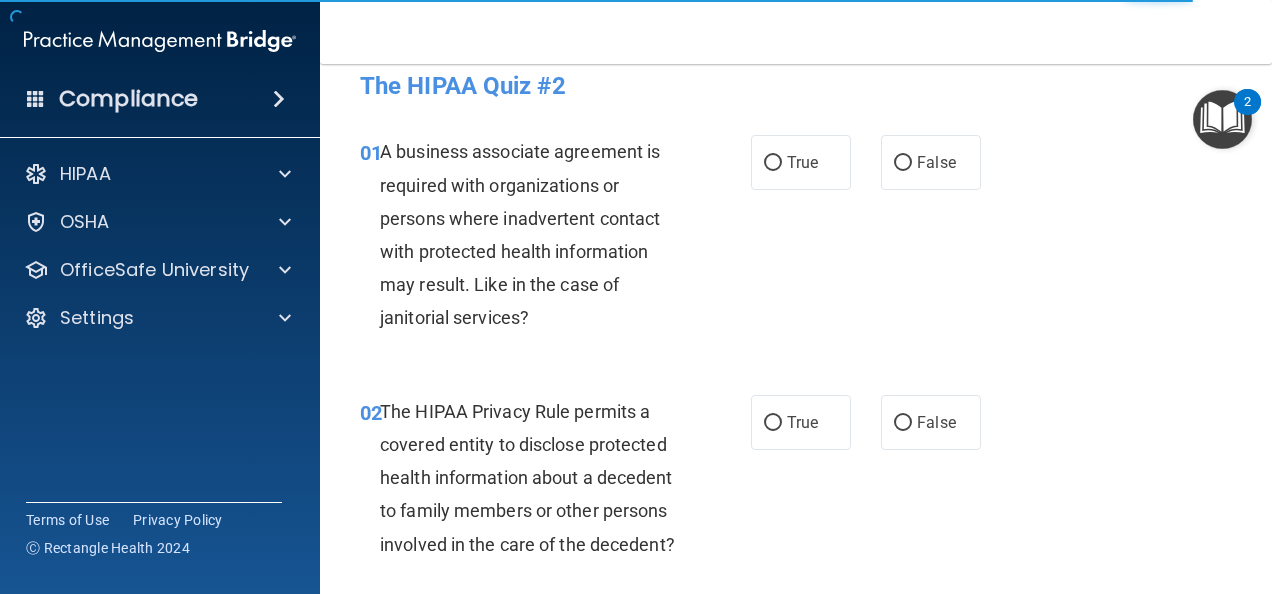 scroll, scrollTop: 0, scrollLeft: 0, axis: both 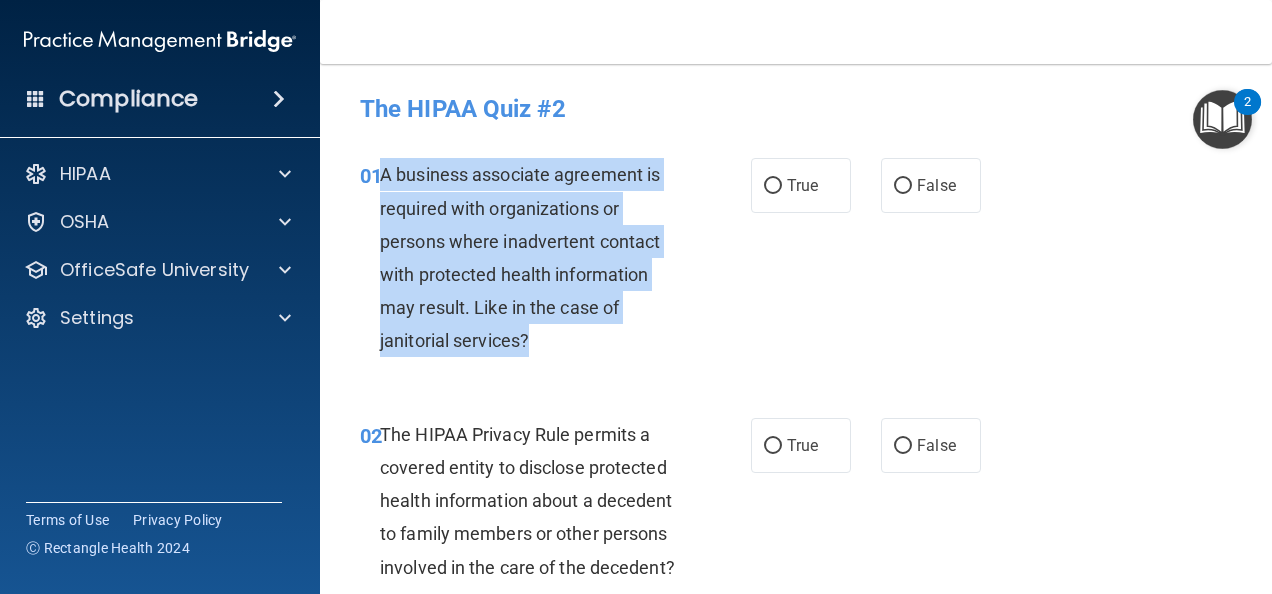 drag, startPoint x: 384, startPoint y: 174, endPoint x: 576, endPoint y: 342, distance: 255.1235 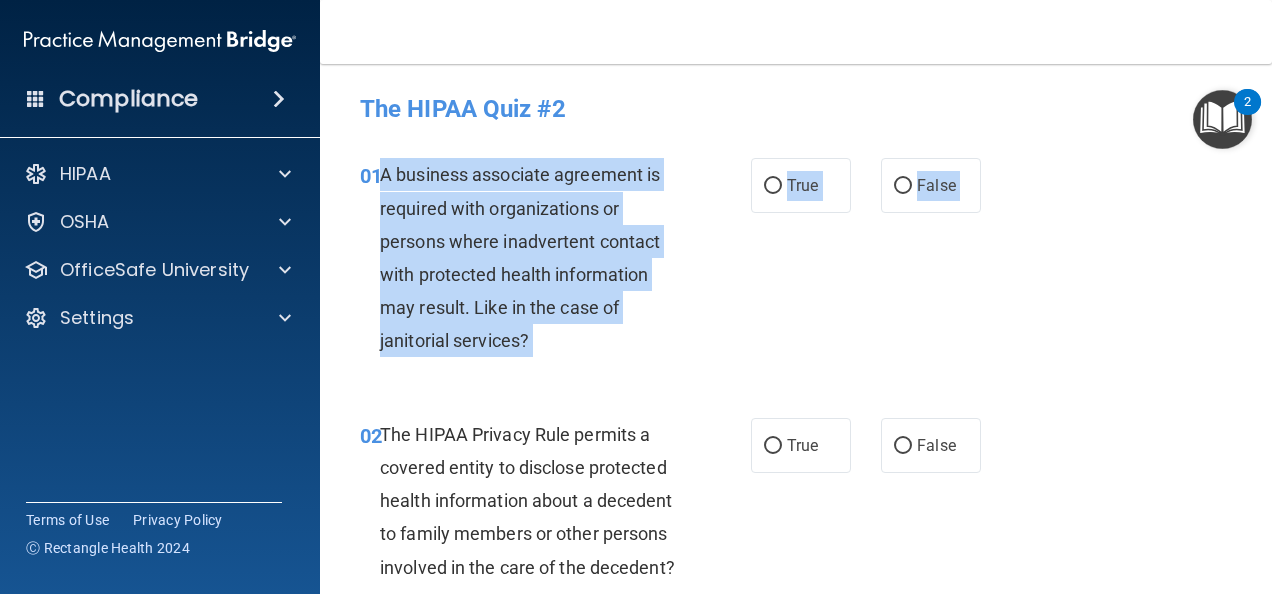 drag, startPoint x: 379, startPoint y: 172, endPoint x: 759, endPoint y: 406, distance: 446.26898 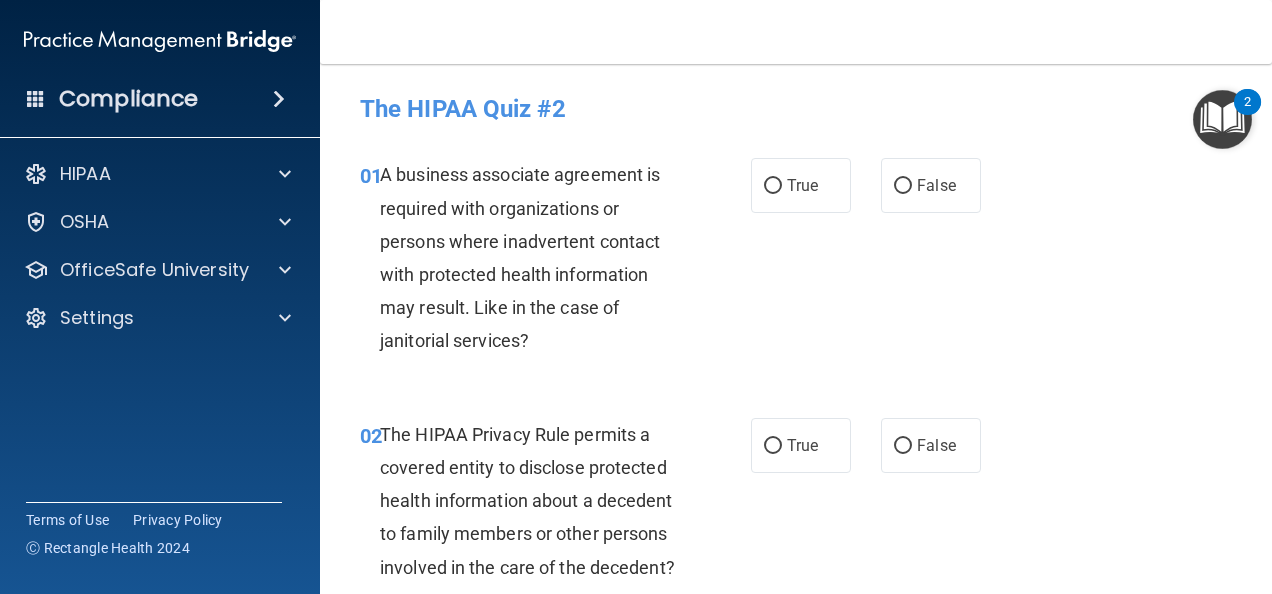 click on "01       A business associate agreement is required with organizations or persons where inadvertent contact with protected health information may result.  Like in the case of janitorial services?                 True           False" at bounding box center [796, 262] 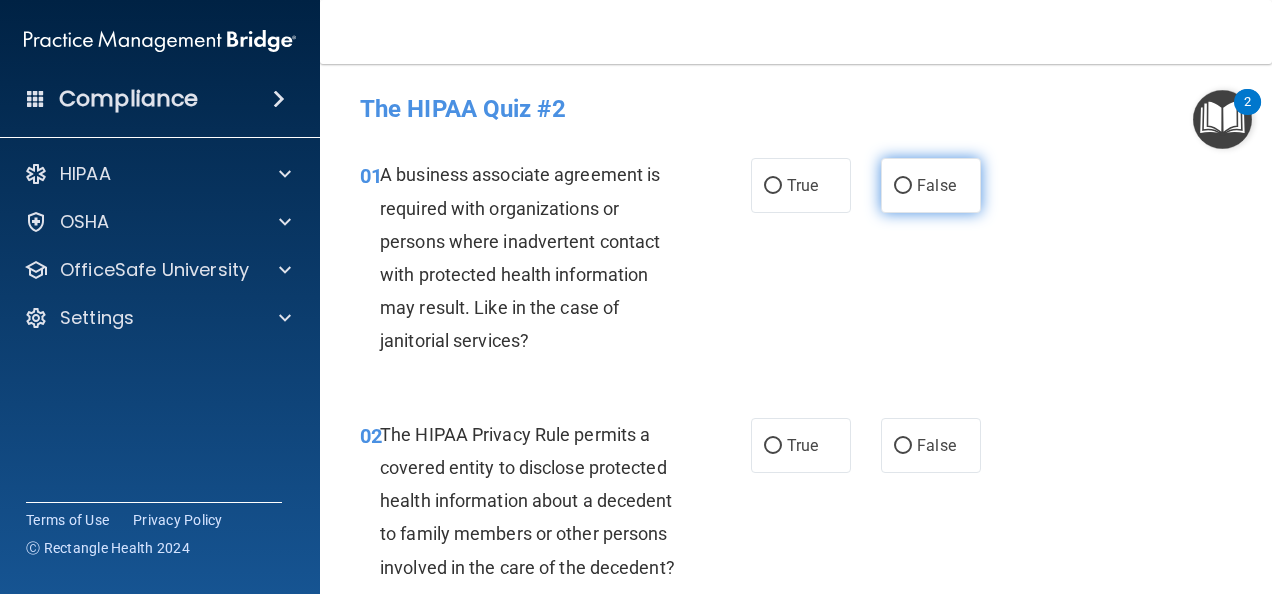 click on "False" at bounding box center (903, 186) 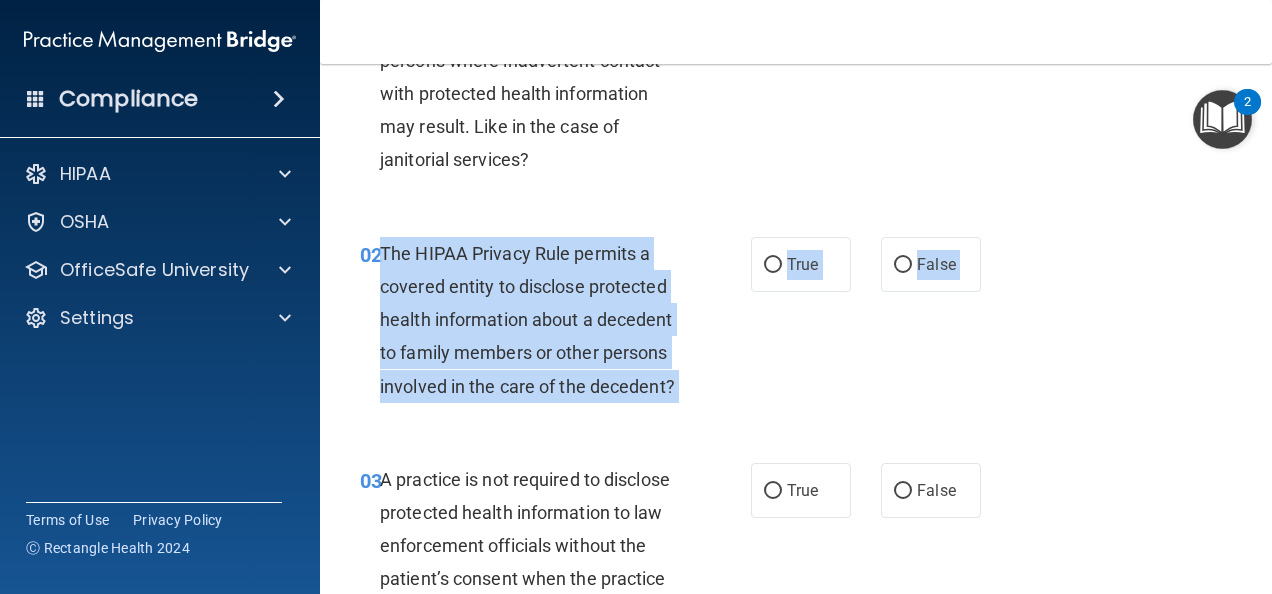 scroll, scrollTop: 265, scrollLeft: 0, axis: vertical 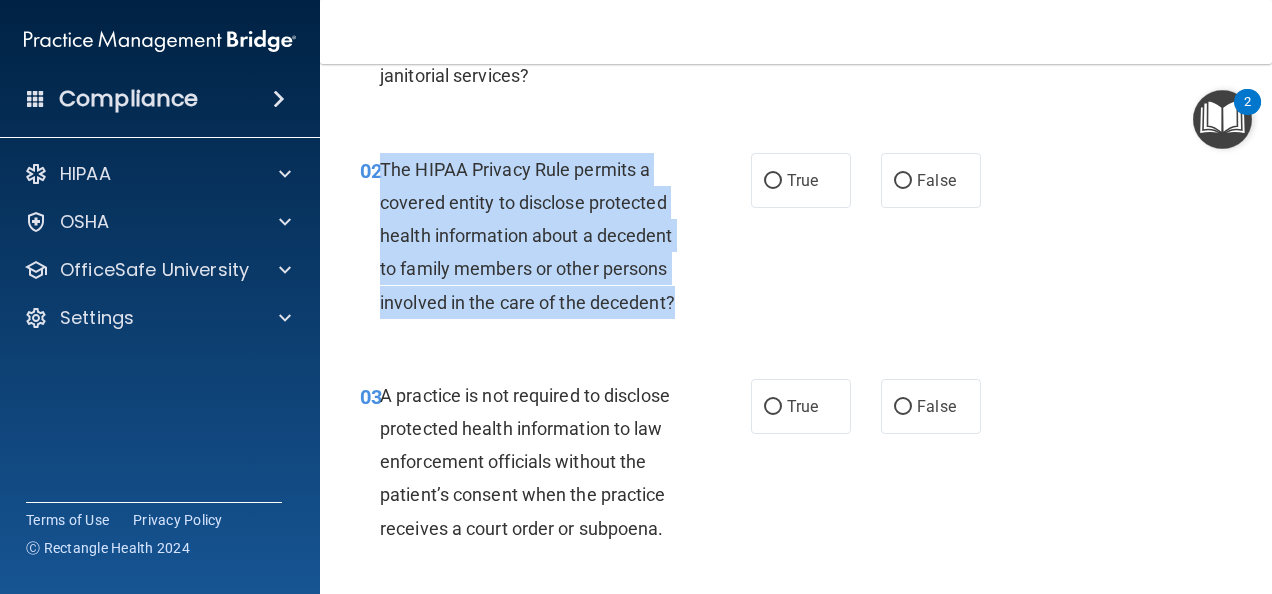 drag, startPoint x: 384, startPoint y: 431, endPoint x: 680, endPoint y: 349, distance: 307.14816 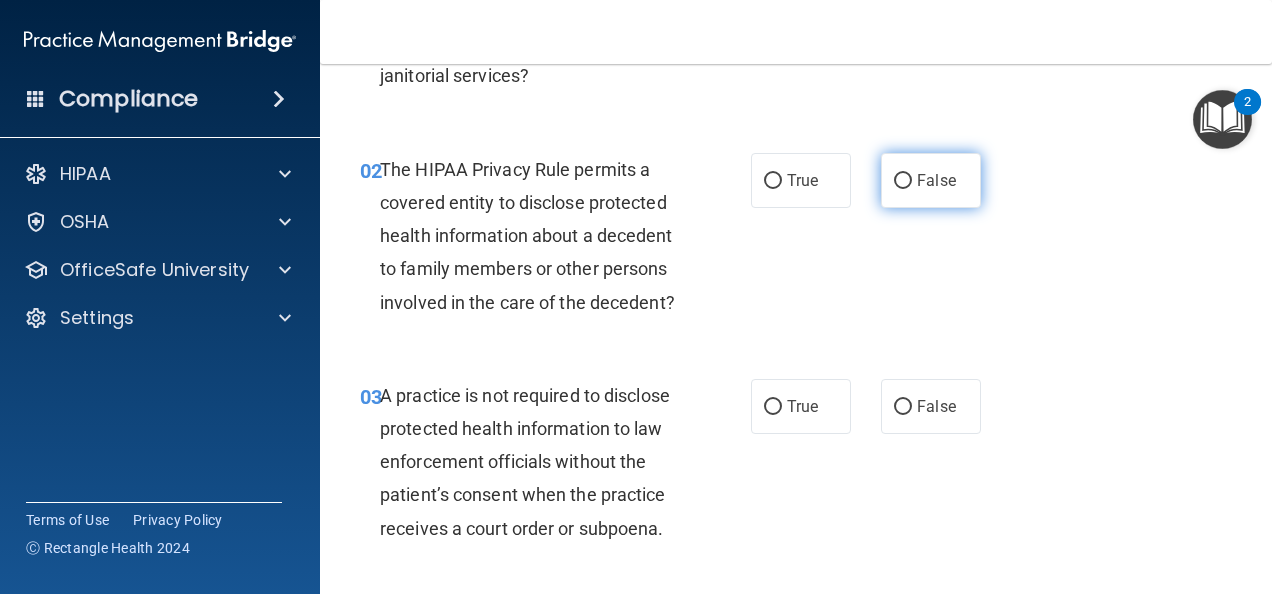 click on "False" at bounding box center [931, 180] 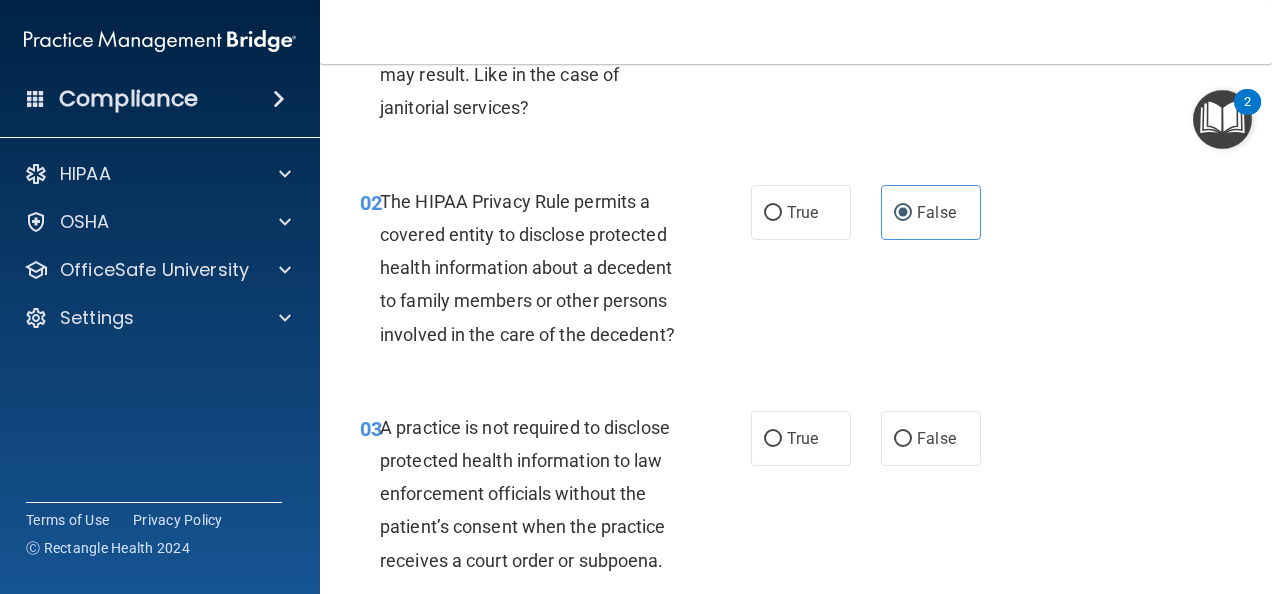 scroll, scrollTop: 225, scrollLeft: 0, axis: vertical 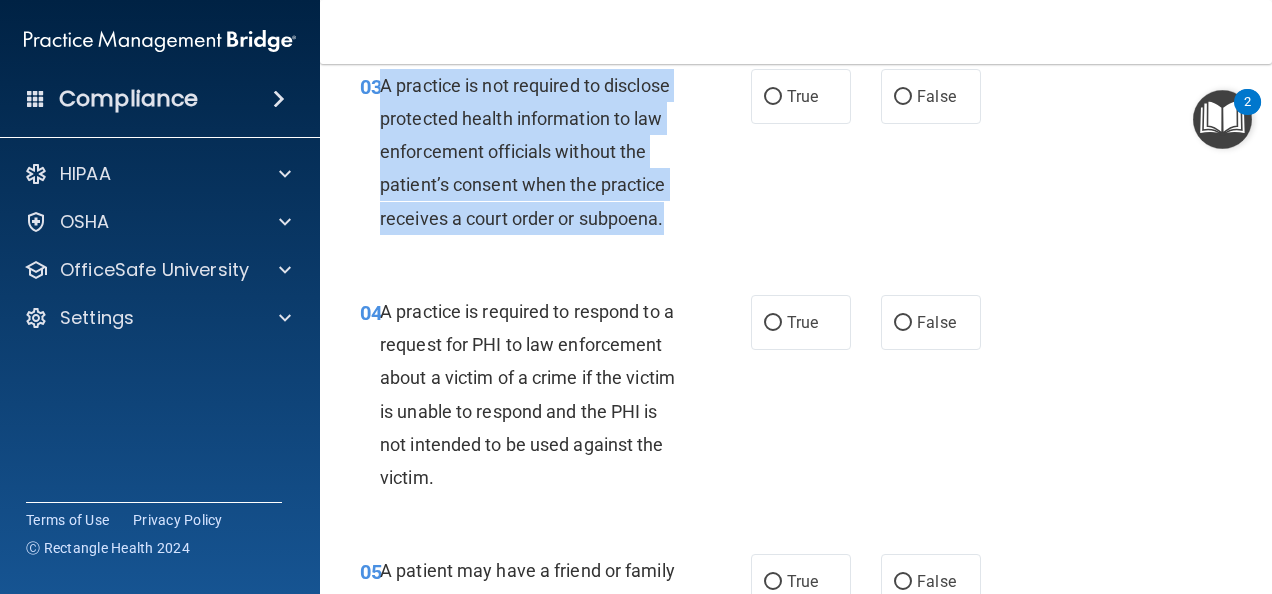 drag, startPoint x: 381, startPoint y: 114, endPoint x: 672, endPoint y: 250, distance: 321.21176 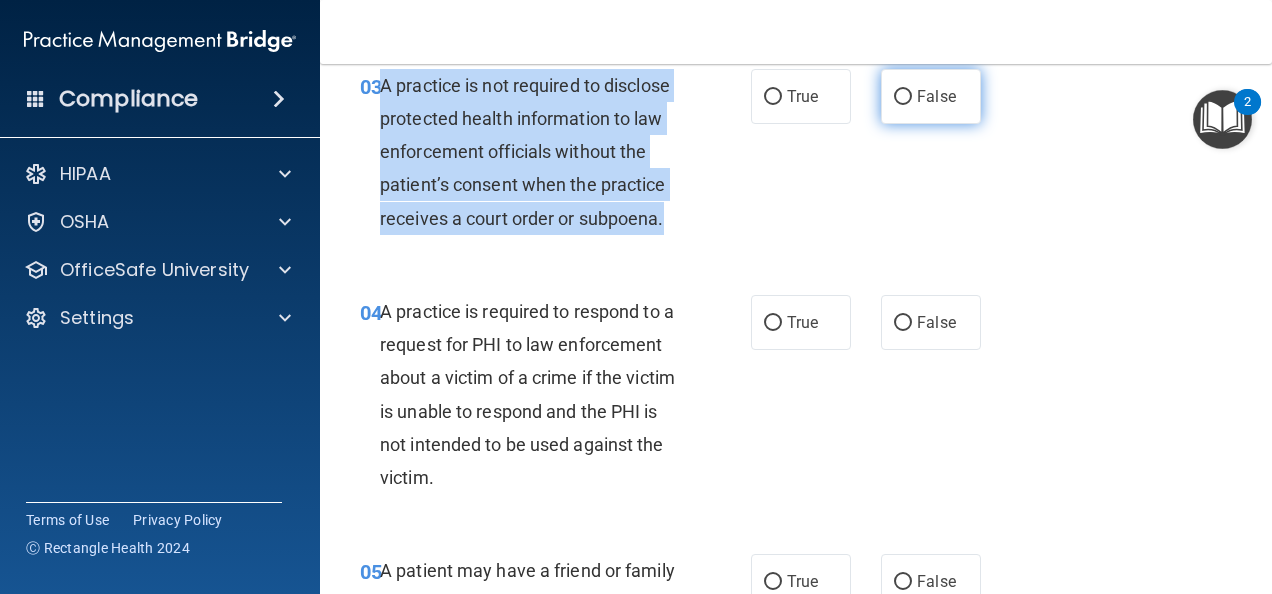 drag, startPoint x: 672, startPoint y: 250, endPoint x: 911, endPoint y: 123, distance: 270.64737 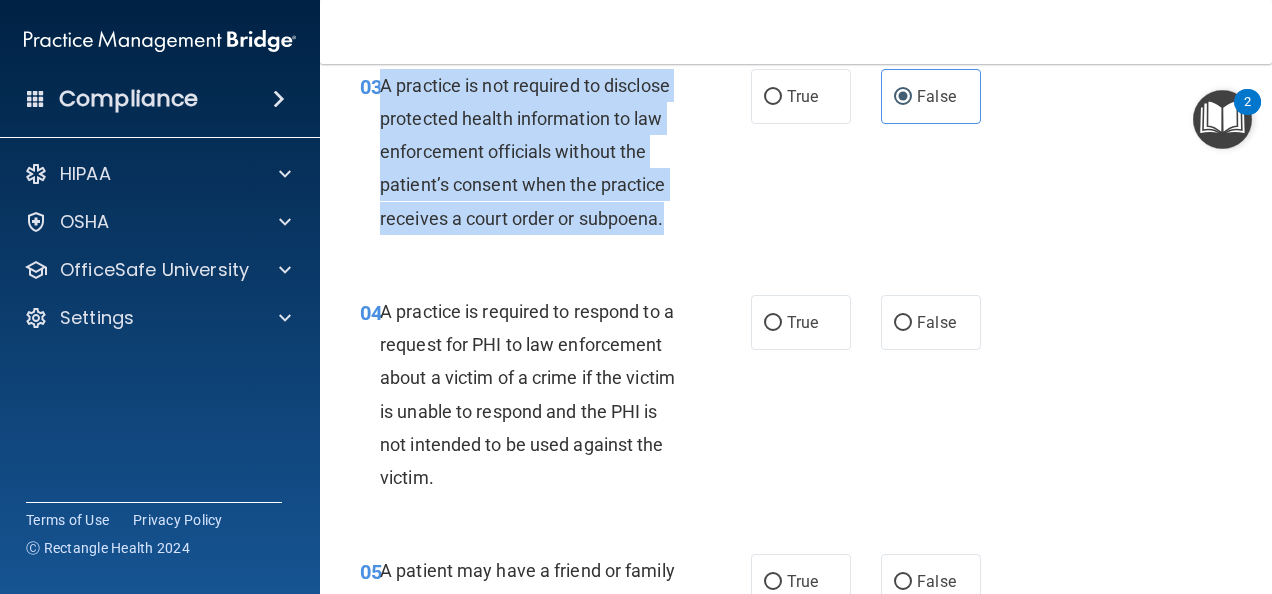 drag, startPoint x: 382, startPoint y: 120, endPoint x: 667, endPoint y: 272, distance: 323 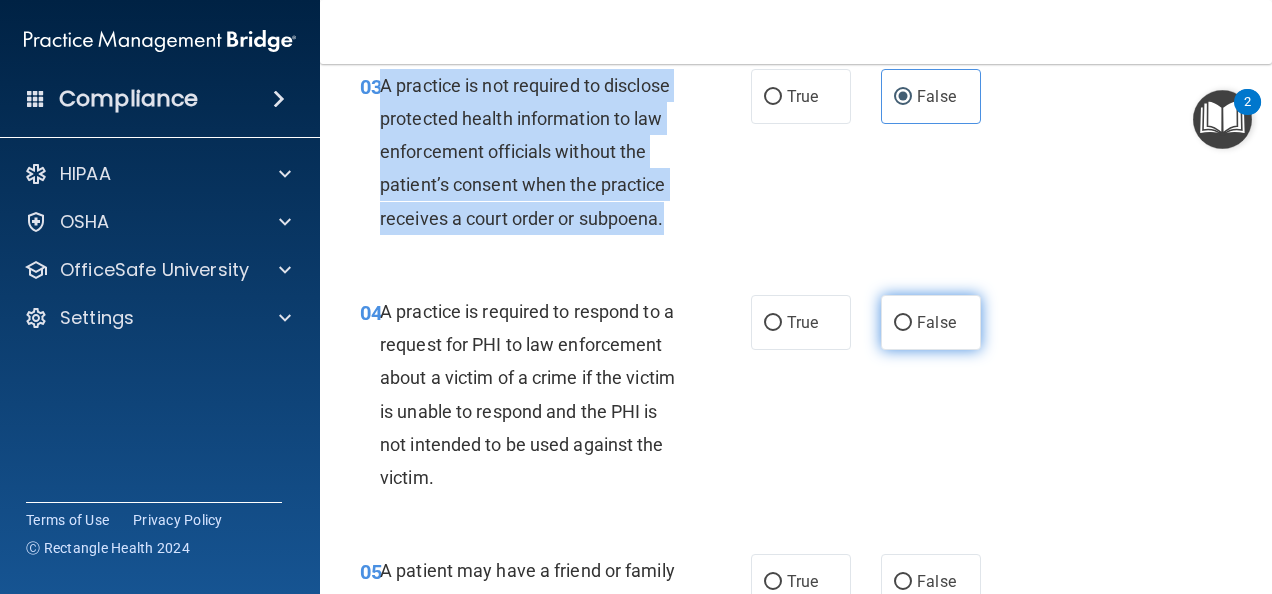 click on "False" at bounding box center [903, 323] 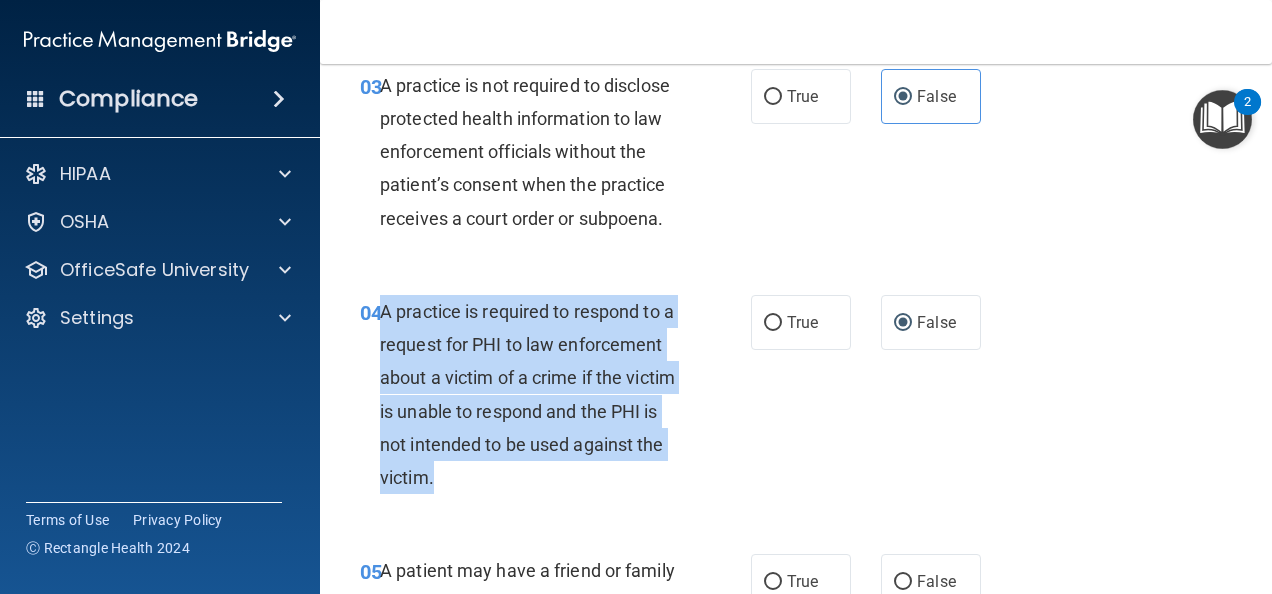 drag, startPoint x: 385, startPoint y: 343, endPoint x: 623, endPoint y: 508, distance: 289.60144 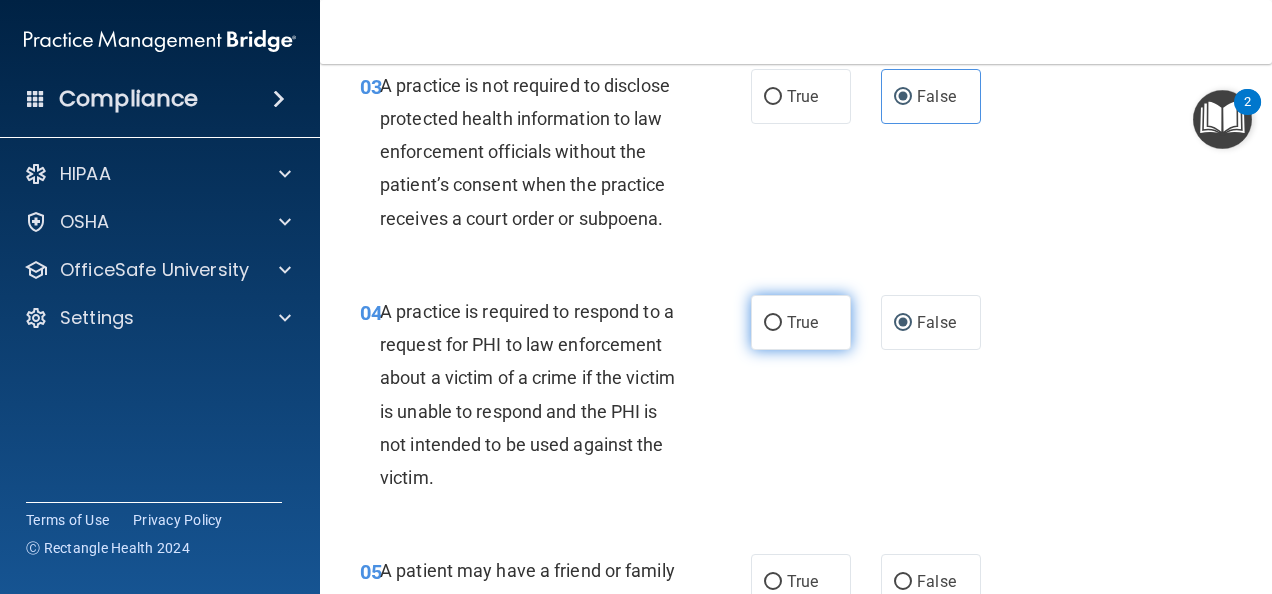 click on "True" at bounding box center [801, 322] 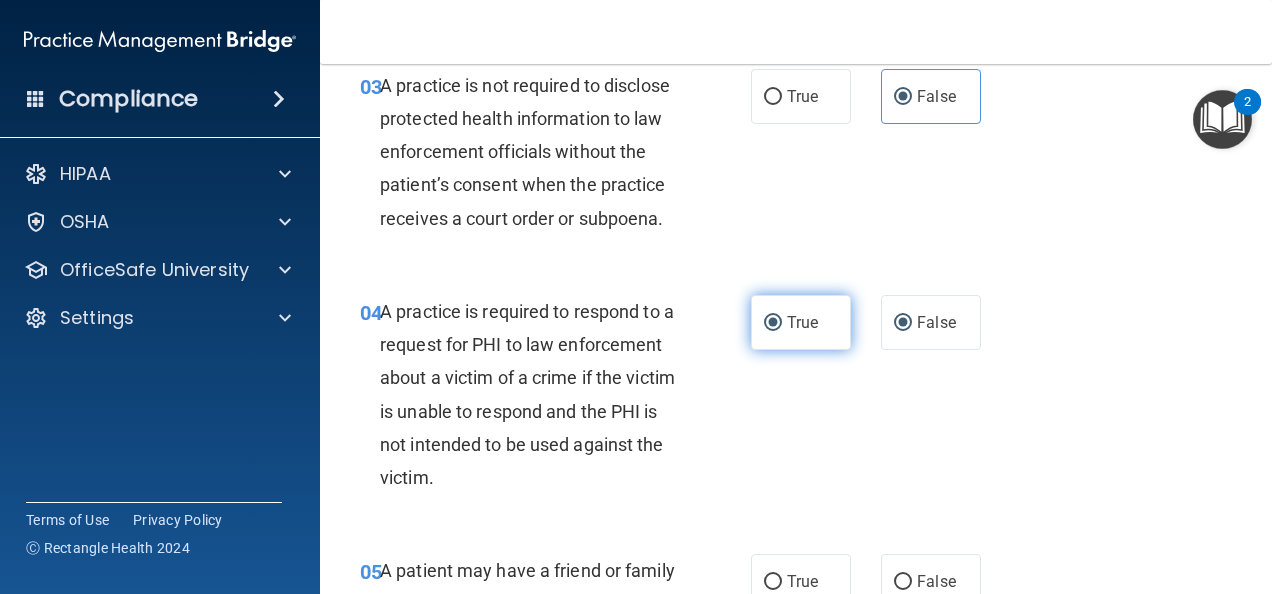 radio on "false" 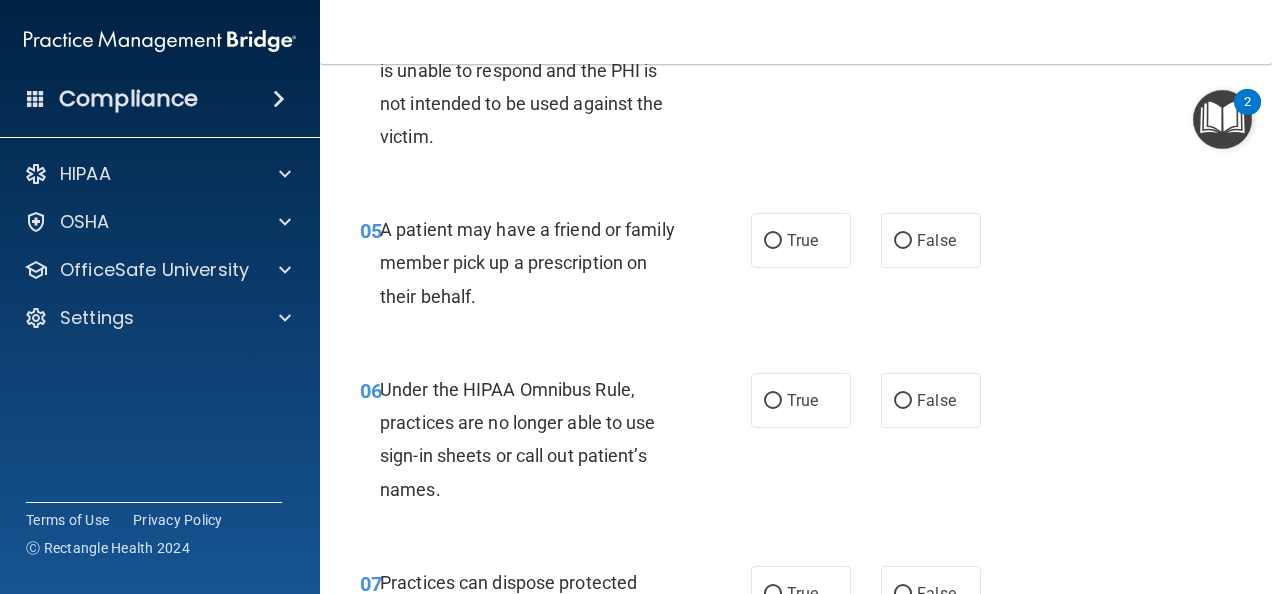 scroll, scrollTop: 918, scrollLeft: 0, axis: vertical 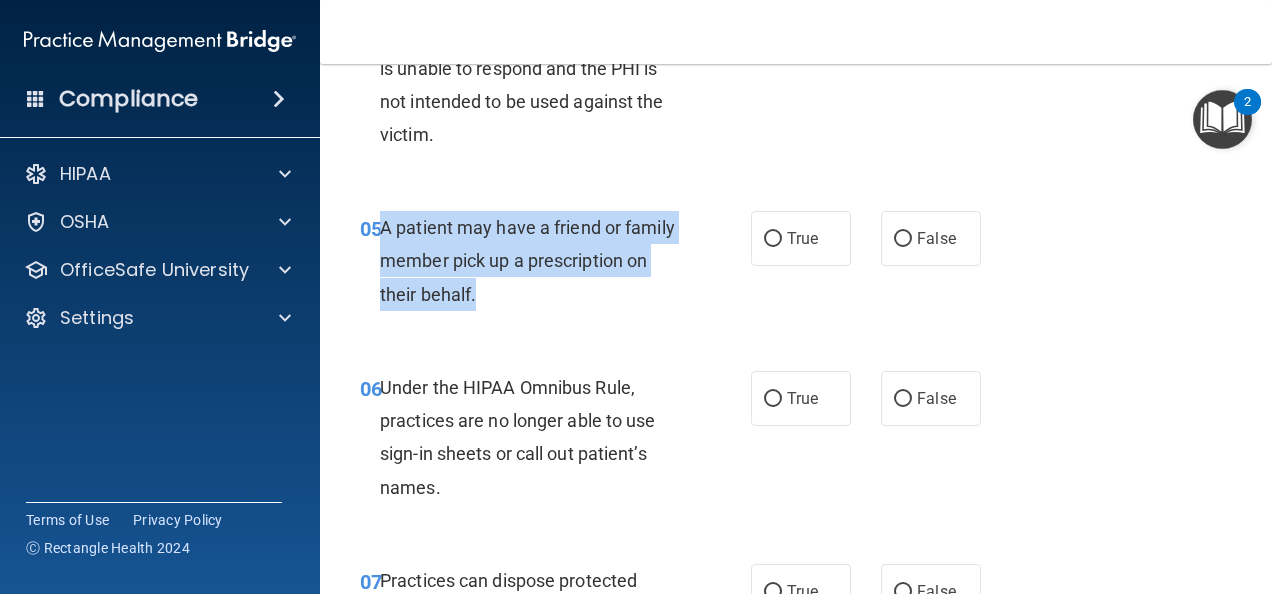 drag, startPoint x: 380, startPoint y: 258, endPoint x: 602, endPoint y: 324, distance: 231.6031 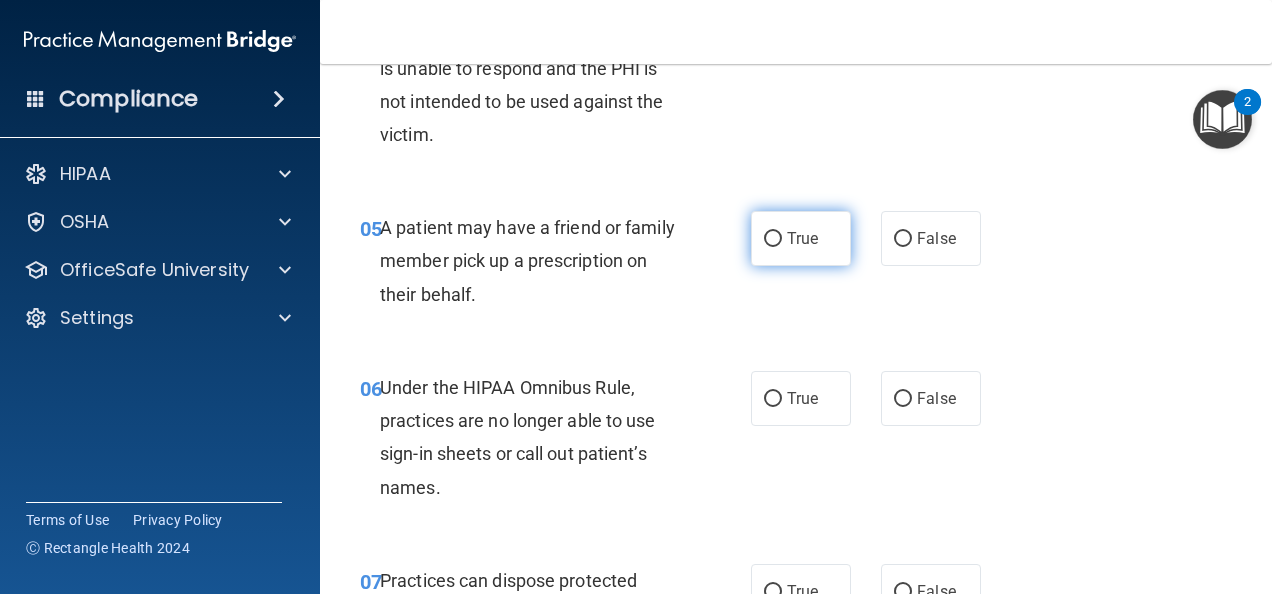 click on "True" at bounding box center [802, 238] 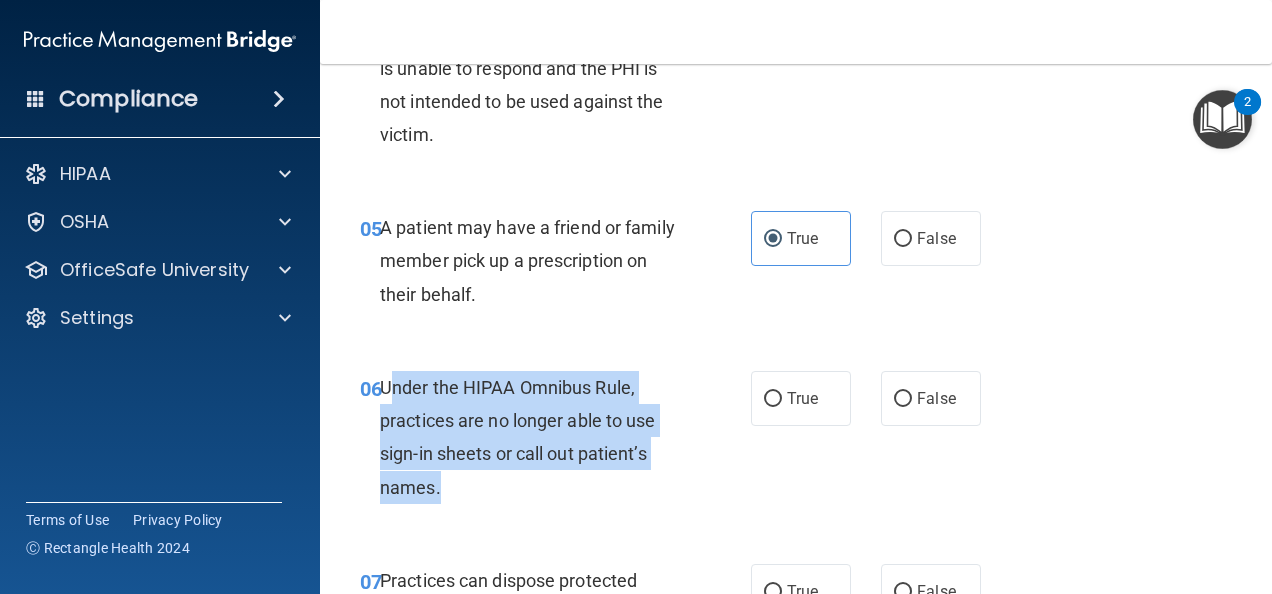 drag, startPoint x: 385, startPoint y: 420, endPoint x: 664, endPoint y: 528, distance: 299.17386 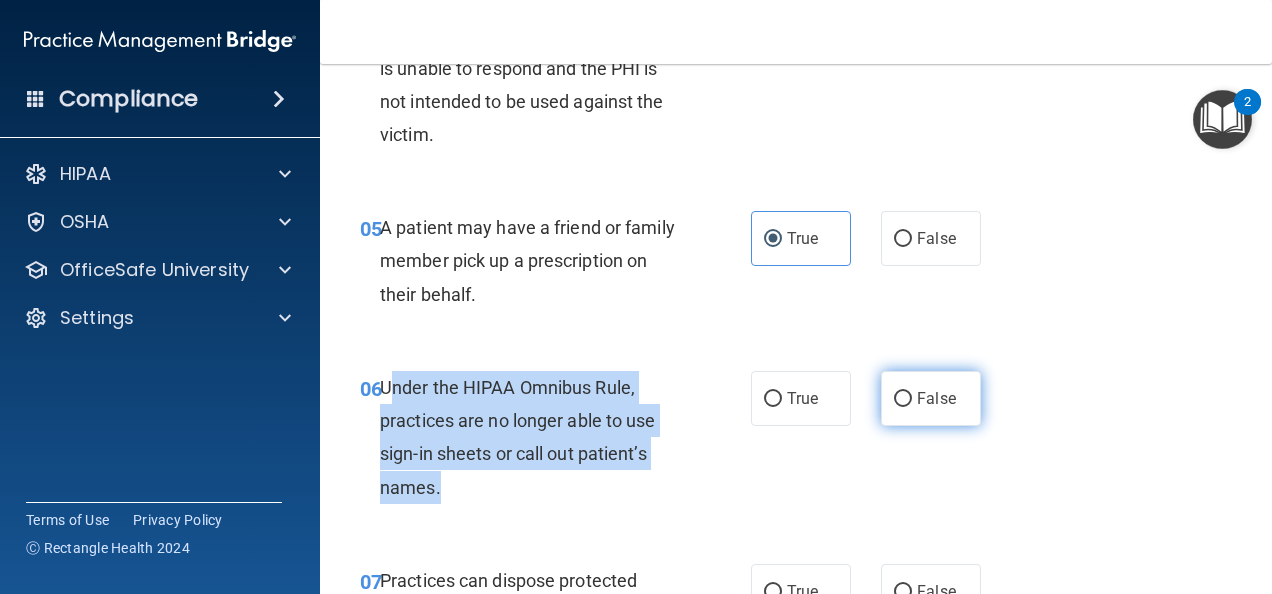 click on "False" at bounding box center [903, 399] 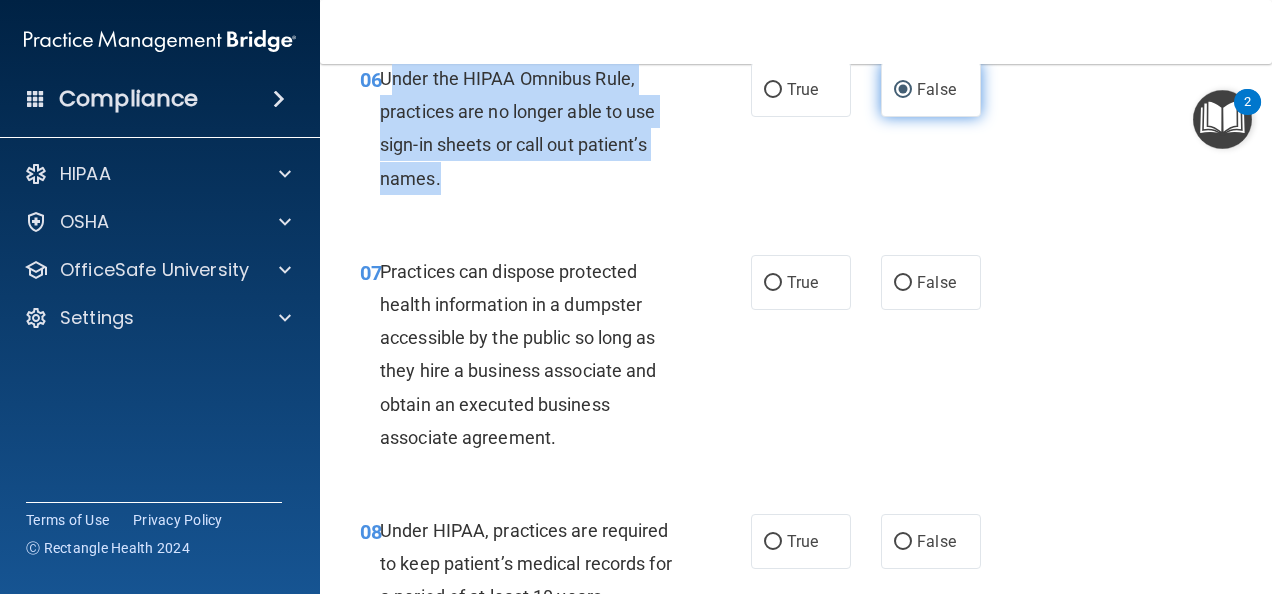 scroll, scrollTop: 1228, scrollLeft: 0, axis: vertical 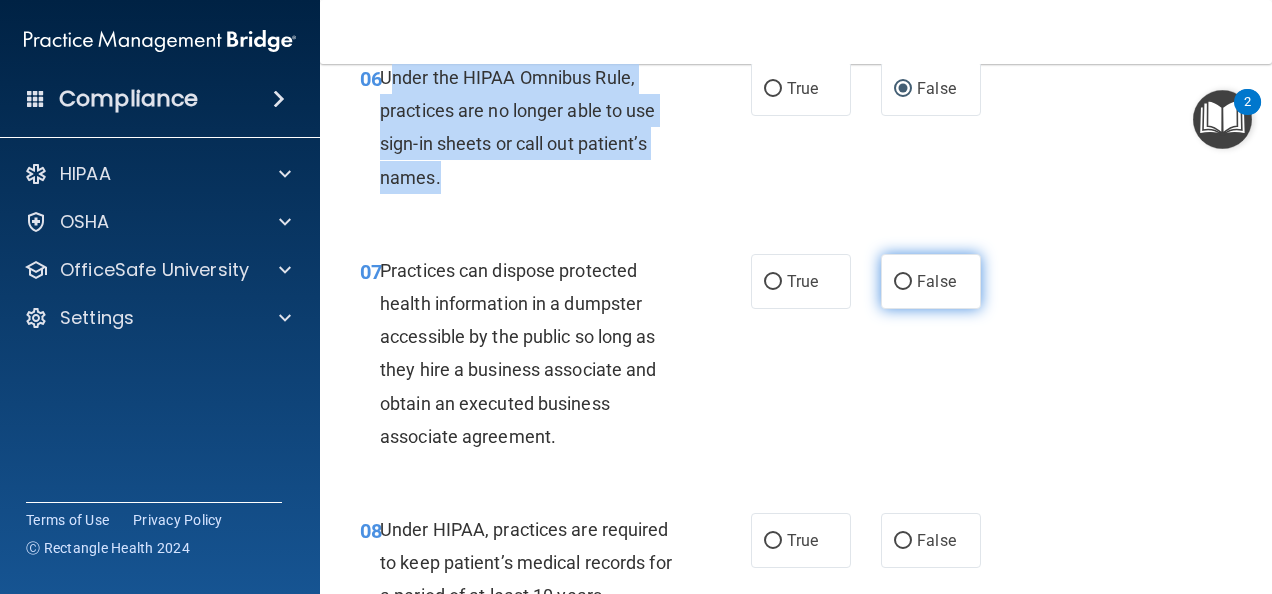 click on "False" at bounding box center [903, 282] 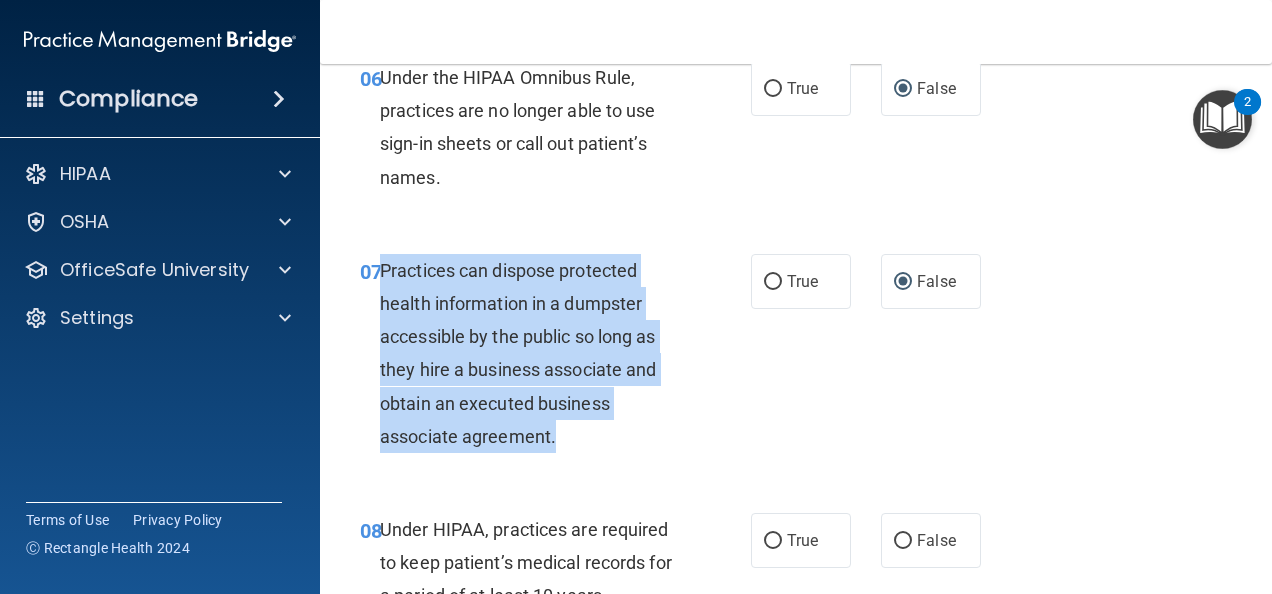 drag, startPoint x: 382, startPoint y: 298, endPoint x: 622, endPoint y: 465, distance: 292.385 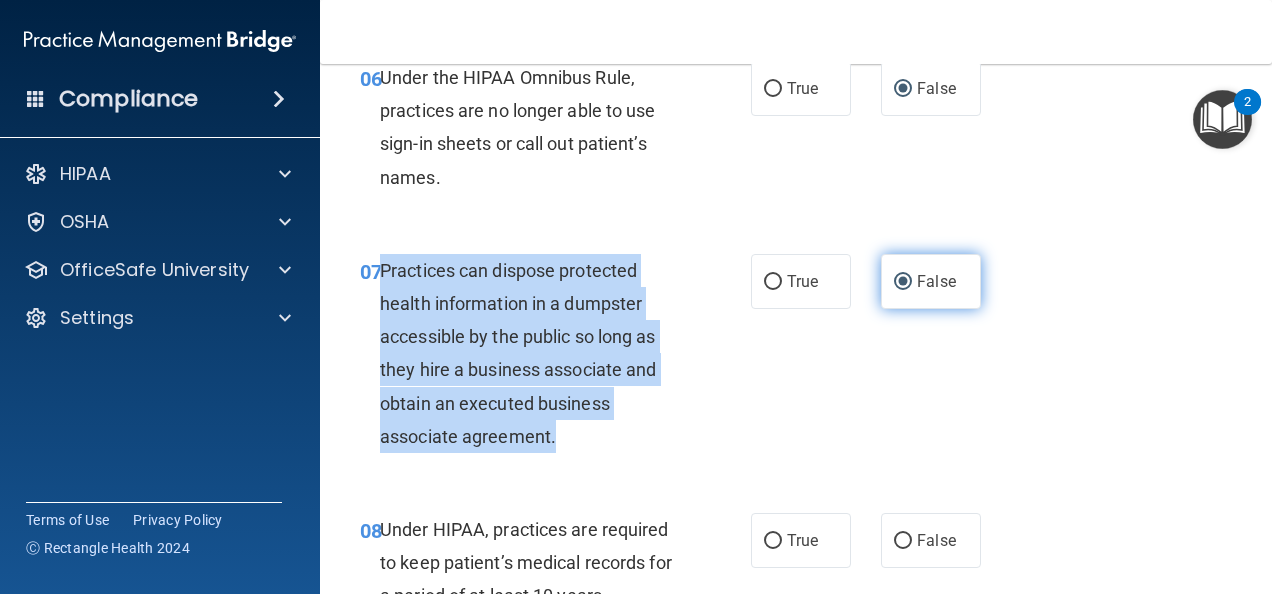 click on "False" at bounding box center [903, 282] 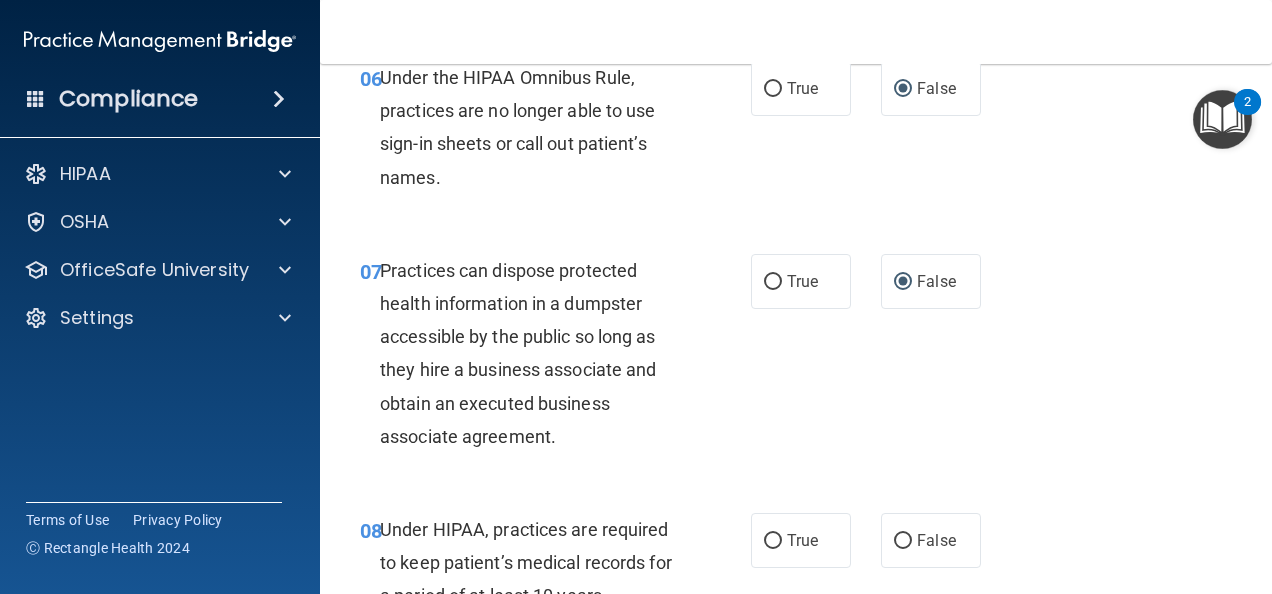 click on "07       Practices can dispose protected health information in a dumpster accessible by the public so long as they hire a business associate and obtain an executed business associate agreement.                 True           False" at bounding box center (796, 358) 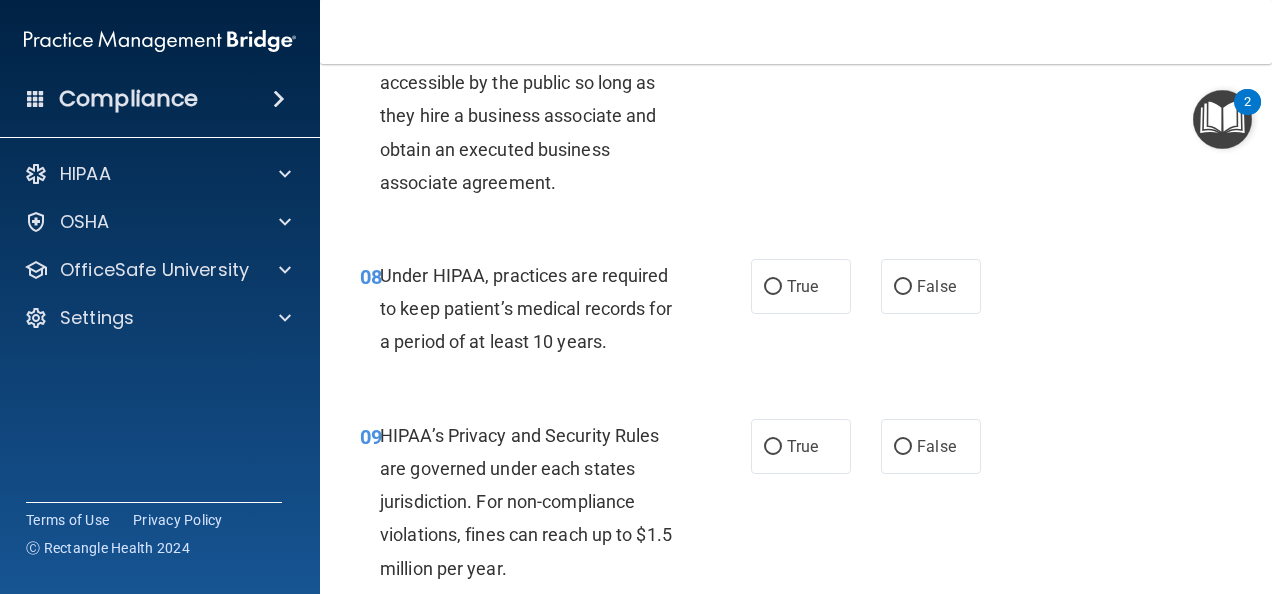 scroll, scrollTop: 1491, scrollLeft: 0, axis: vertical 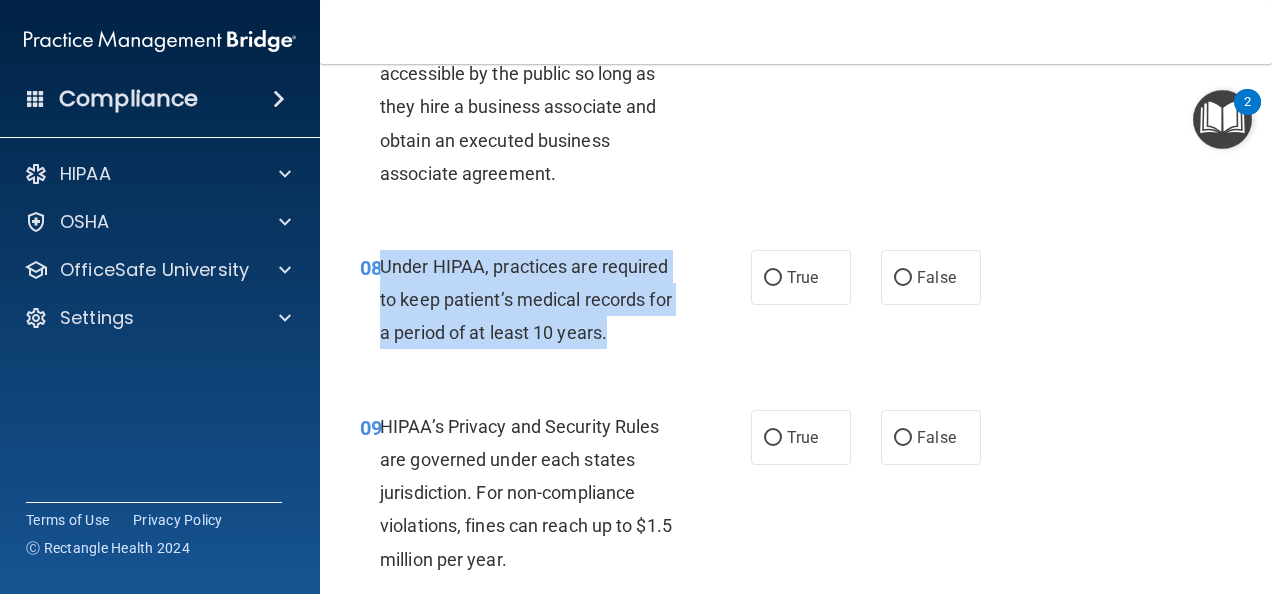 drag, startPoint x: 382, startPoint y: 296, endPoint x: 627, endPoint y: 380, distance: 259 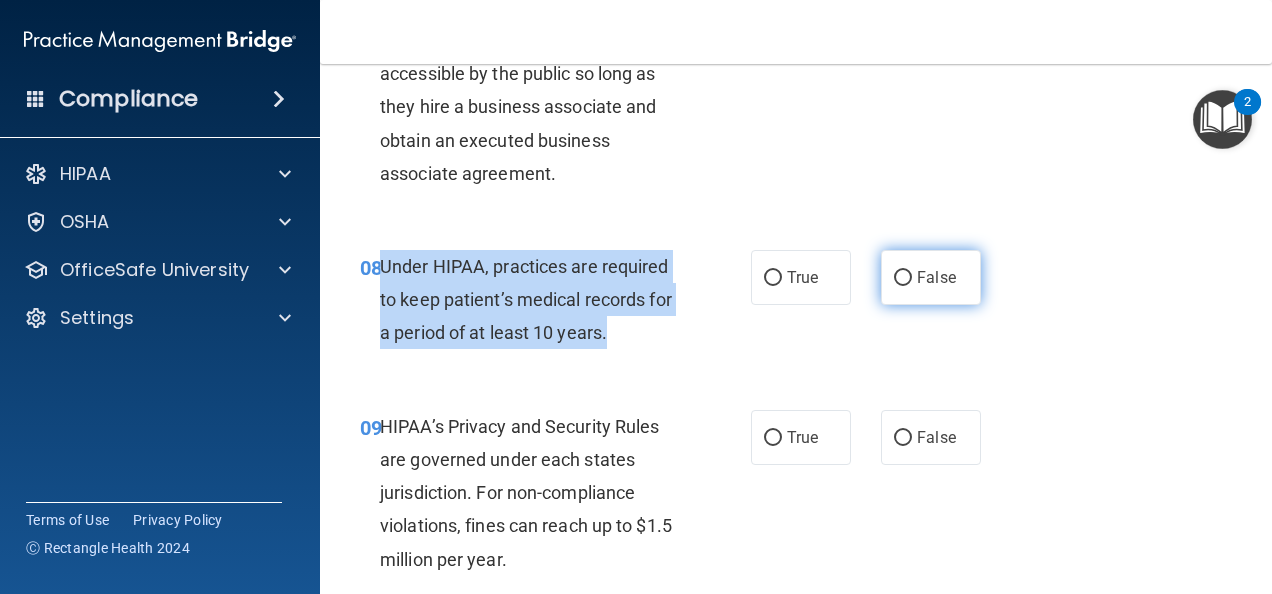 click on "False" at bounding box center [903, 278] 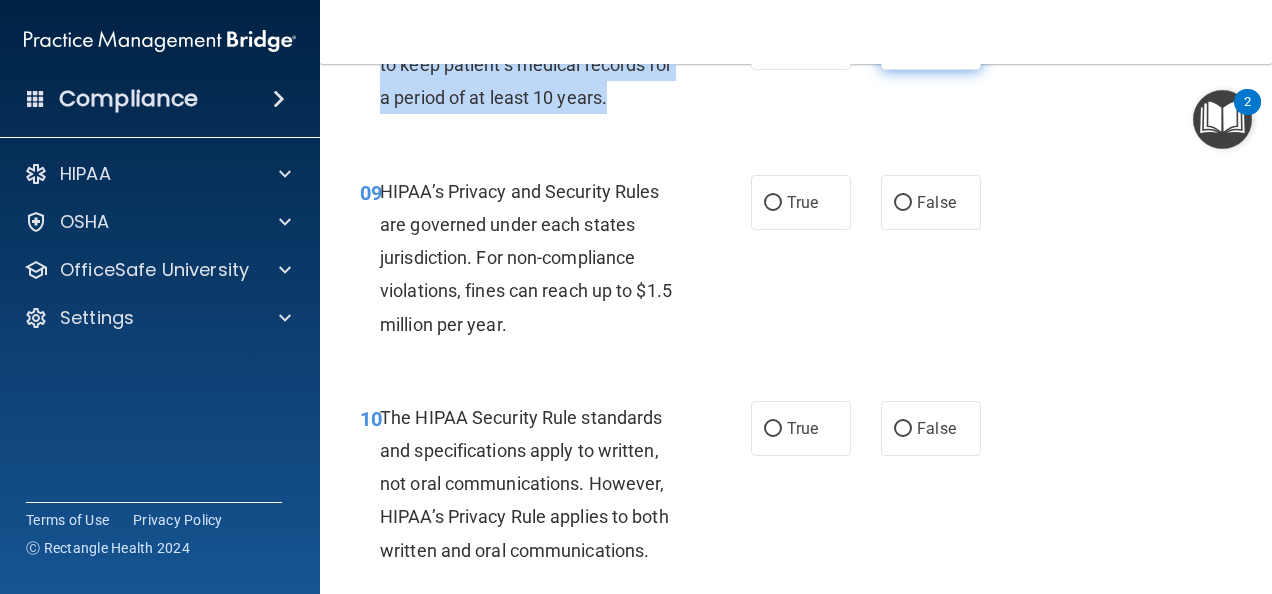 scroll, scrollTop: 1732, scrollLeft: 0, axis: vertical 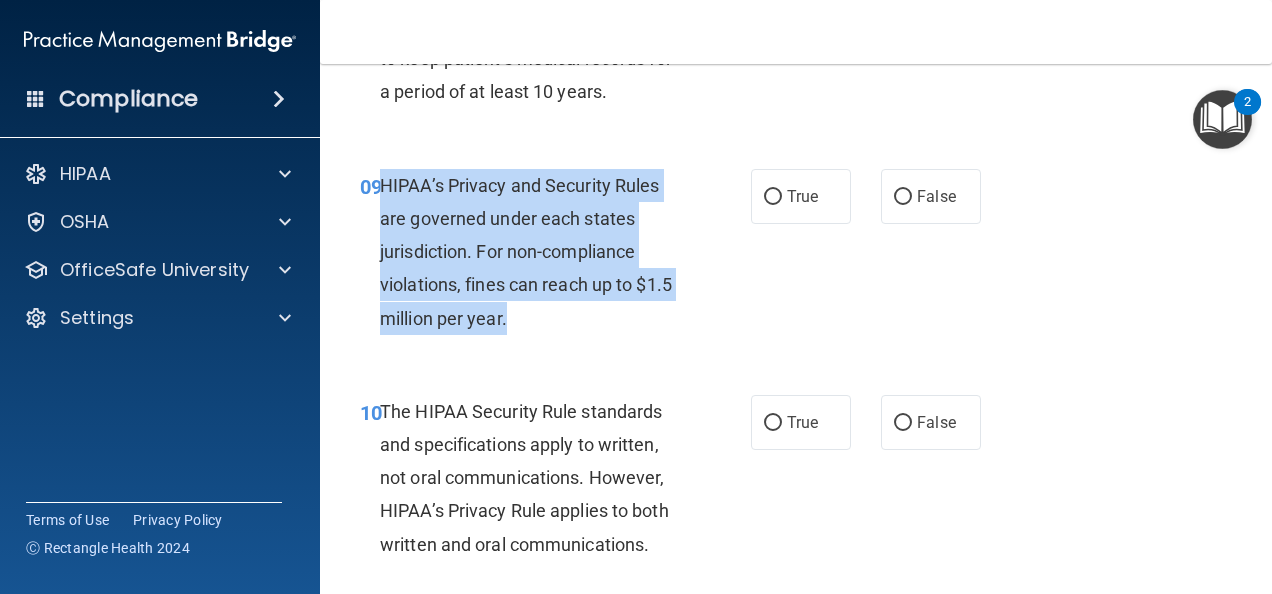 drag, startPoint x: 380, startPoint y: 215, endPoint x: 642, endPoint y: 346, distance: 292.9249 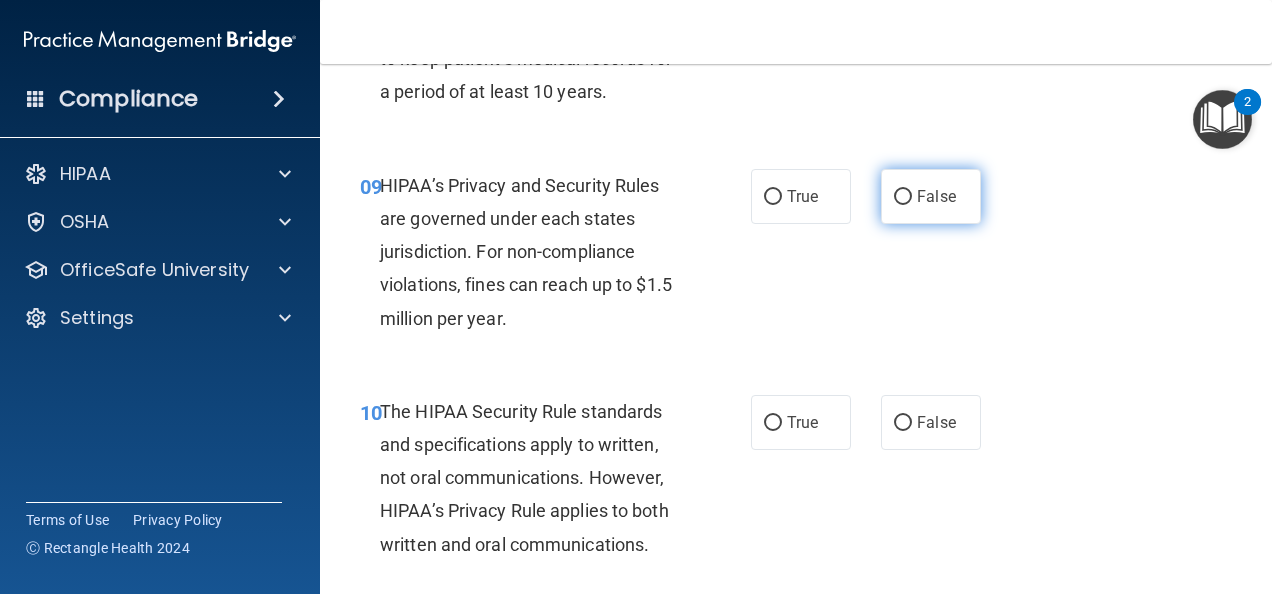 click on "False" at bounding box center (931, 196) 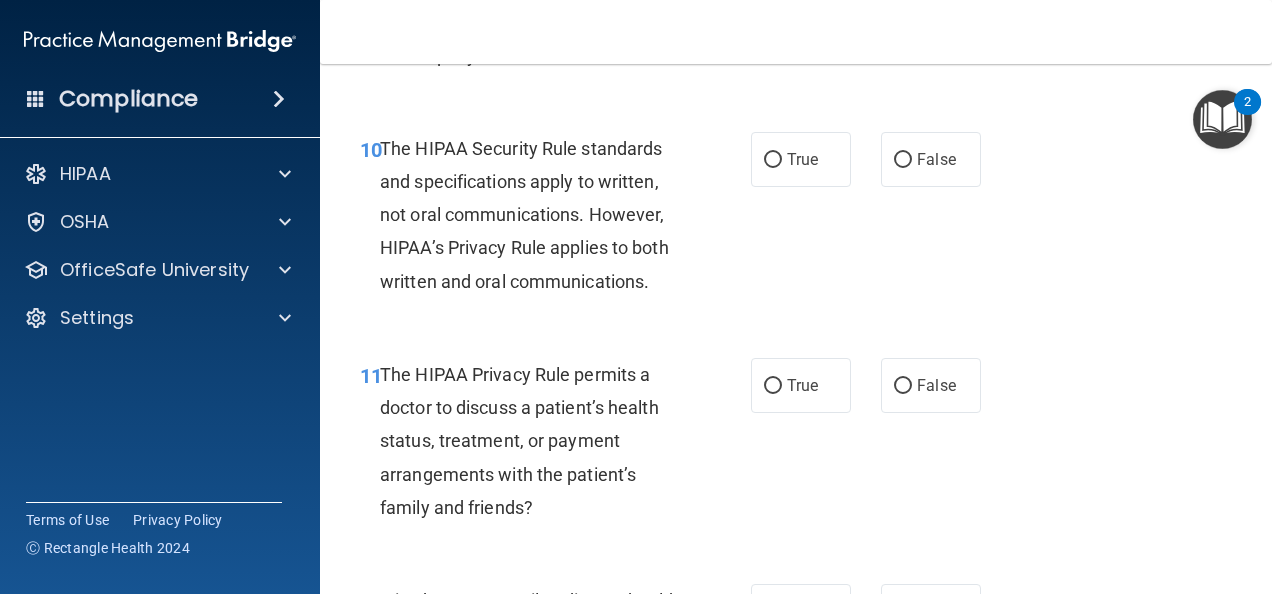 scroll, scrollTop: 1996, scrollLeft: 0, axis: vertical 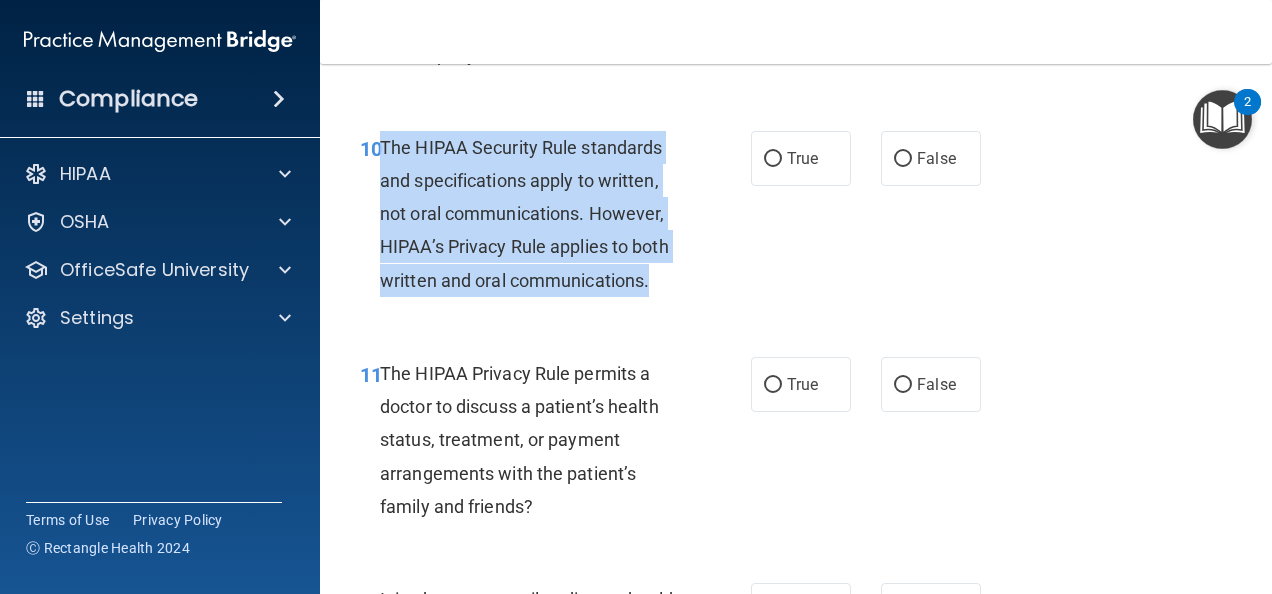 drag, startPoint x: 380, startPoint y: 178, endPoint x: 656, endPoint y: 325, distance: 312.70593 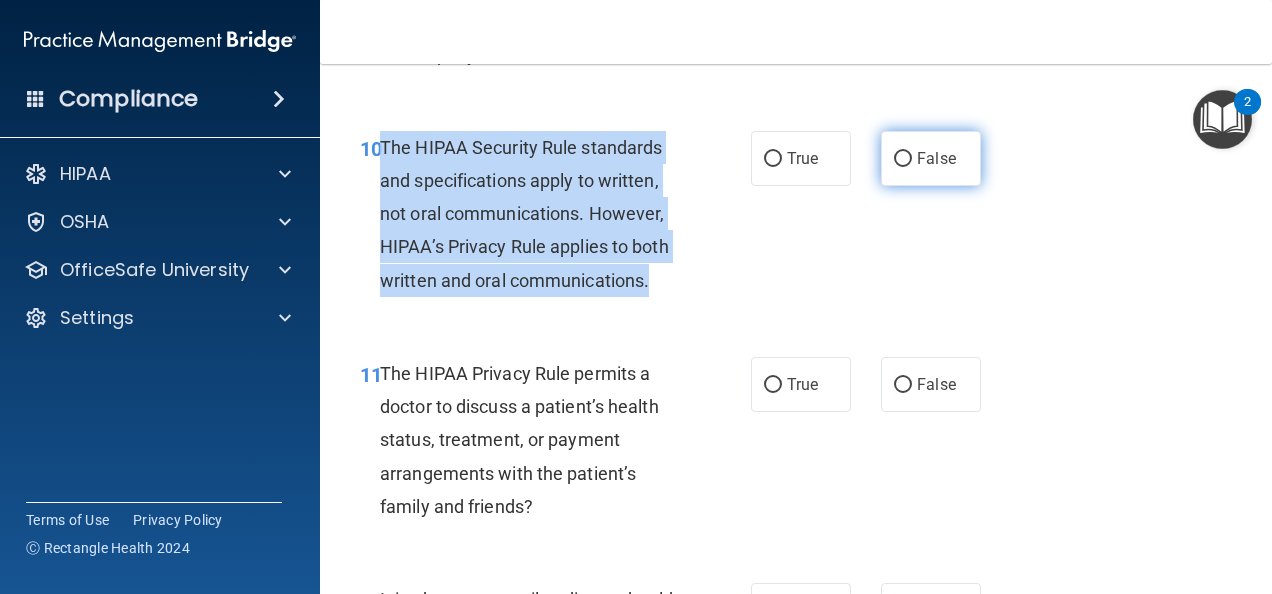 drag, startPoint x: 656, startPoint y: 325, endPoint x: 892, endPoint y: 189, distance: 272.38208 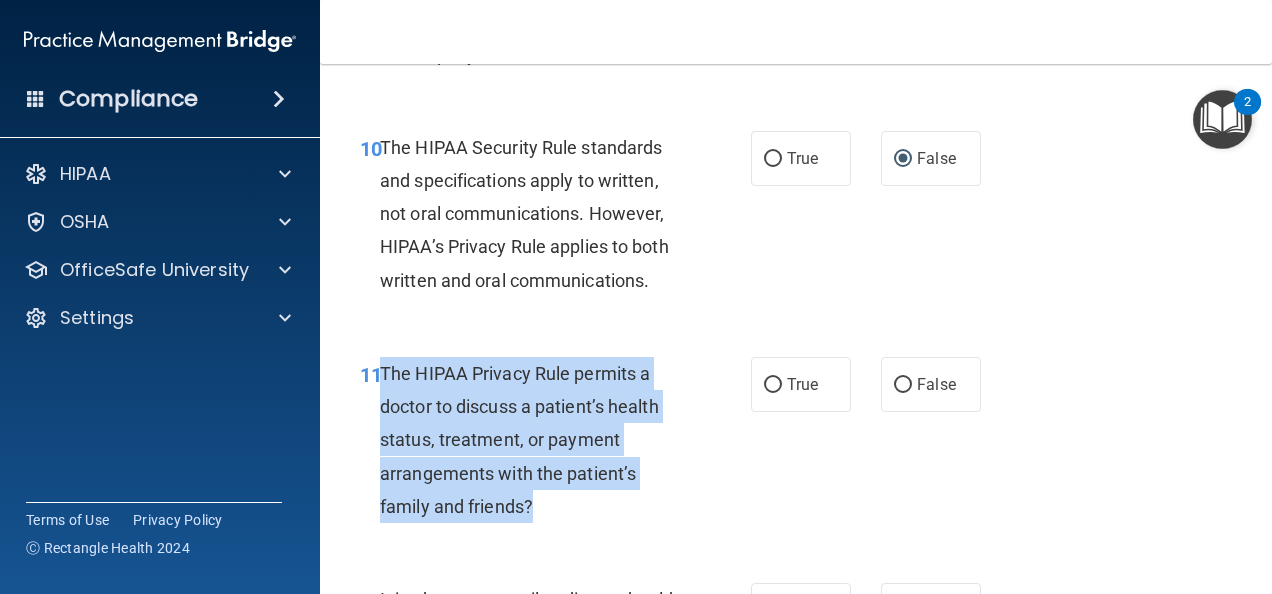 drag, startPoint x: 382, startPoint y: 406, endPoint x: 638, endPoint y: 532, distance: 285.32788 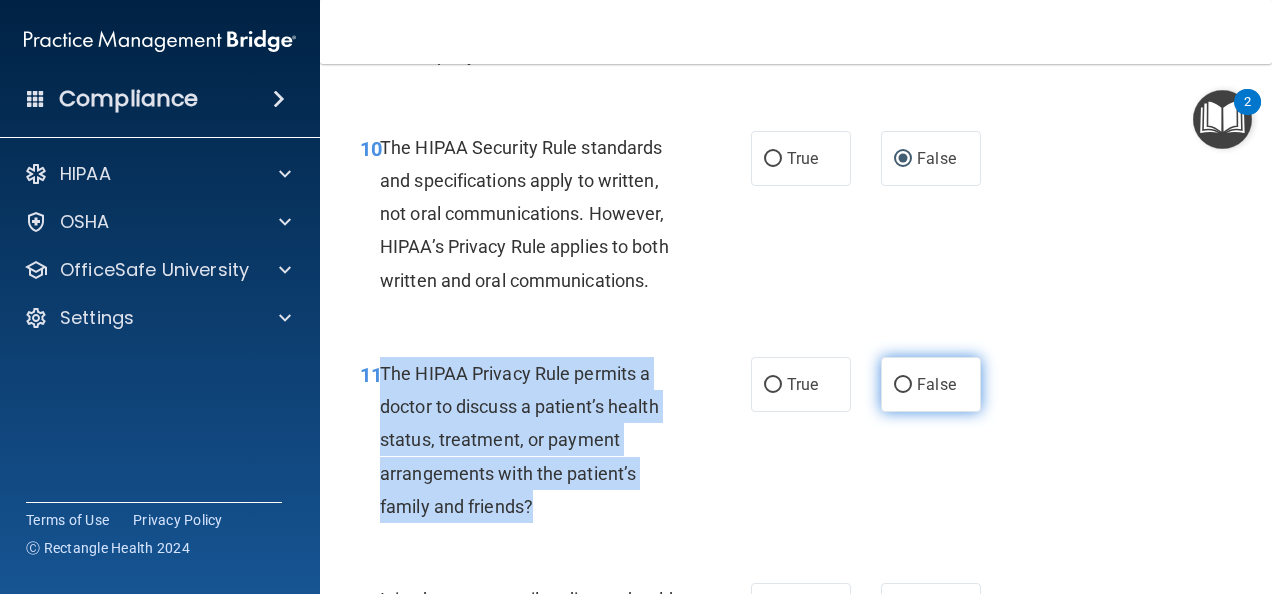 click on "False" at bounding box center [903, 385] 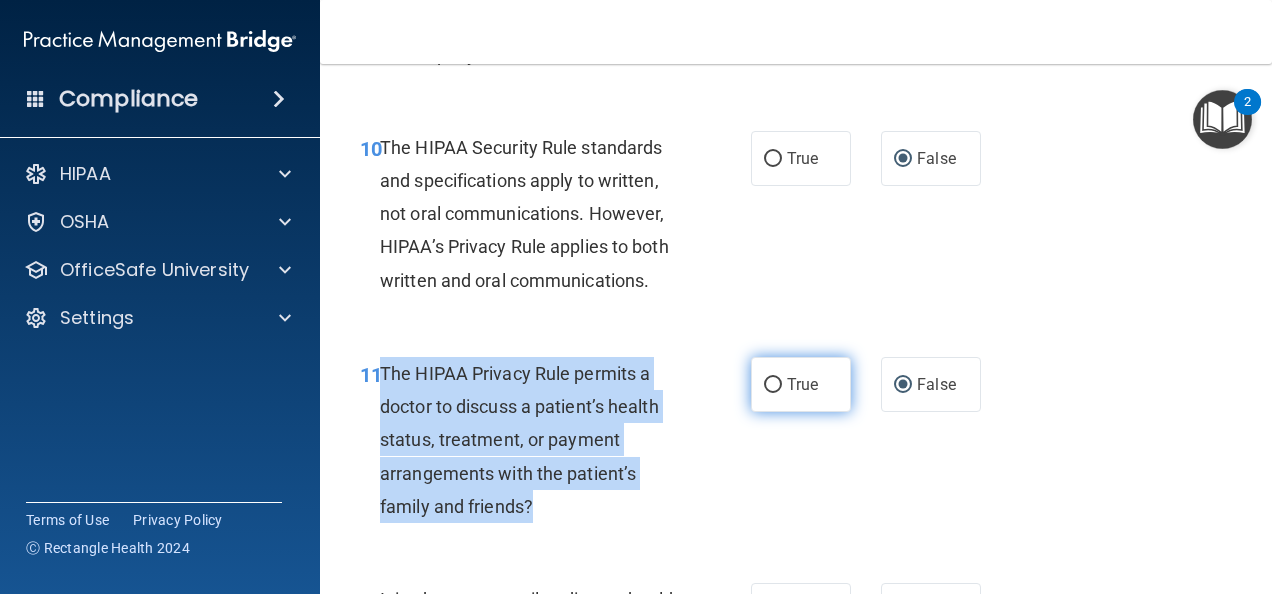 click on "True" at bounding box center (773, 385) 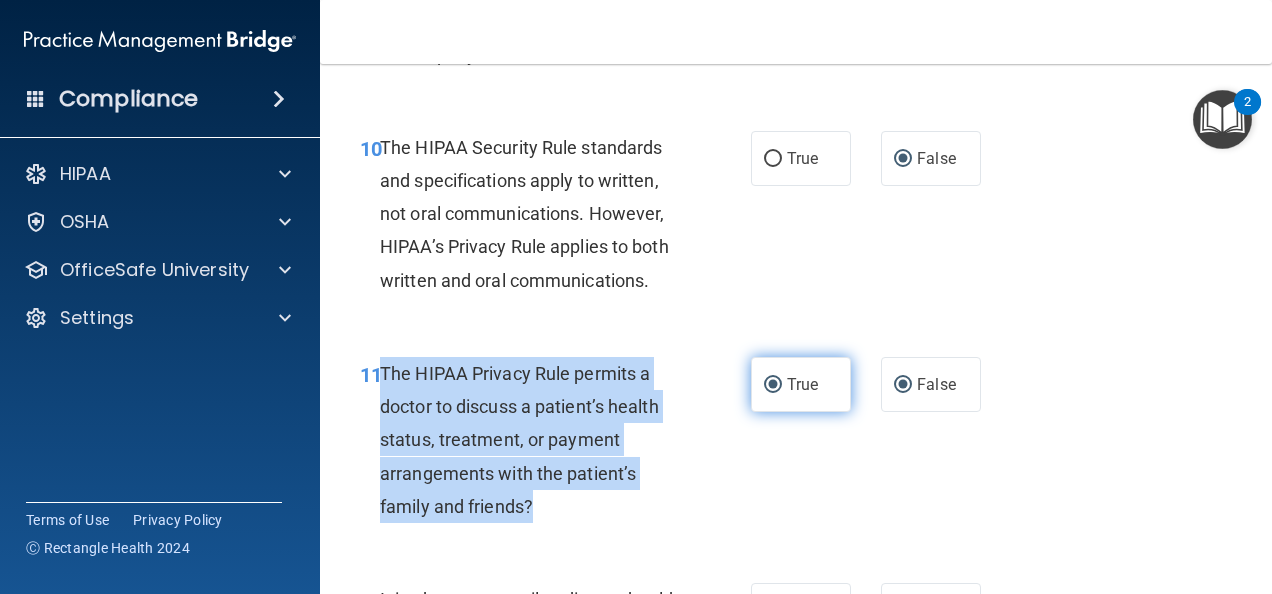 radio on "false" 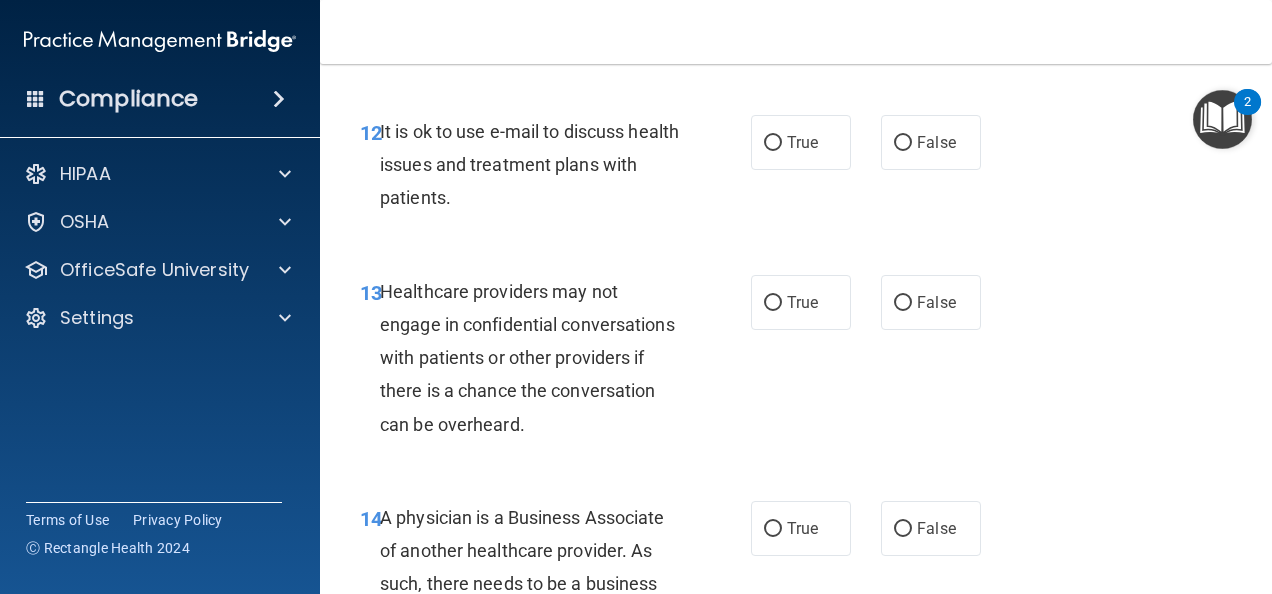 scroll, scrollTop: 2476, scrollLeft: 0, axis: vertical 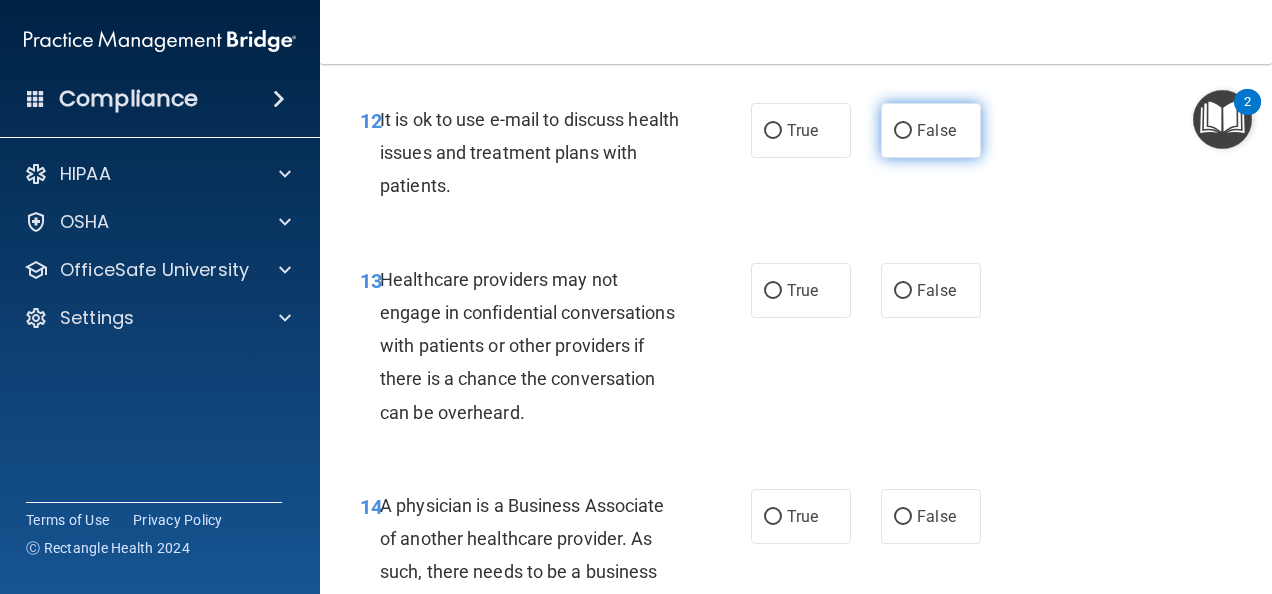 click on "False" at bounding box center [931, 130] 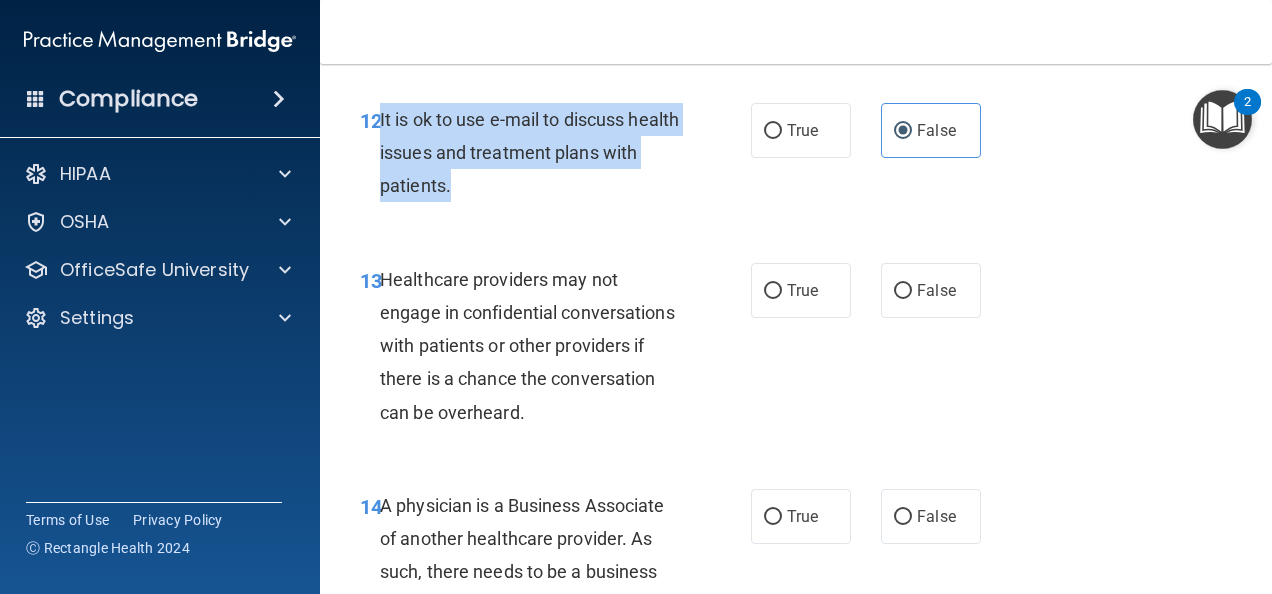 drag, startPoint x: 379, startPoint y: 147, endPoint x: 522, endPoint y: 226, distance: 163.37074 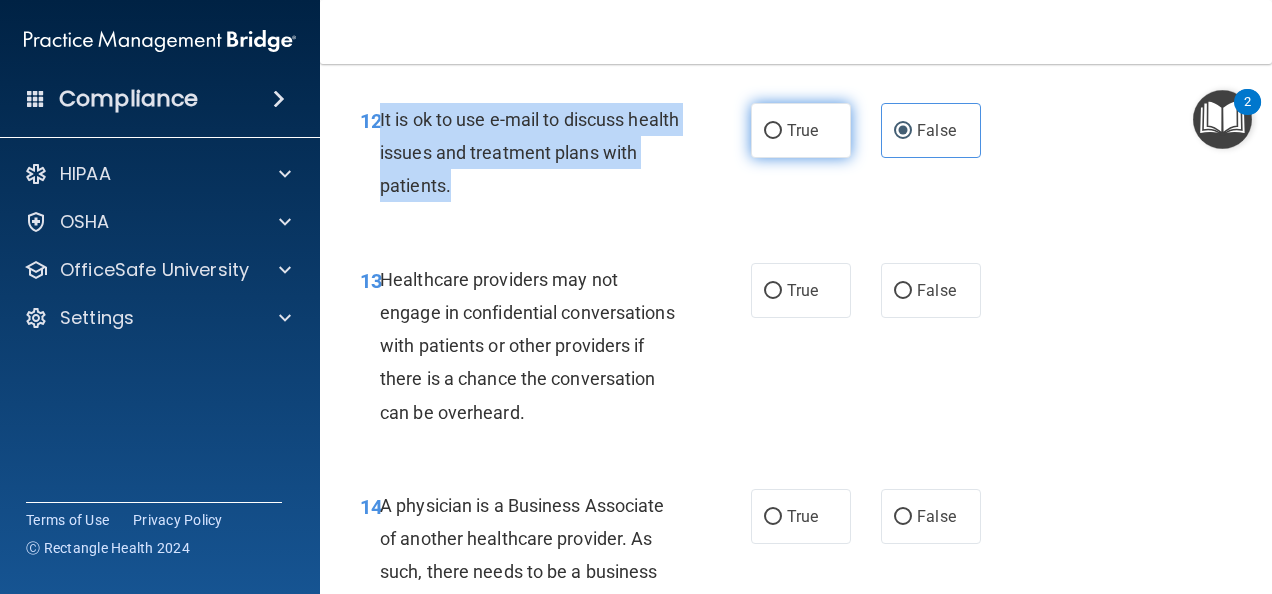 click on "True" at bounding box center [773, 131] 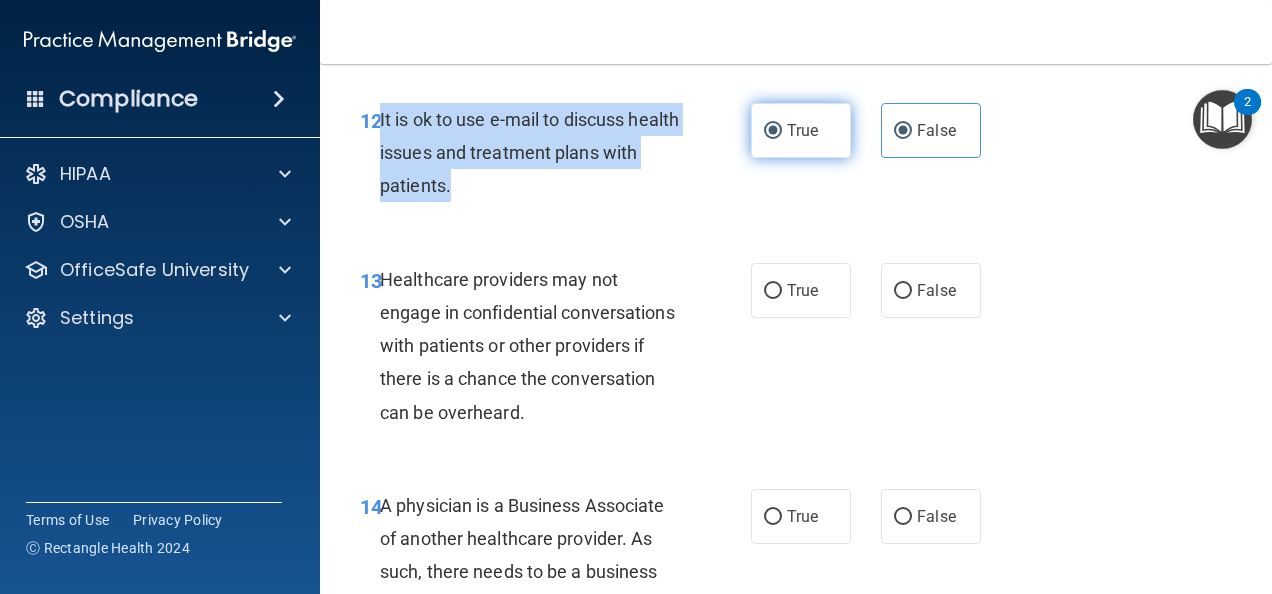 radio on "false" 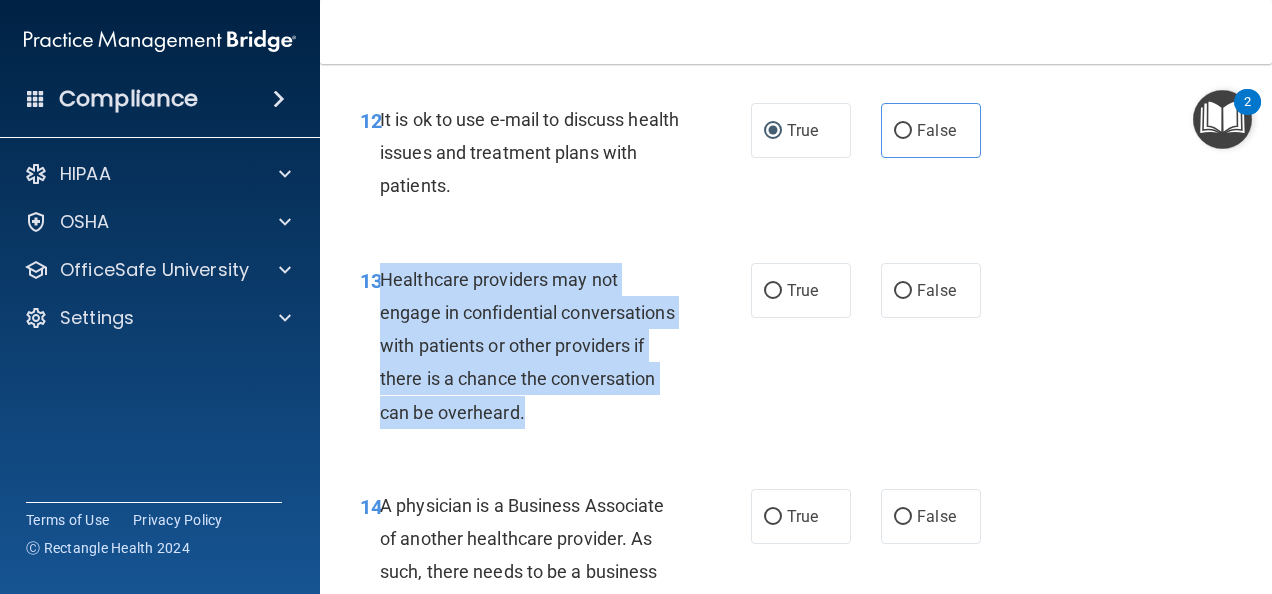 drag, startPoint x: 381, startPoint y: 310, endPoint x: 650, endPoint y: 447, distance: 301.87747 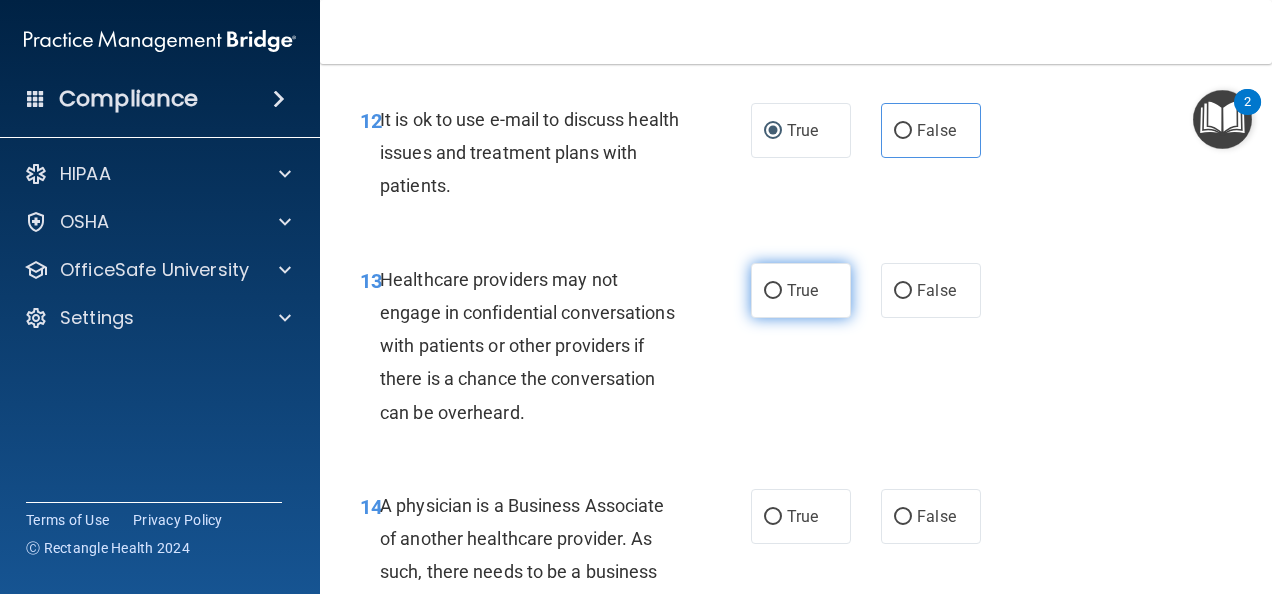 click on "True" at bounding box center (801, 290) 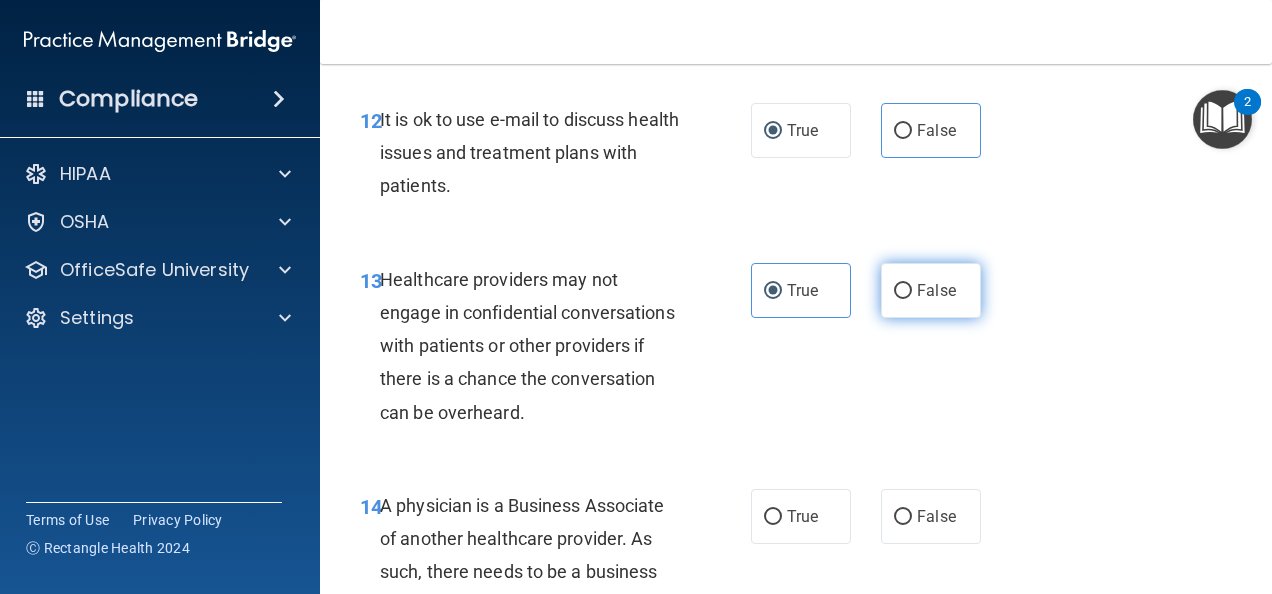 click on "False" at bounding box center [903, 291] 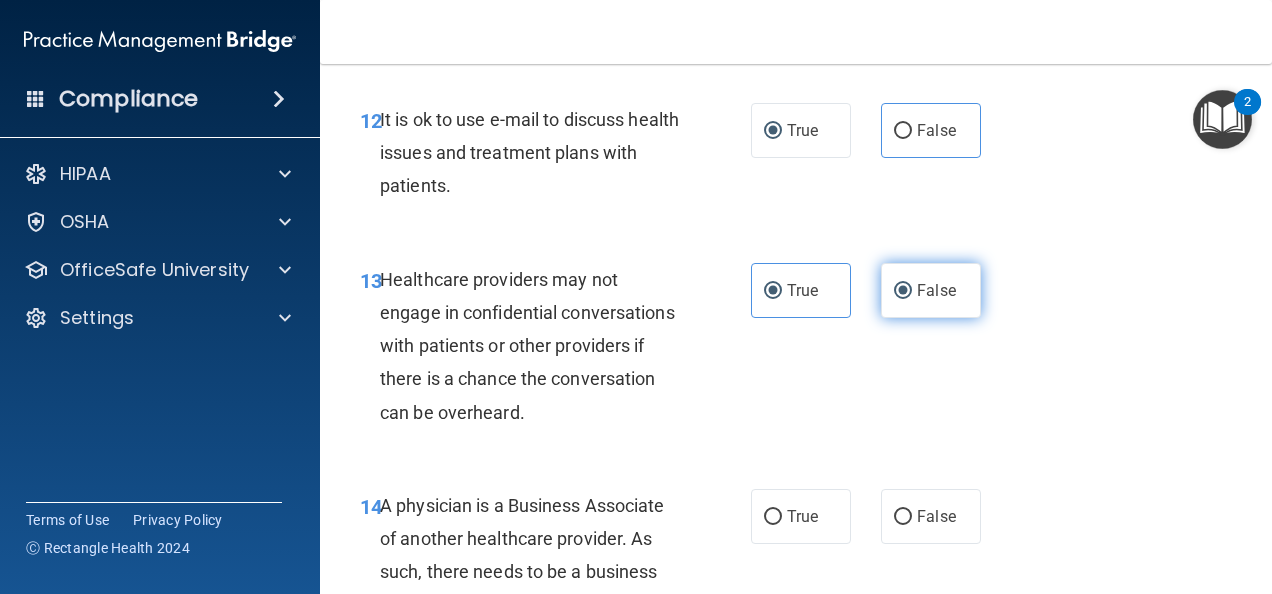 radio on "false" 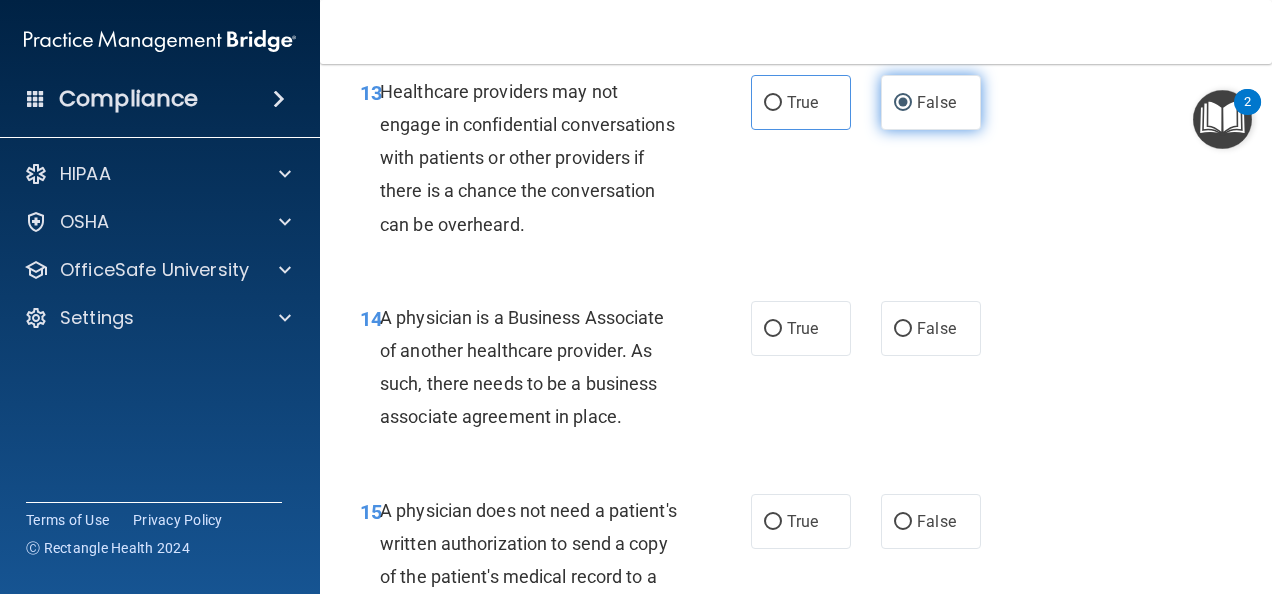 scroll, scrollTop: 2701, scrollLeft: 0, axis: vertical 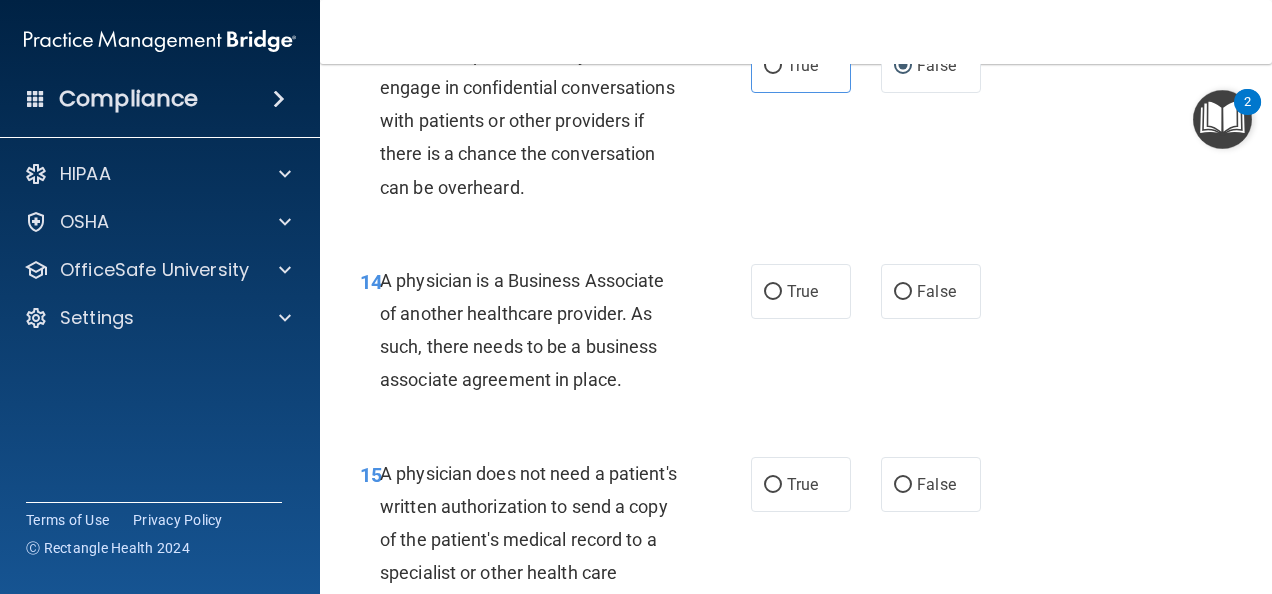 drag, startPoint x: 382, startPoint y: 312, endPoint x: 641, endPoint y: 424, distance: 282.17902 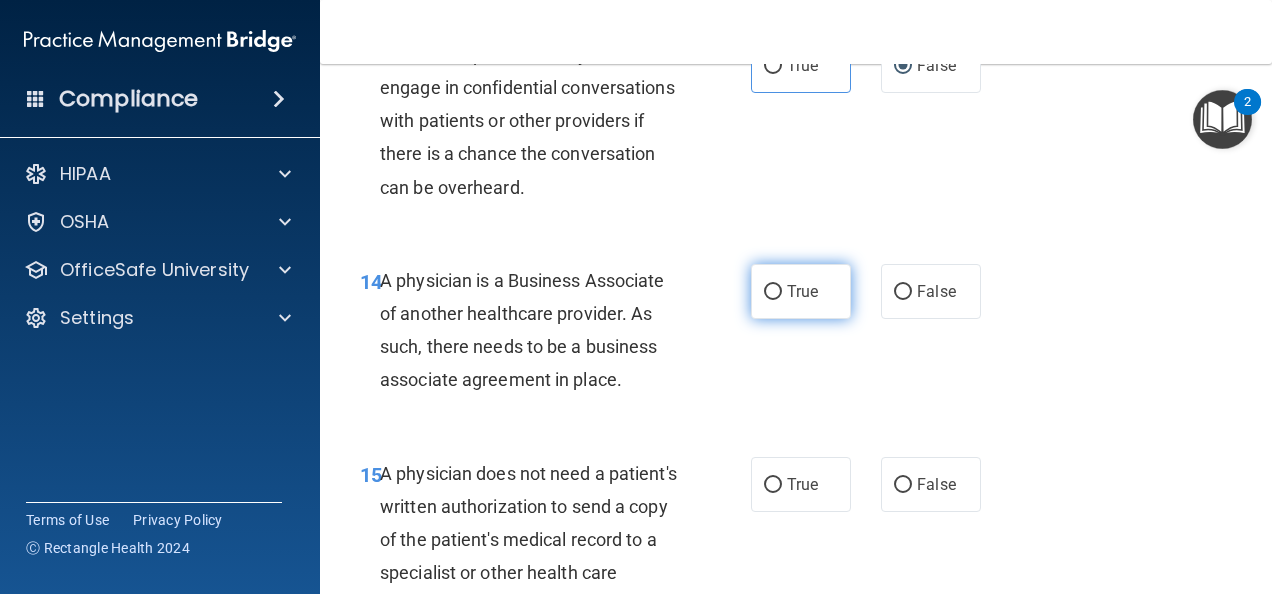 click on "True" at bounding box center (773, 292) 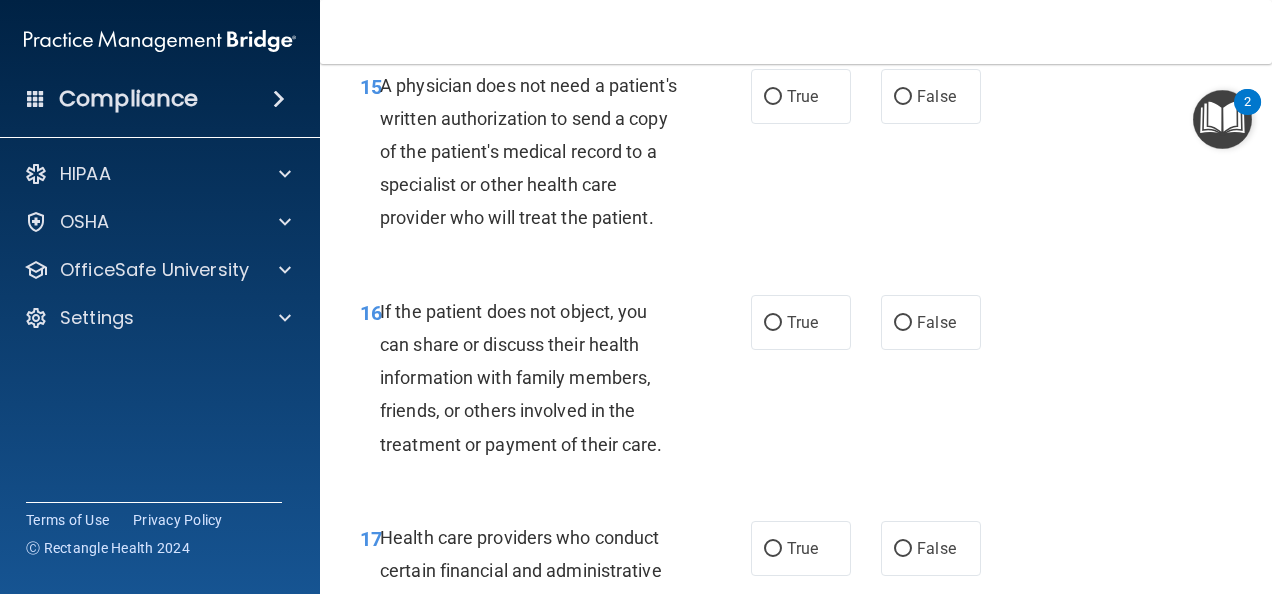 scroll, scrollTop: 3092, scrollLeft: 0, axis: vertical 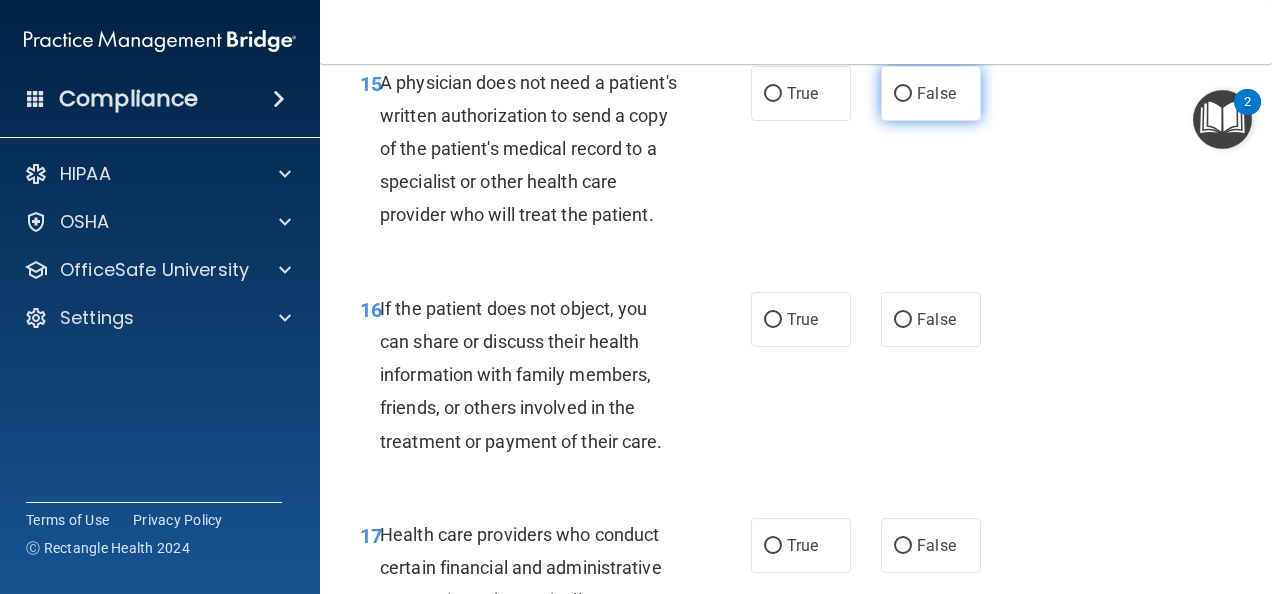 click on "False" at bounding box center (903, 94) 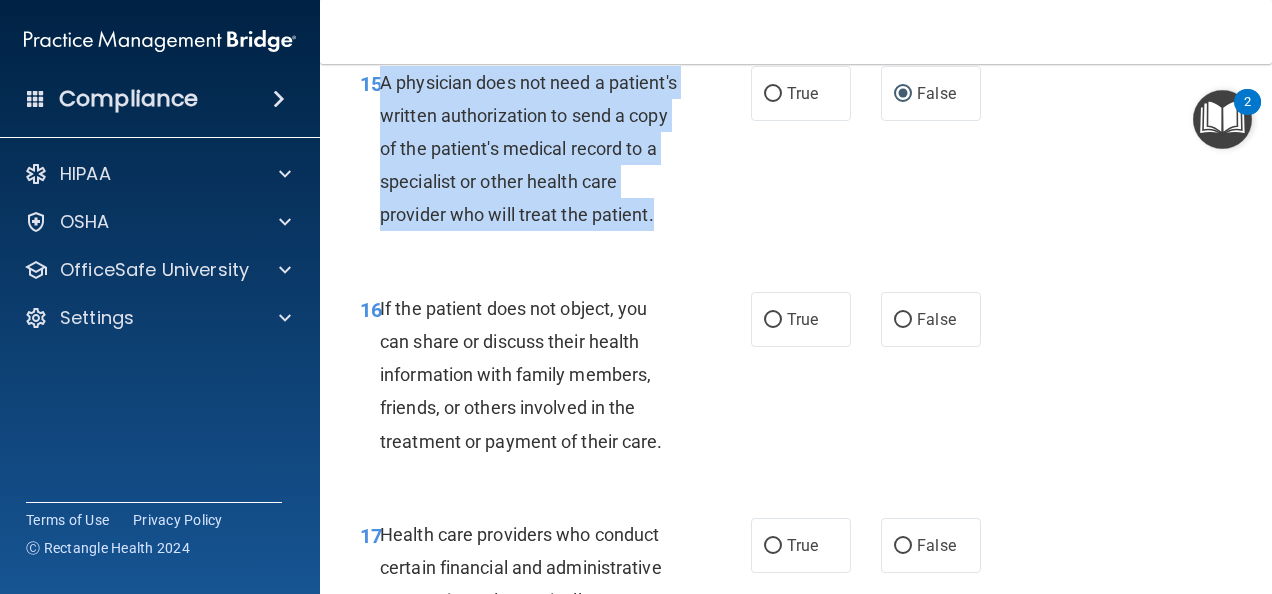 drag, startPoint x: 383, startPoint y: 112, endPoint x: 584, endPoint y: 304, distance: 277.96582 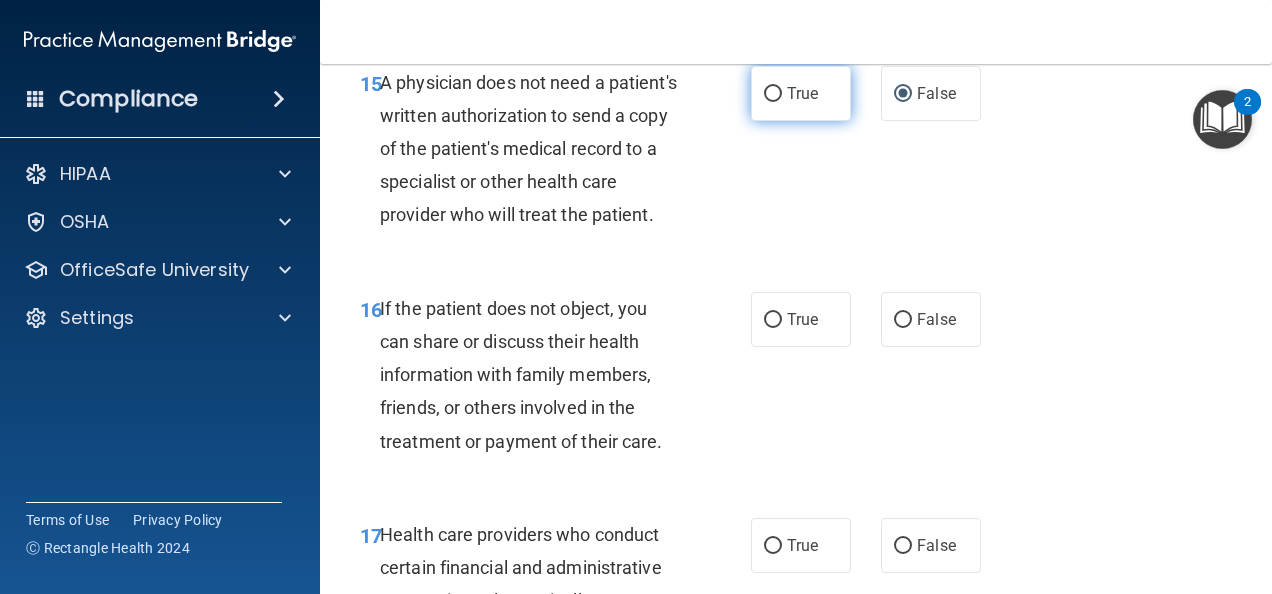 click on "True" at bounding box center (801, 93) 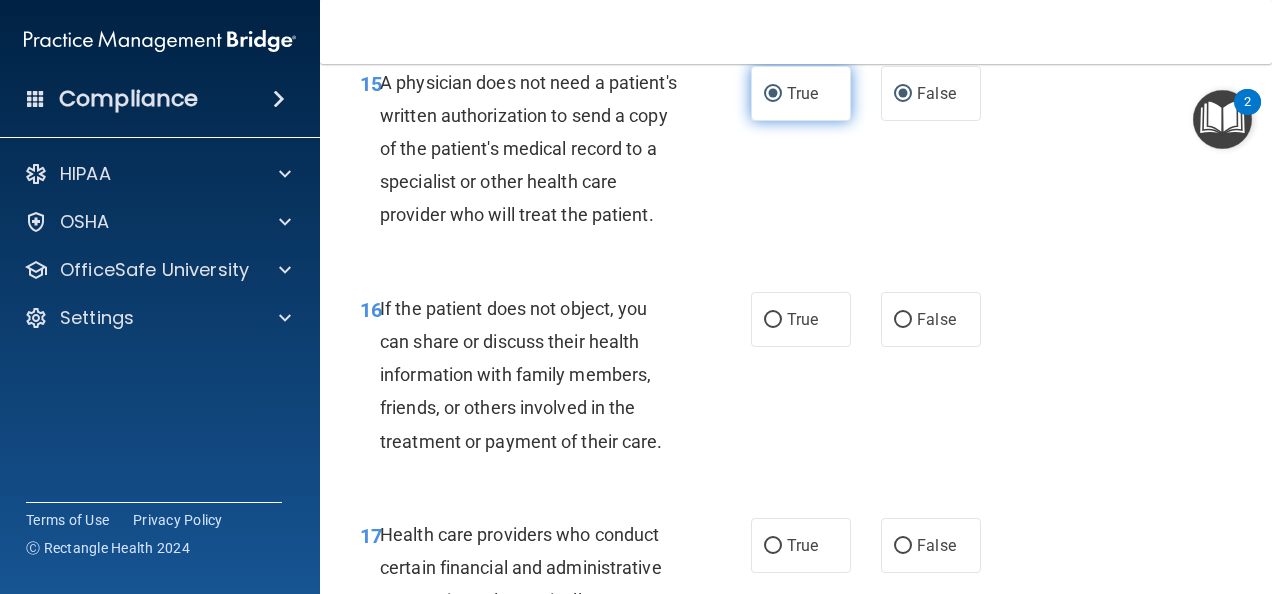 radio on "false" 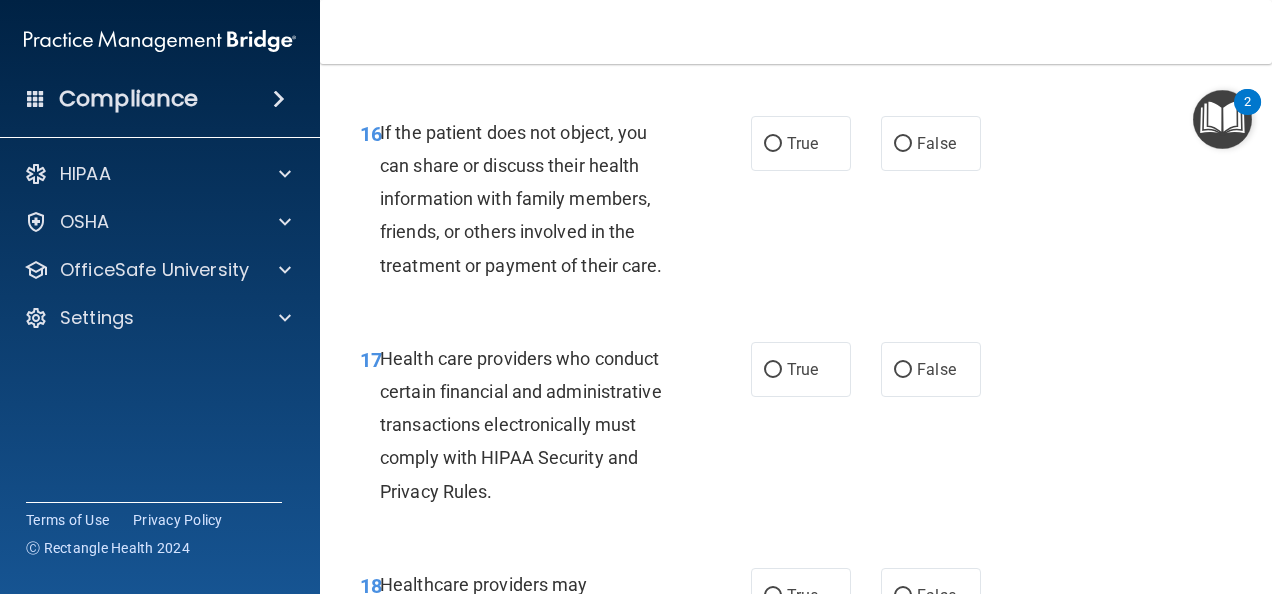 scroll, scrollTop: 3276, scrollLeft: 0, axis: vertical 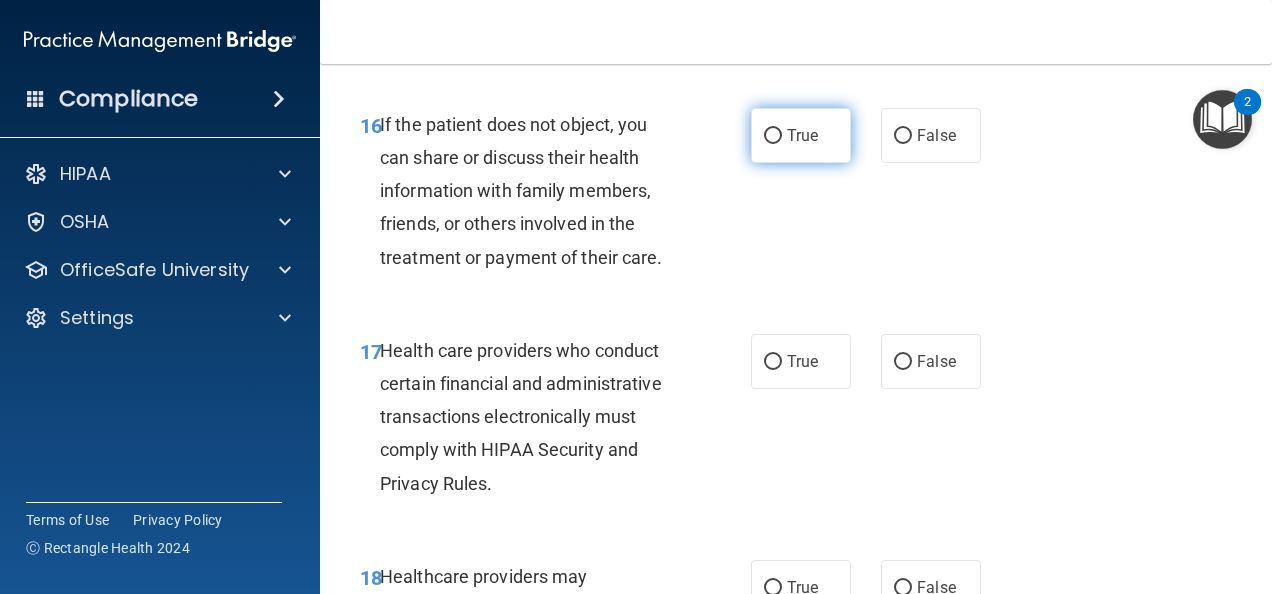 click on "True" at bounding box center (801, 135) 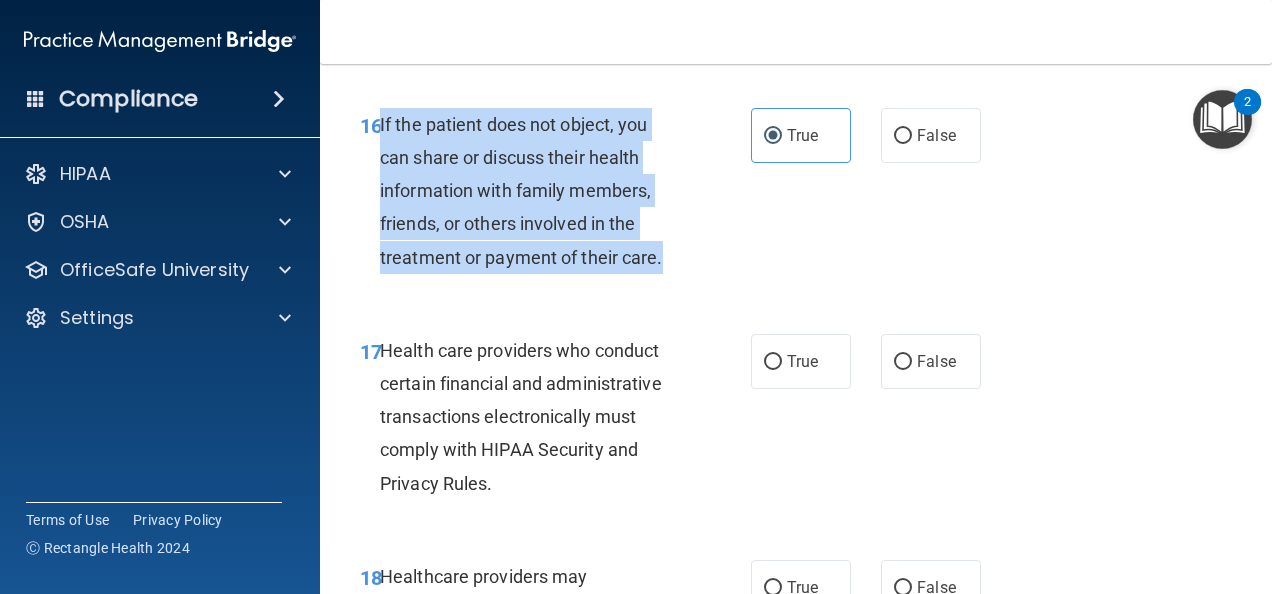 drag, startPoint x: 379, startPoint y: 186, endPoint x: 685, endPoint y: 336, distance: 340.78732 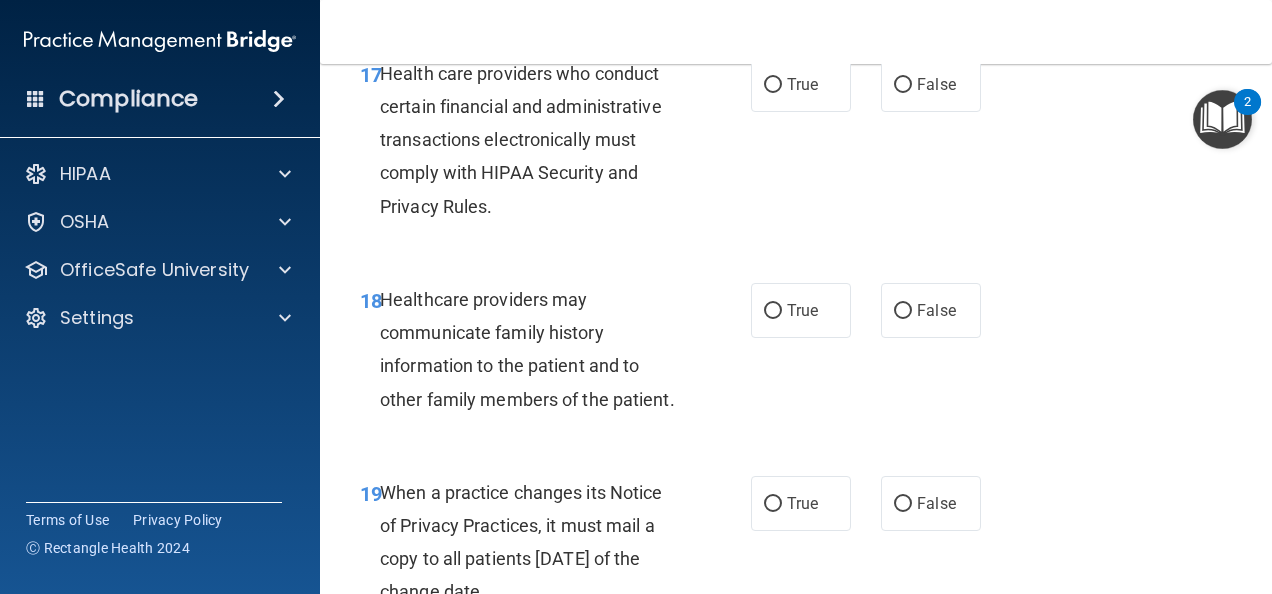 scroll, scrollTop: 3561, scrollLeft: 0, axis: vertical 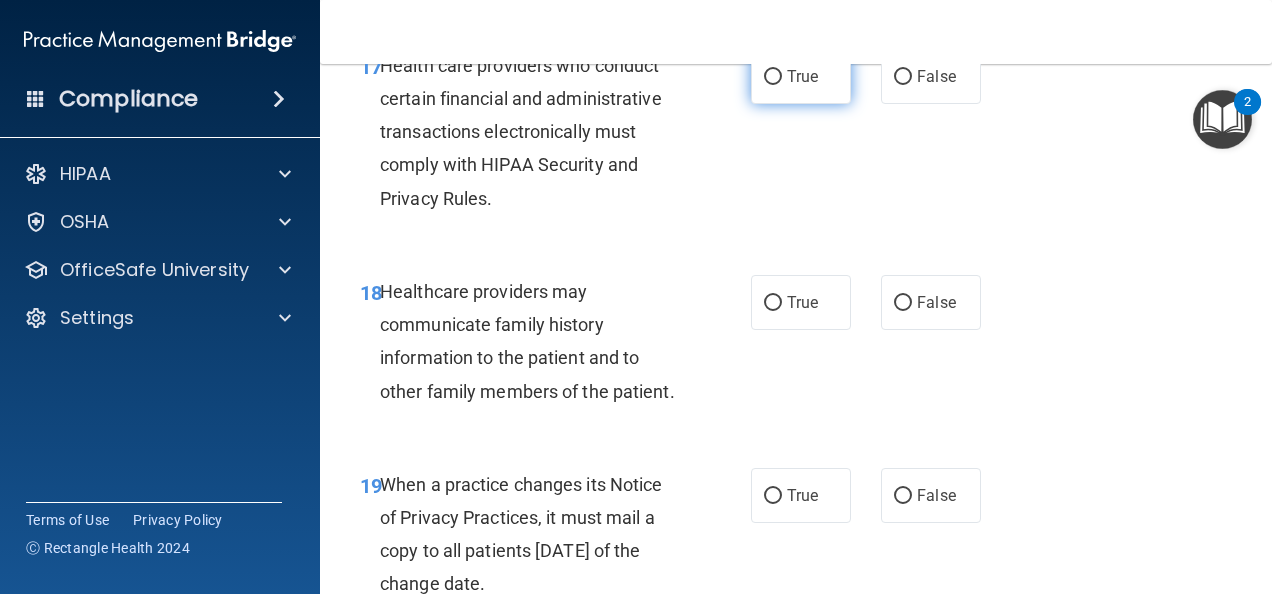 click on "True" at bounding box center [773, 77] 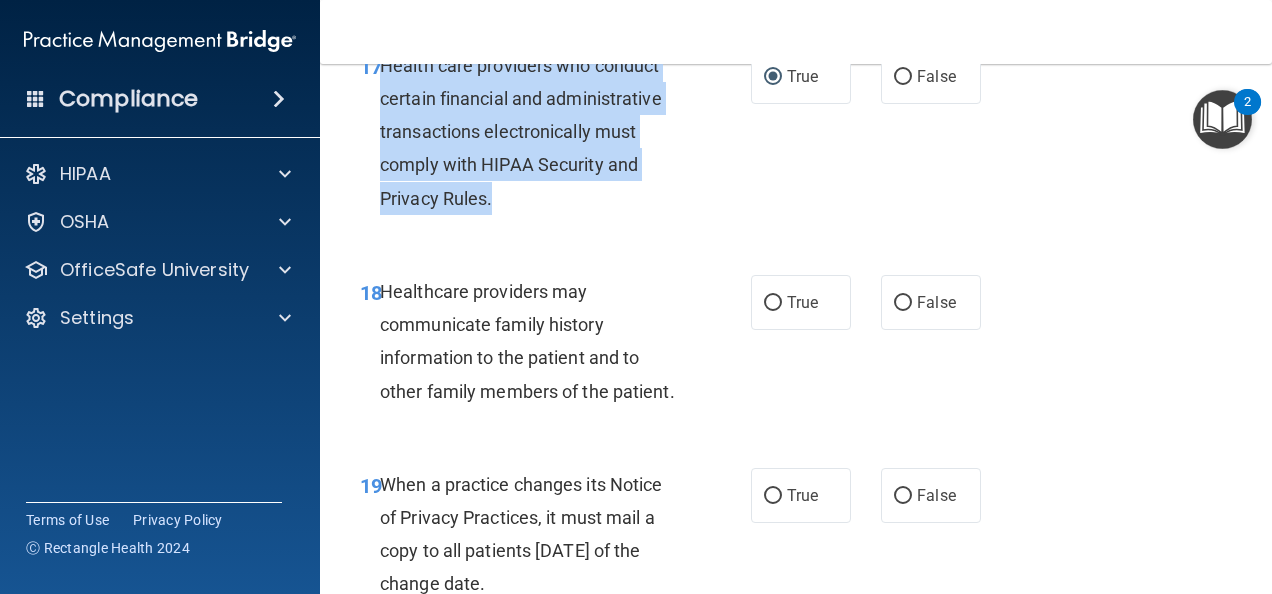 drag, startPoint x: 378, startPoint y: 129, endPoint x: 595, endPoint y: 266, distance: 256.62814 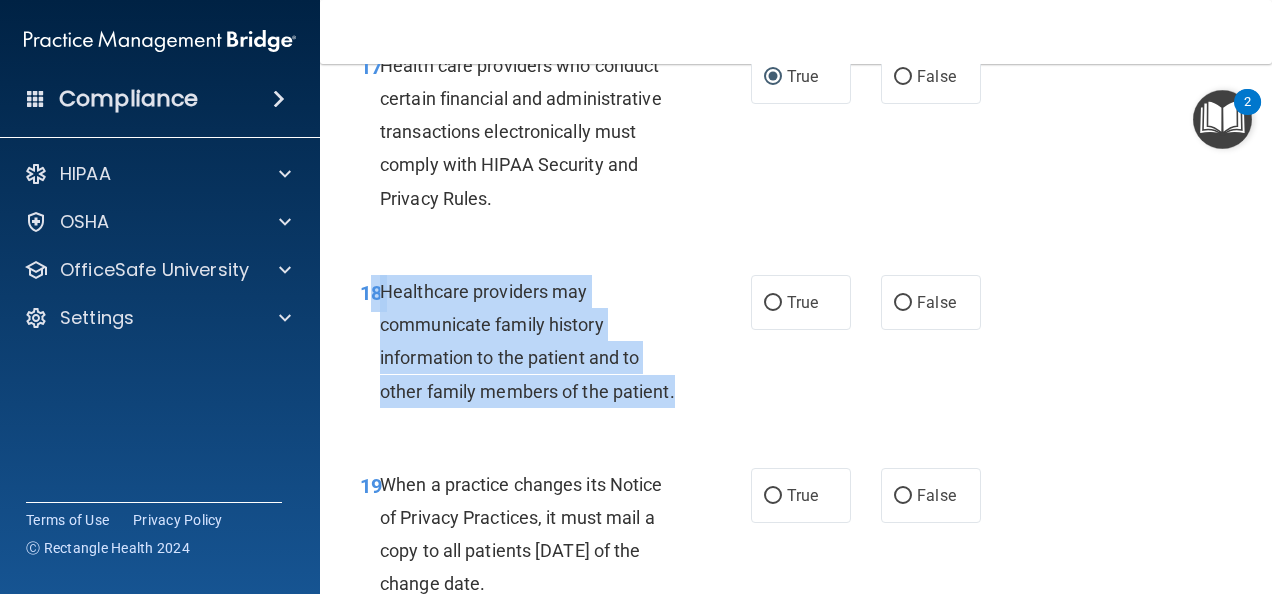 drag, startPoint x: 377, startPoint y: 354, endPoint x: 617, endPoint y: 480, distance: 271.06458 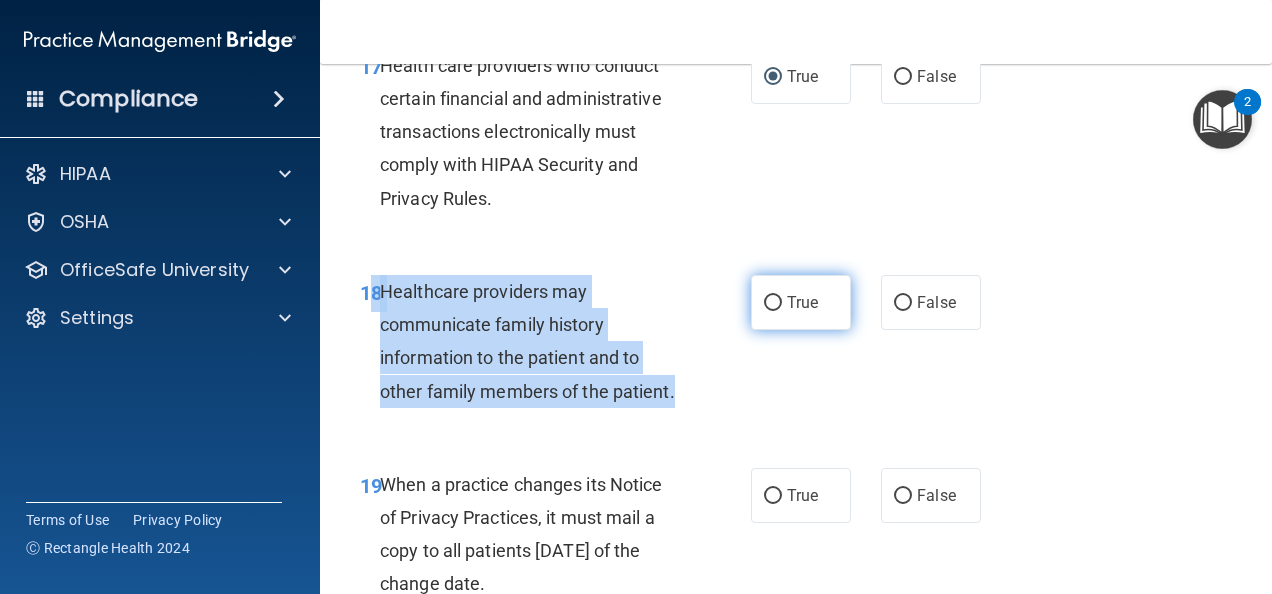 click on "True" at bounding box center [773, 303] 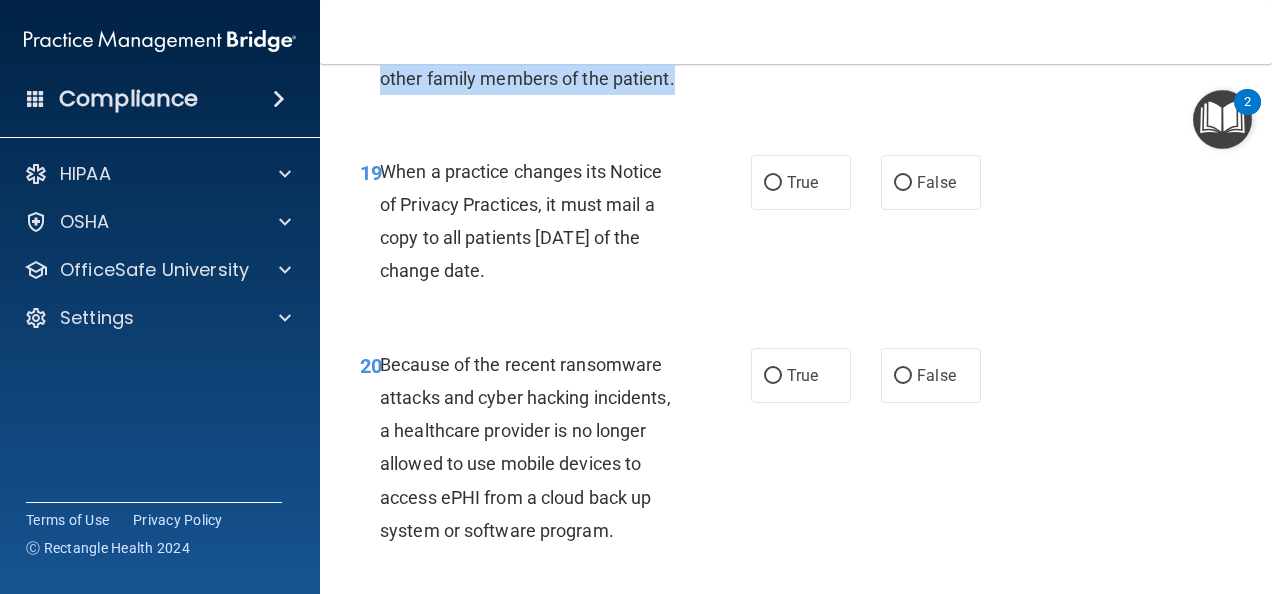 scroll, scrollTop: 3880, scrollLeft: 0, axis: vertical 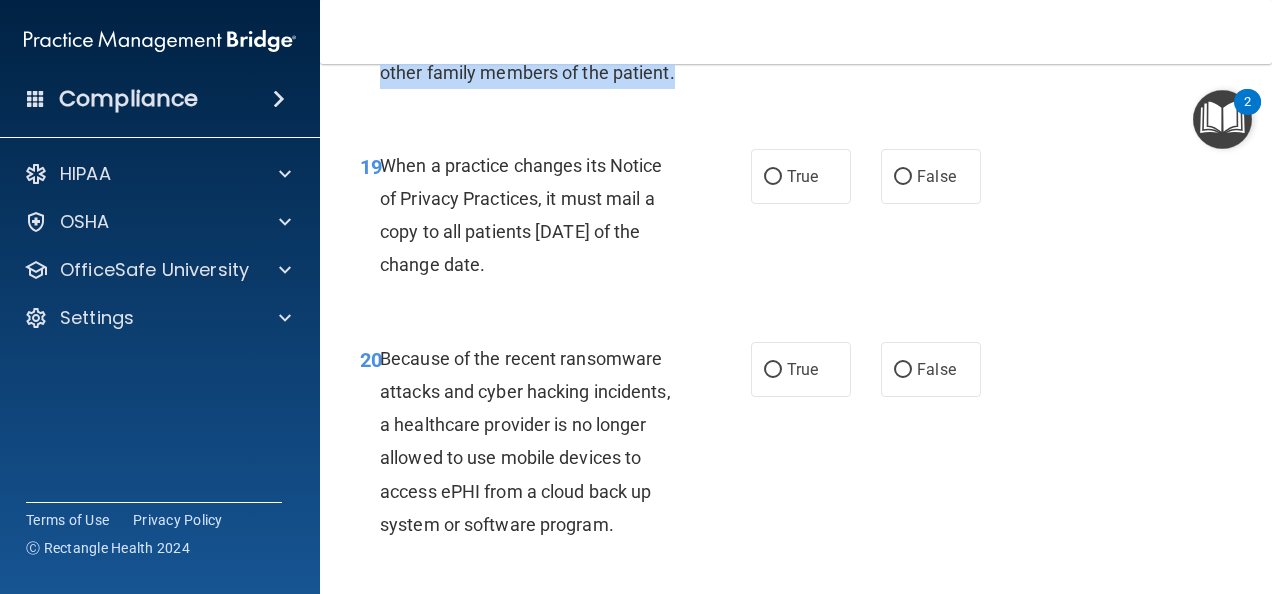 drag, startPoint x: 381, startPoint y: 263, endPoint x: 646, endPoint y: 374, distance: 287.3082 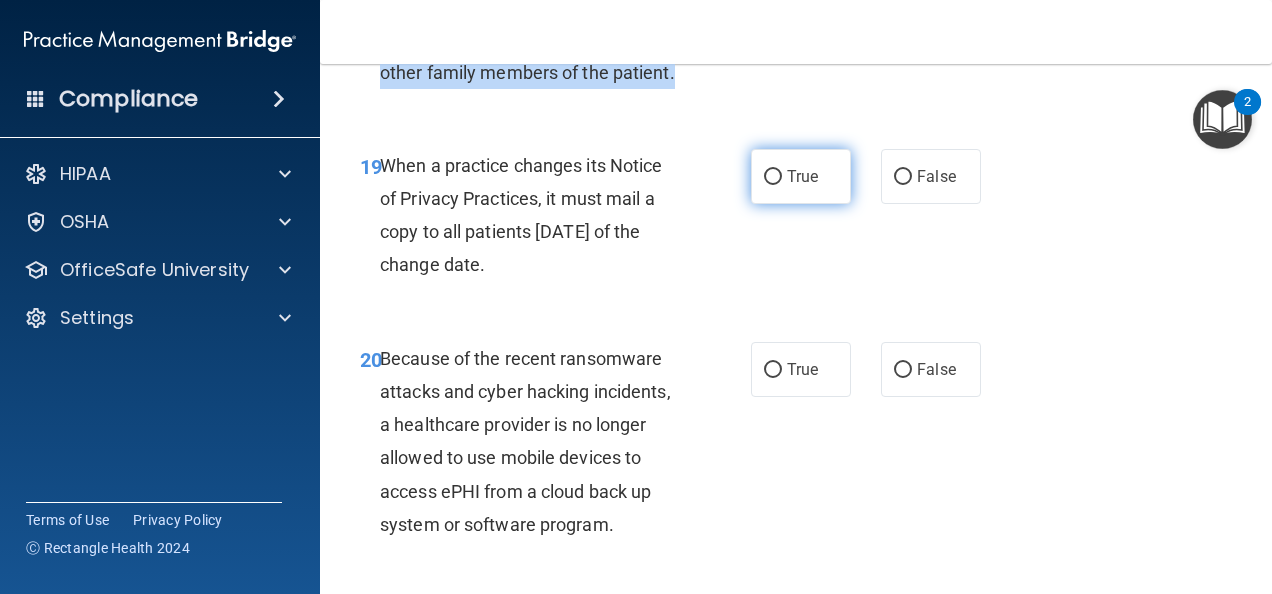 click on "True" at bounding box center (773, 177) 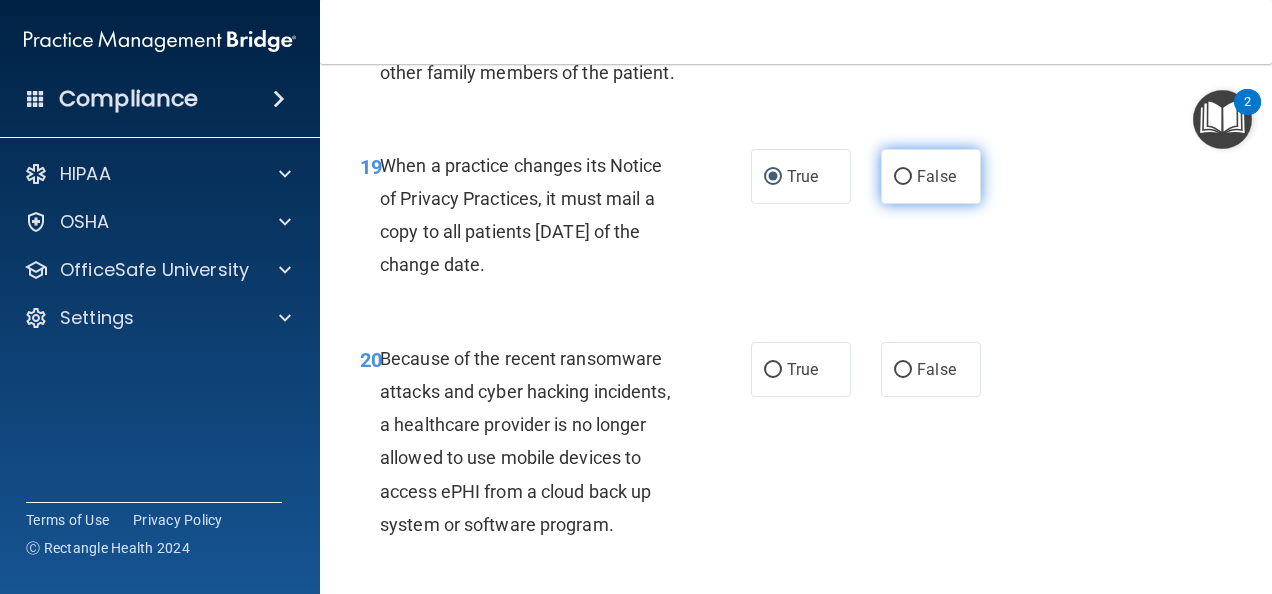 click on "False" at bounding box center (936, 176) 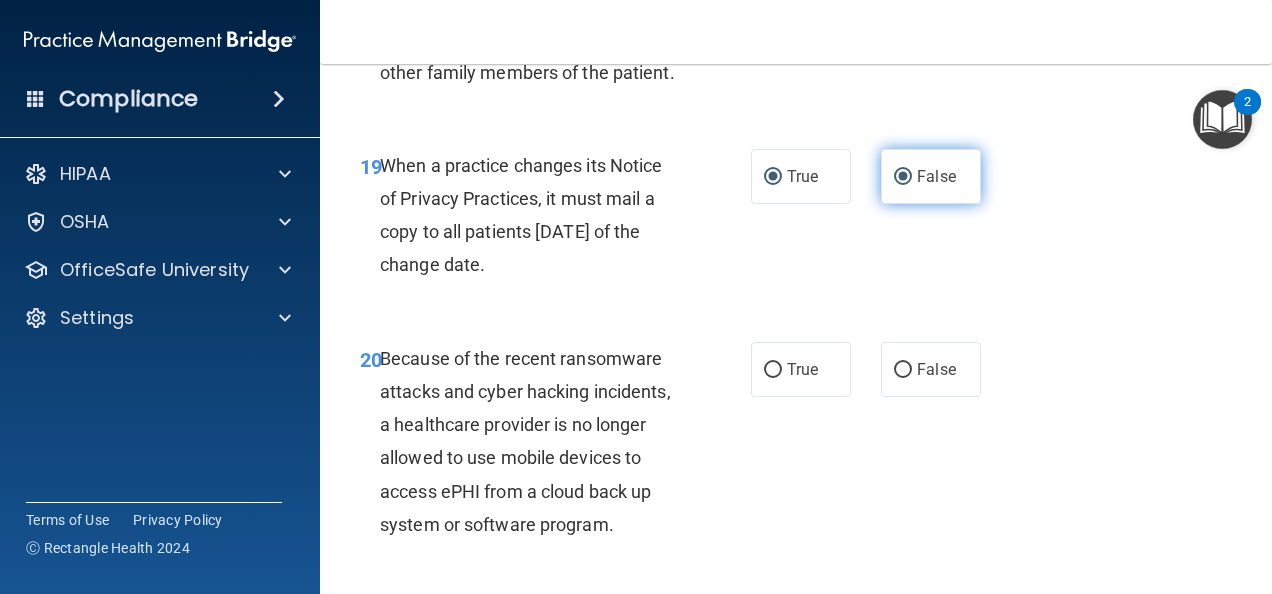 radio on "false" 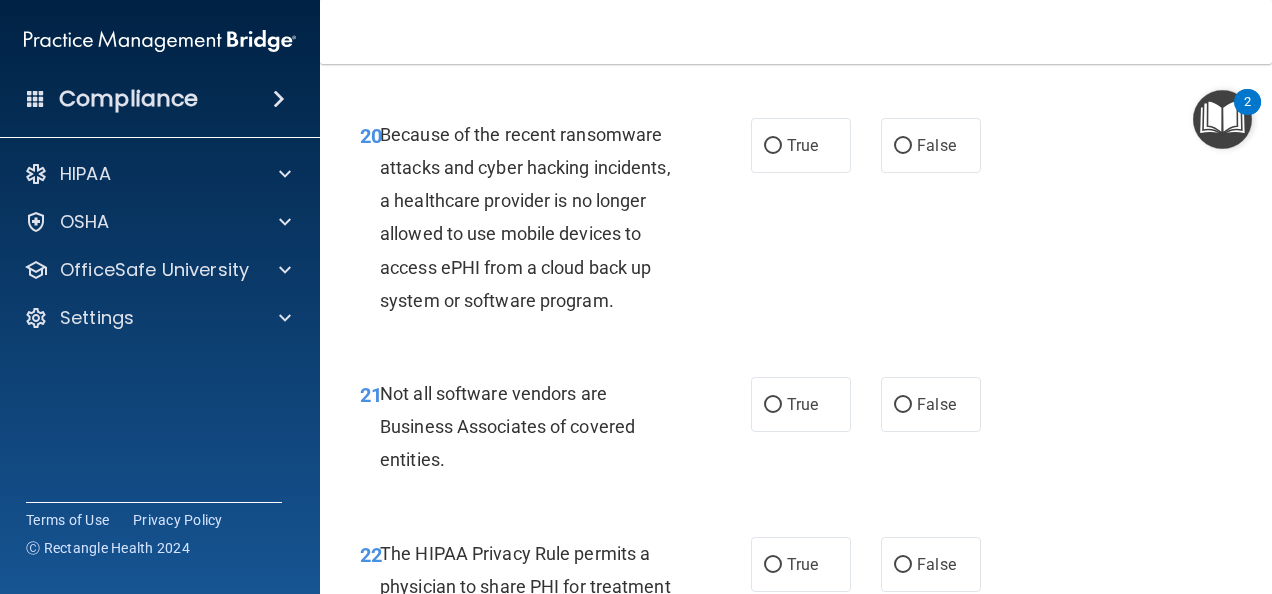 scroll, scrollTop: 4128, scrollLeft: 0, axis: vertical 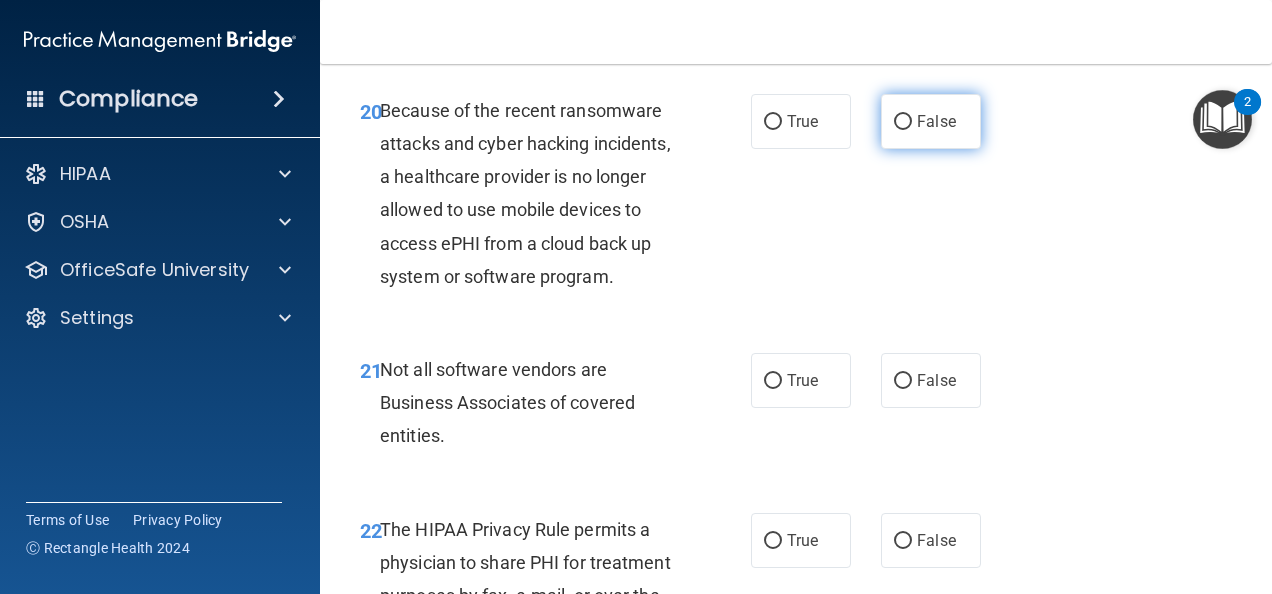 click on "False" at bounding box center [903, 122] 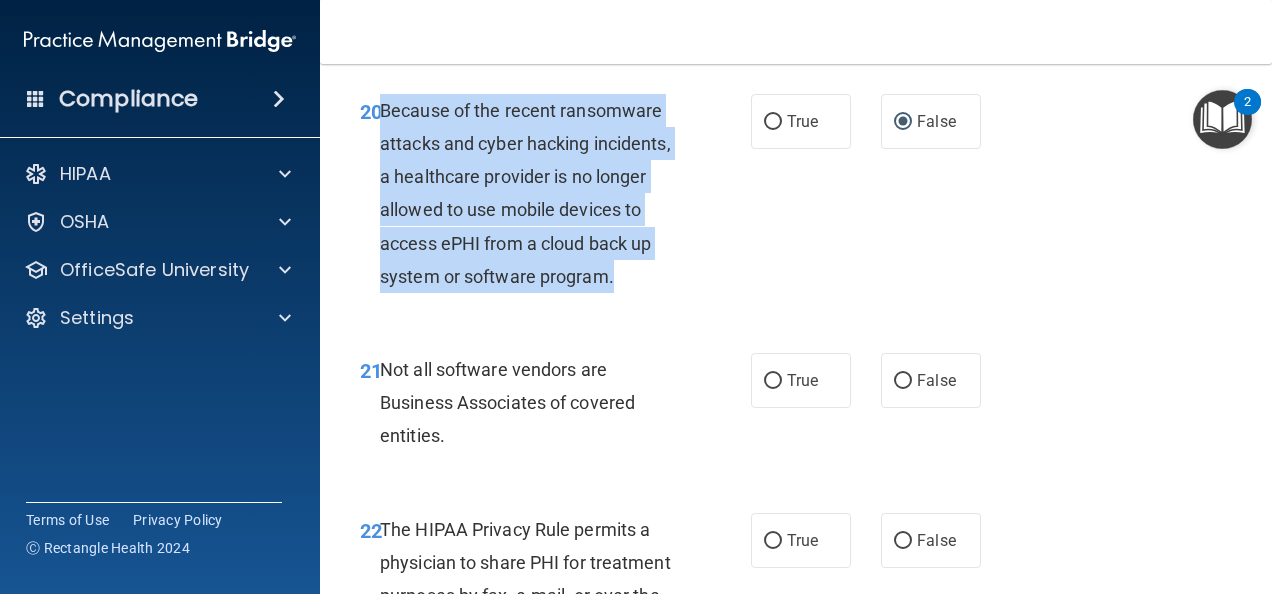drag, startPoint x: 380, startPoint y: 203, endPoint x: 630, endPoint y: 391, distance: 312.80026 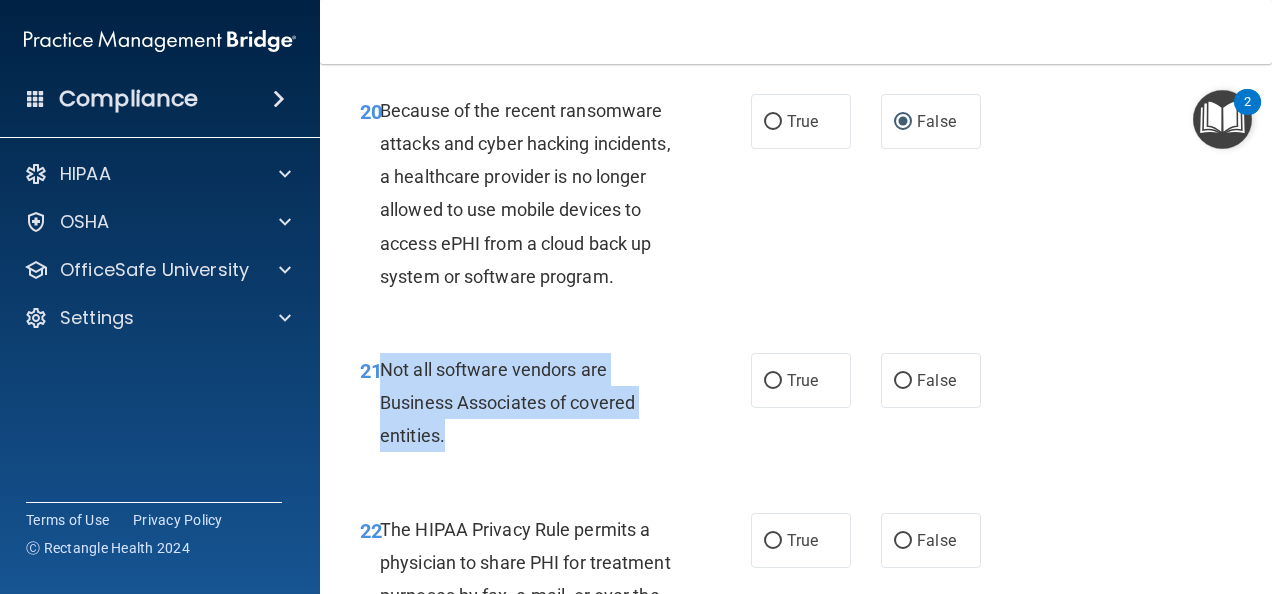 drag, startPoint x: 384, startPoint y: 470, endPoint x: 456, endPoint y: 545, distance: 103.96634 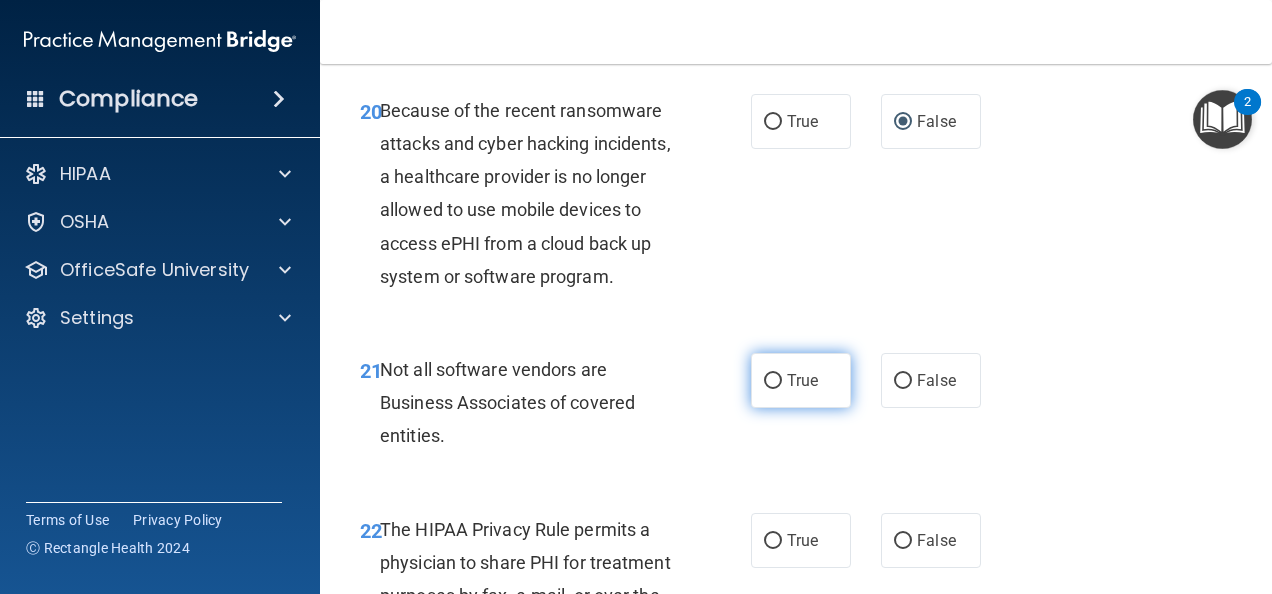 click on "True" at bounding box center (801, 380) 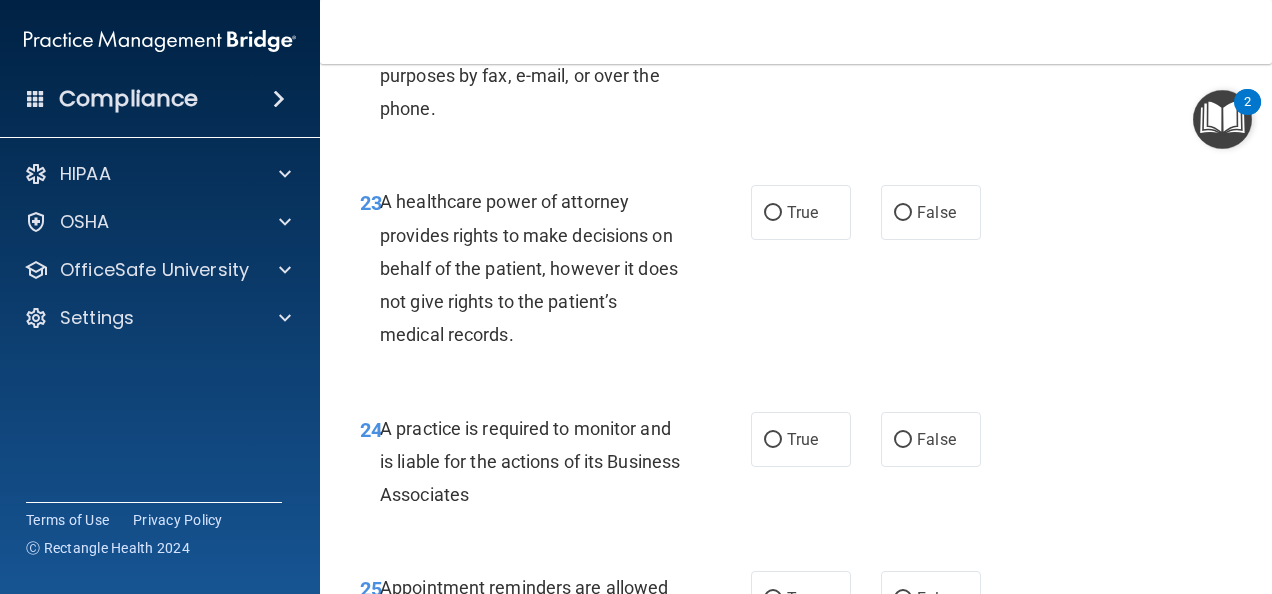 scroll, scrollTop: 4649, scrollLeft: 0, axis: vertical 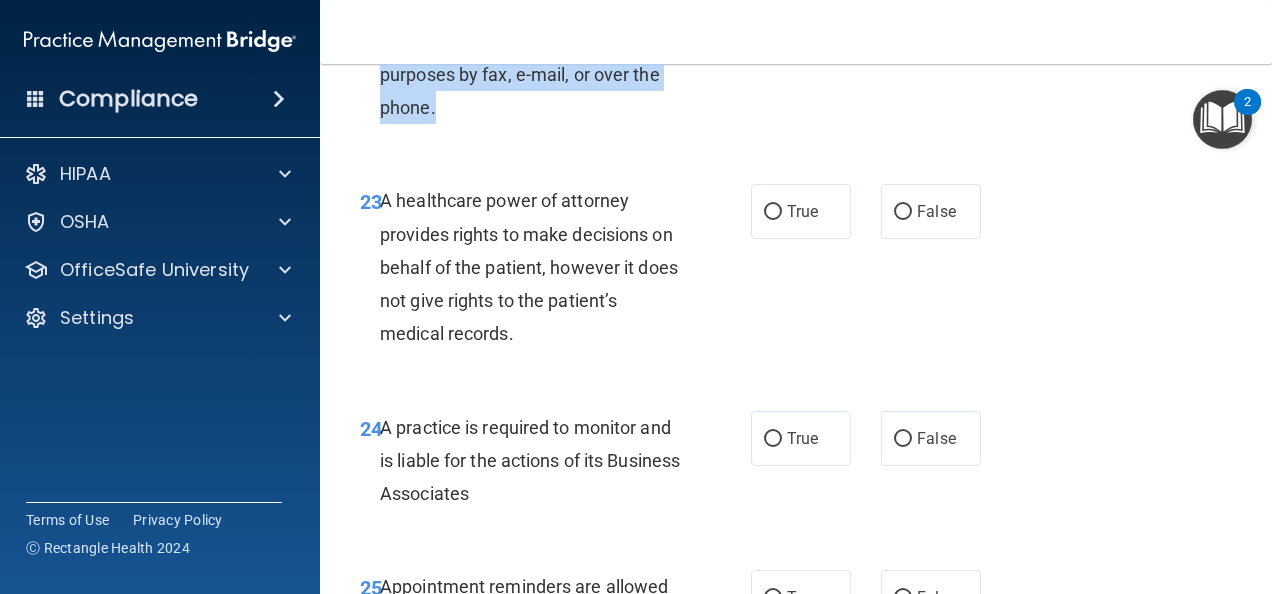 drag, startPoint x: 382, startPoint y: 105, endPoint x: 598, endPoint y: 201, distance: 236.37259 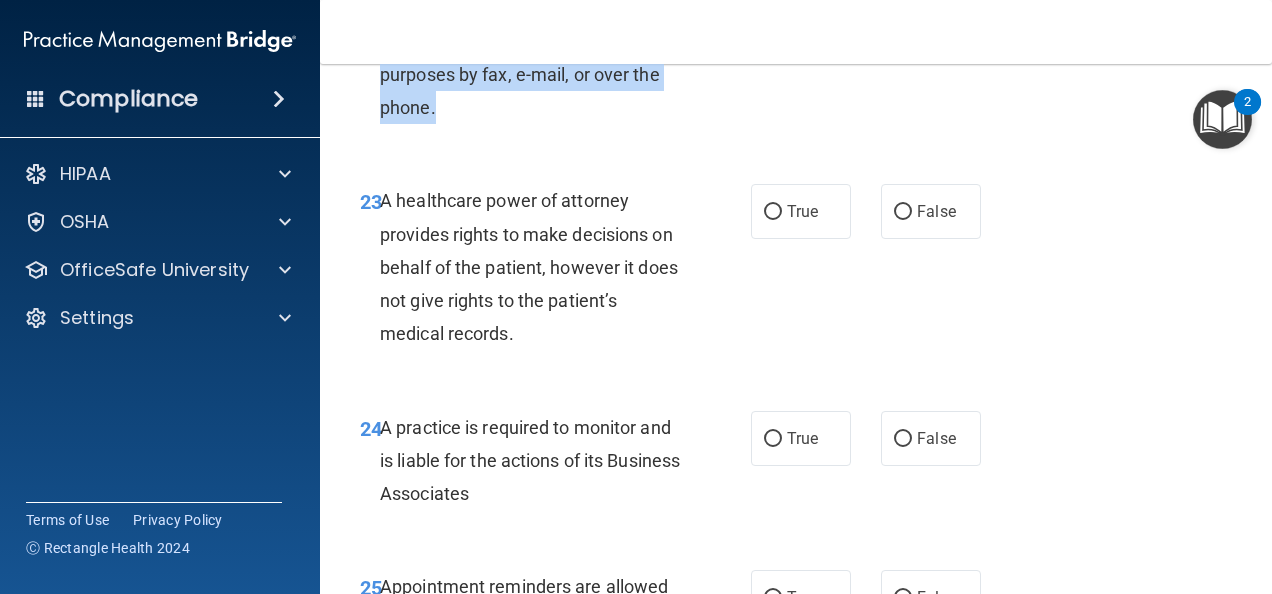 click on "True" at bounding box center [773, 20] 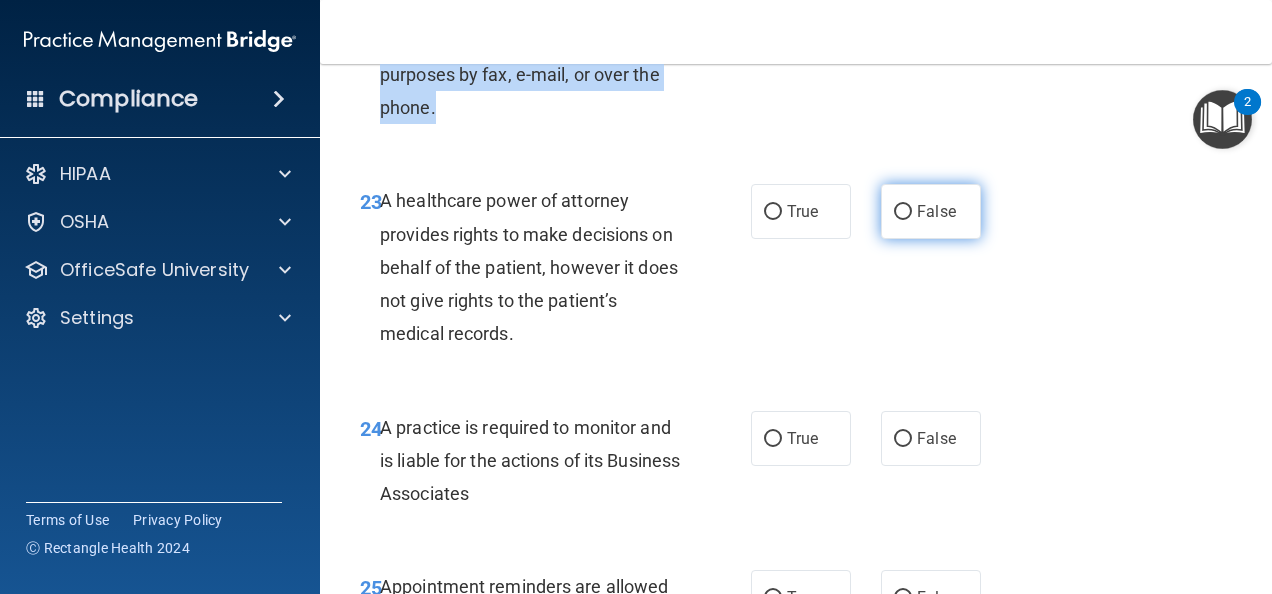 click on "False" at bounding box center [903, 212] 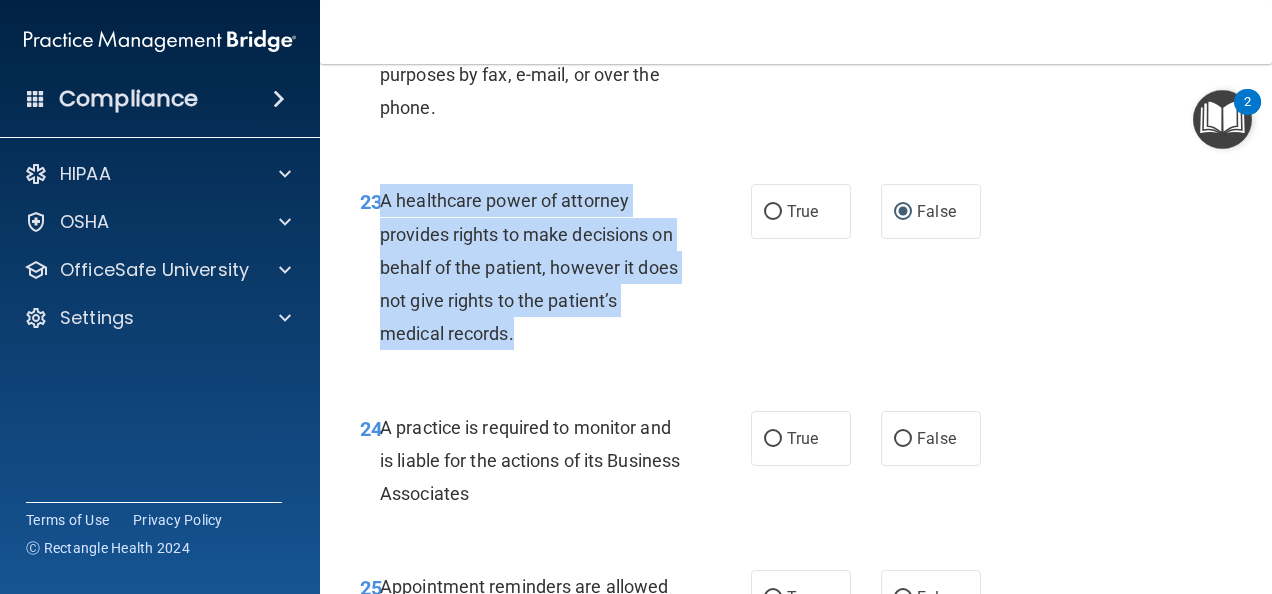 drag, startPoint x: 383, startPoint y: 297, endPoint x: 656, endPoint y: 438, distance: 307.26212 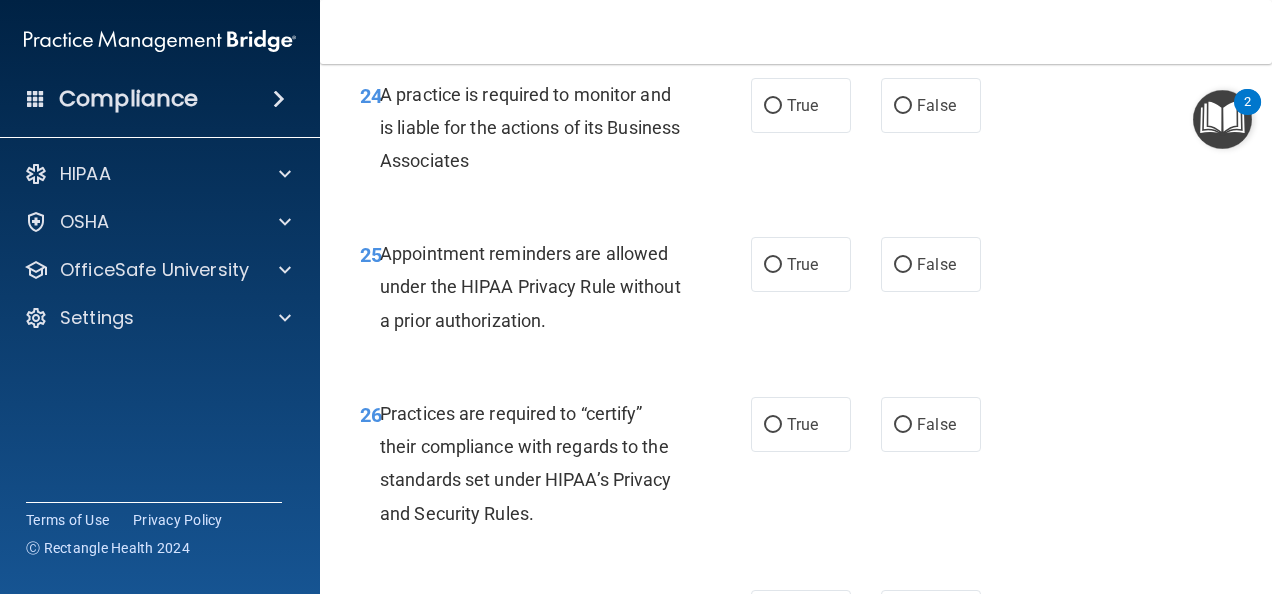 scroll, scrollTop: 4985, scrollLeft: 0, axis: vertical 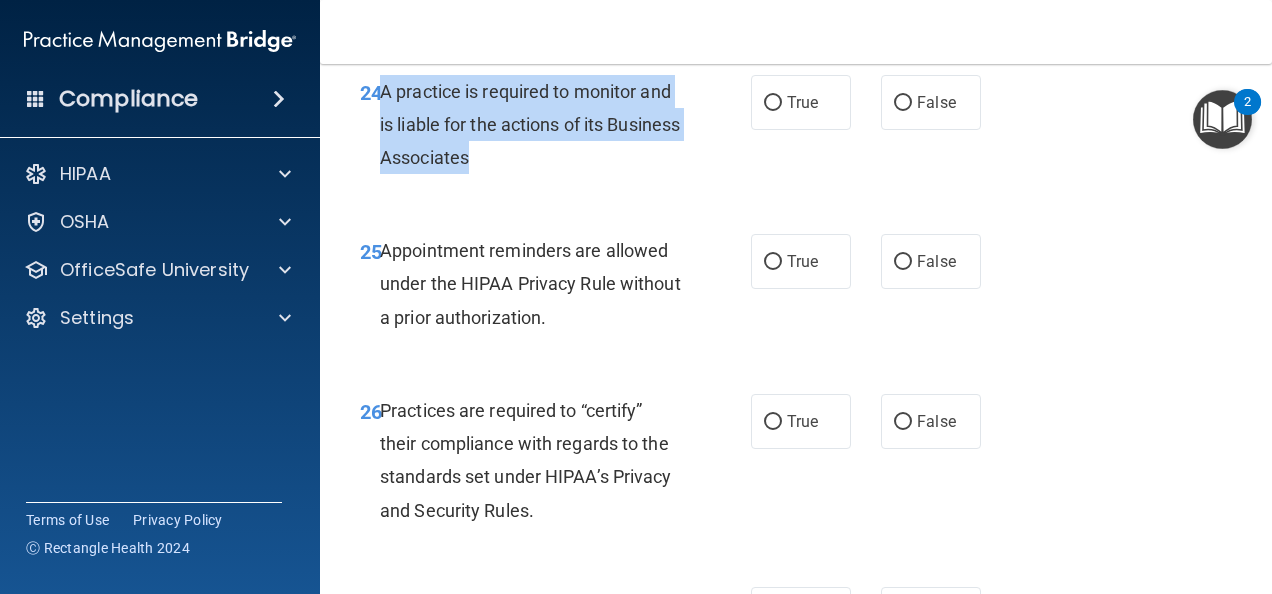 drag, startPoint x: 384, startPoint y: 188, endPoint x: 622, endPoint y: 253, distance: 246.71643 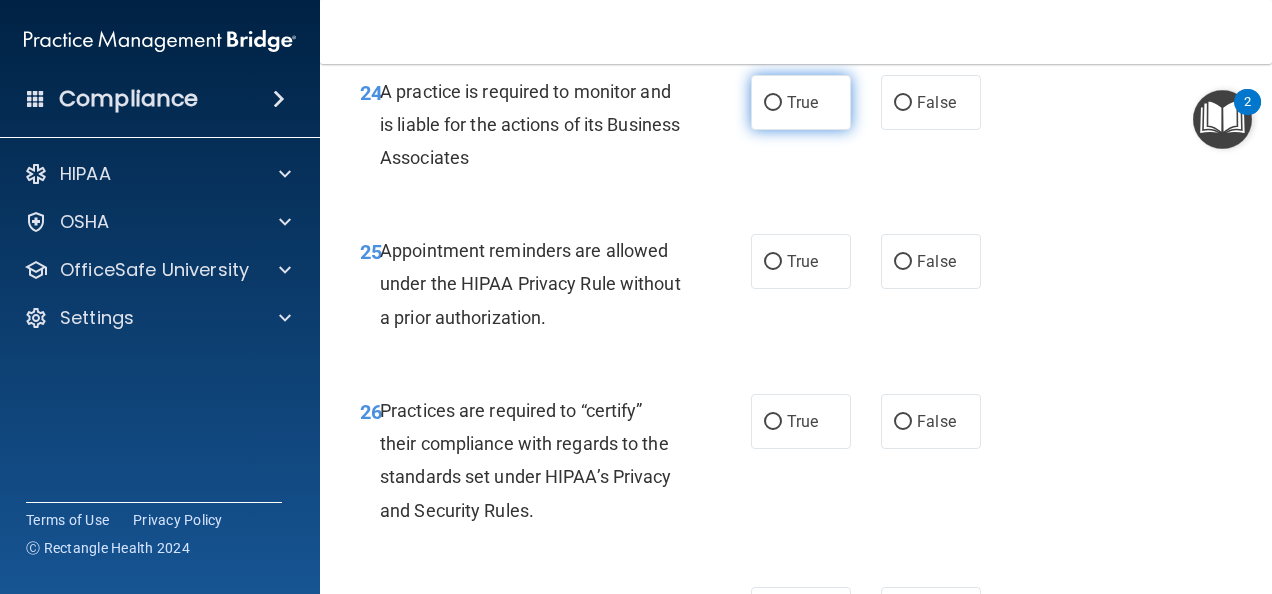 click on "True" at bounding box center [802, 102] 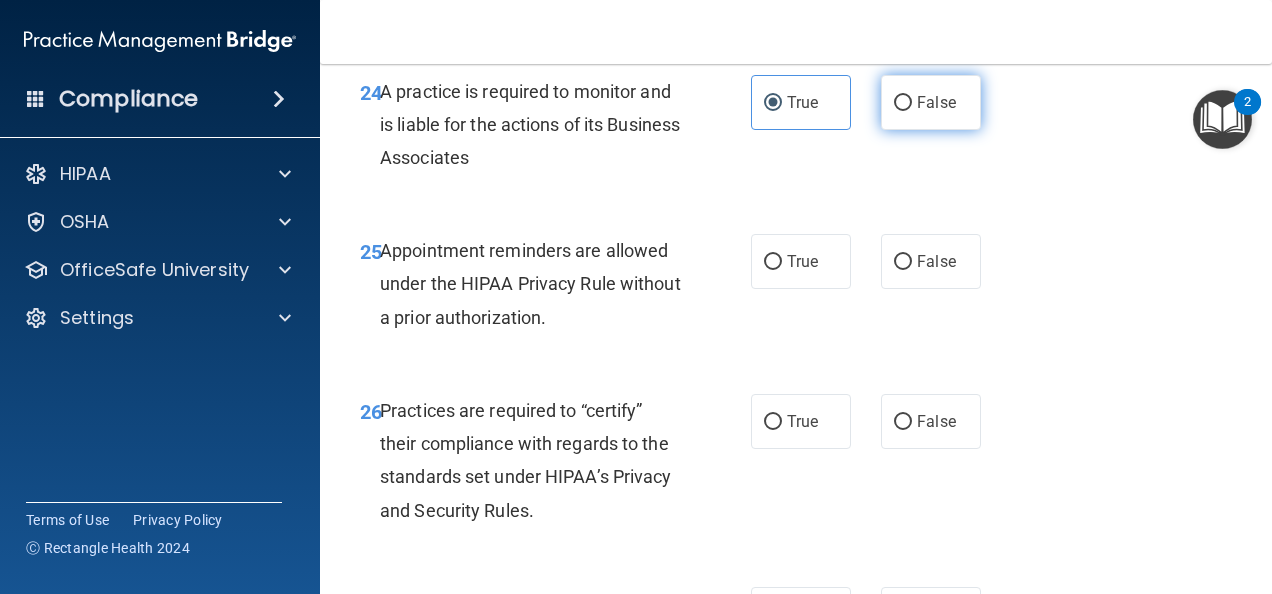 click on "False" at bounding box center [903, 103] 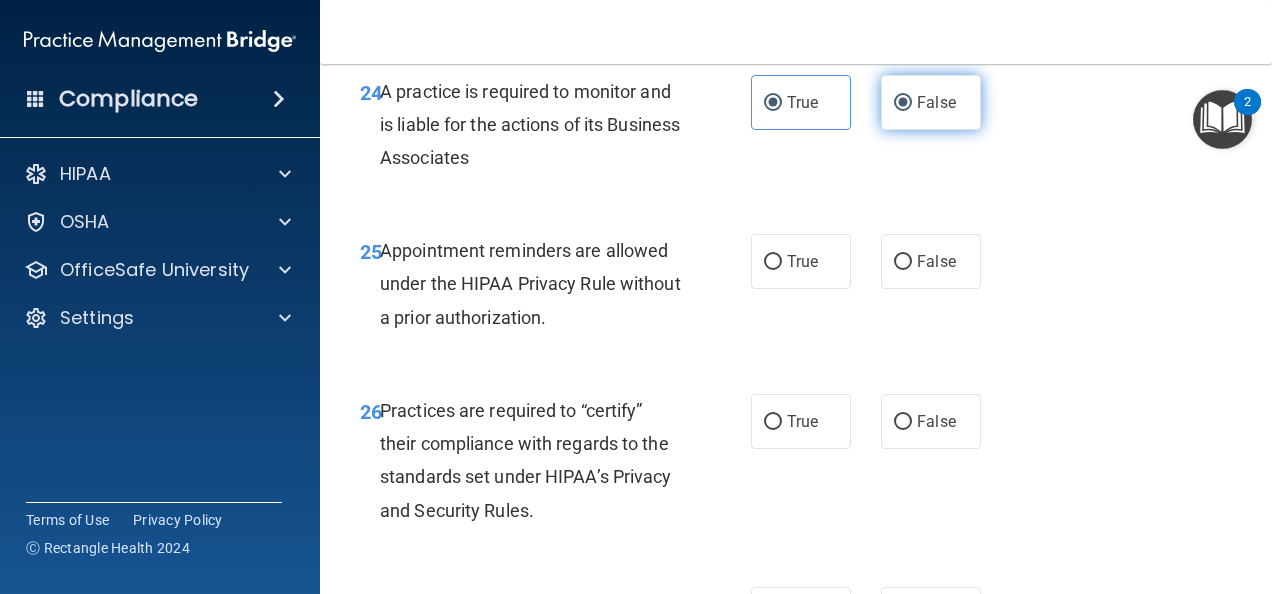 radio on "false" 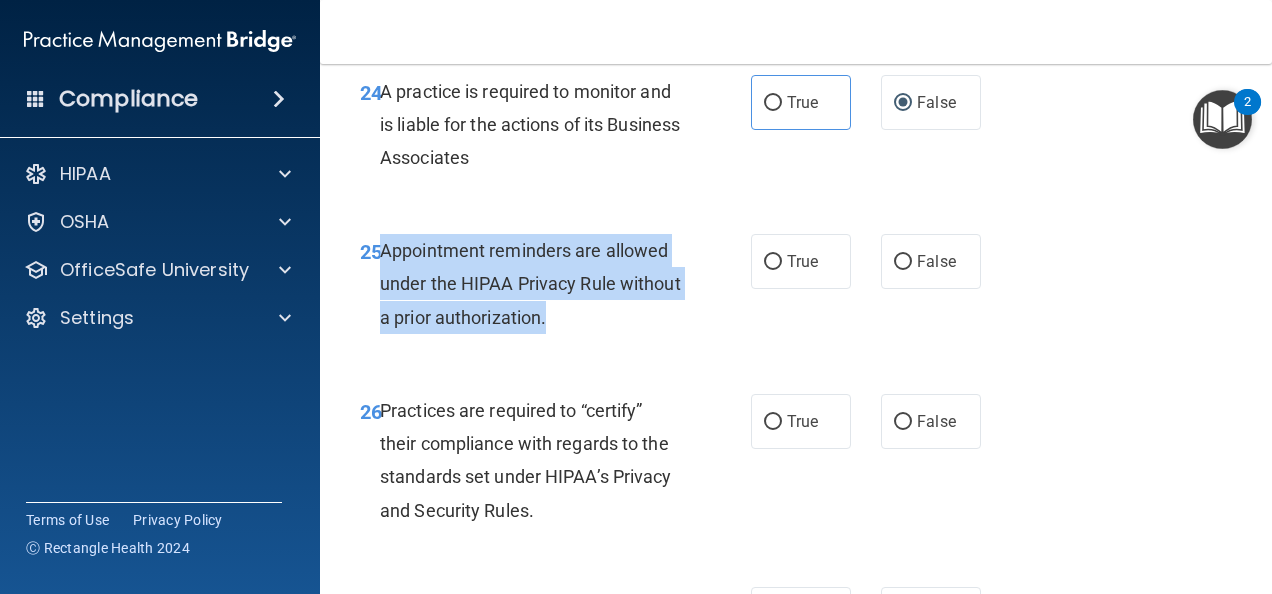 drag, startPoint x: 382, startPoint y: 347, endPoint x: 625, endPoint y: 435, distance: 258.44342 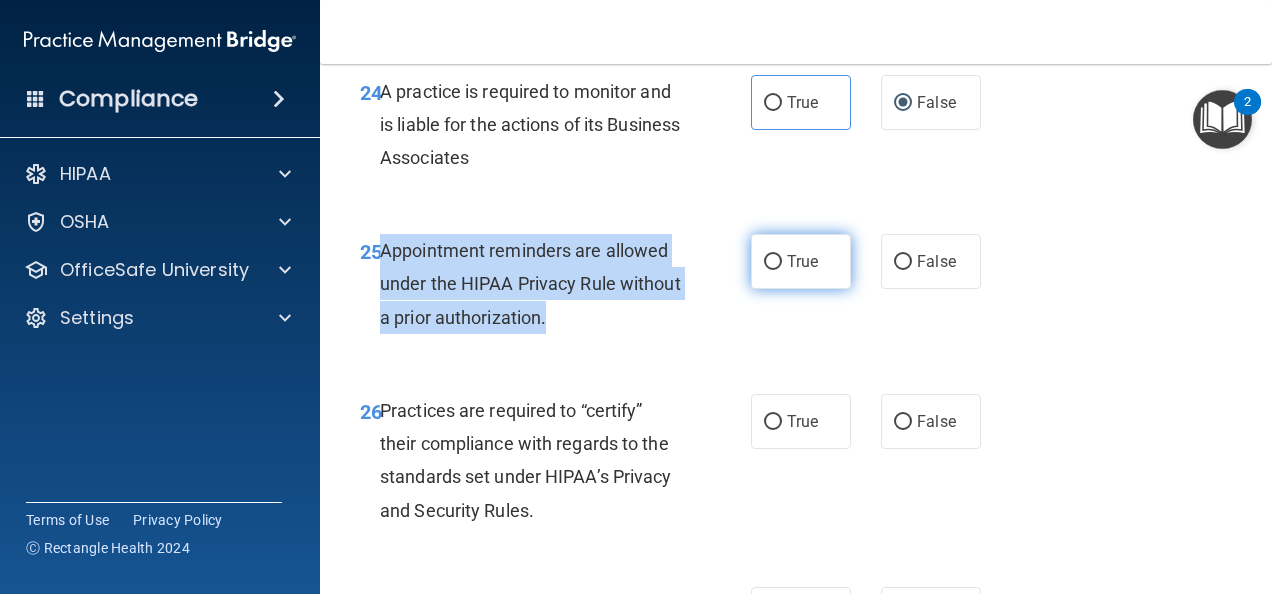 click on "True" at bounding box center [773, 262] 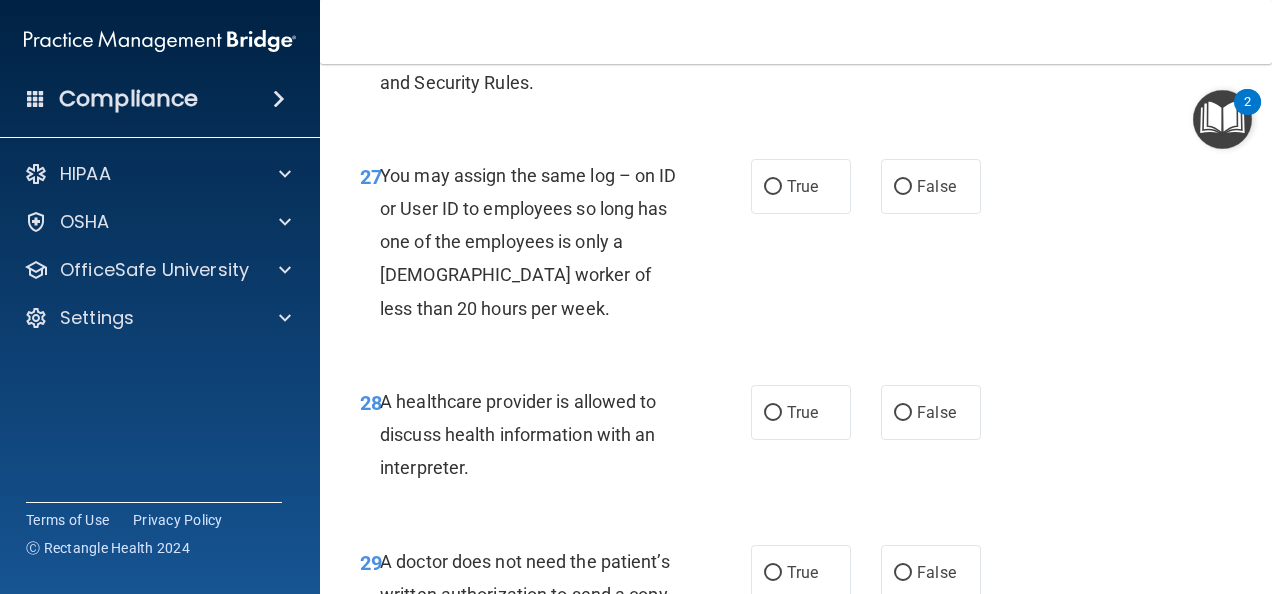 scroll, scrollTop: 5405, scrollLeft: 0, axis: vertical 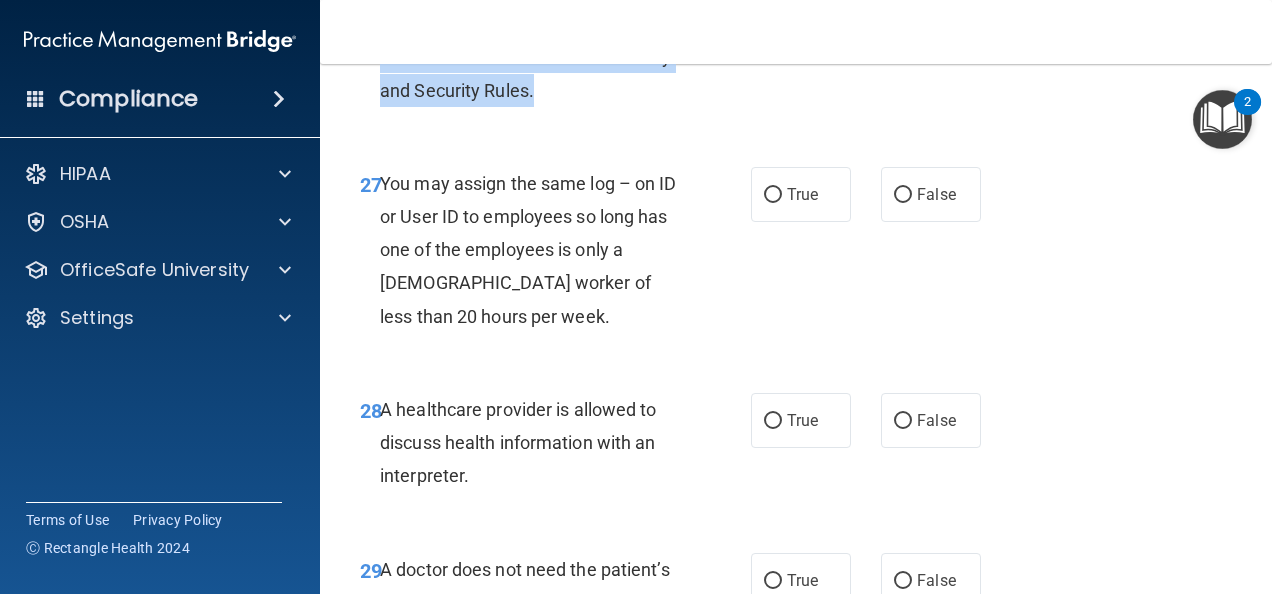drag, startPoint x: 381, startPoint y: 87, endPoint x: 626, endPoint y: 210, distance: 274.1423 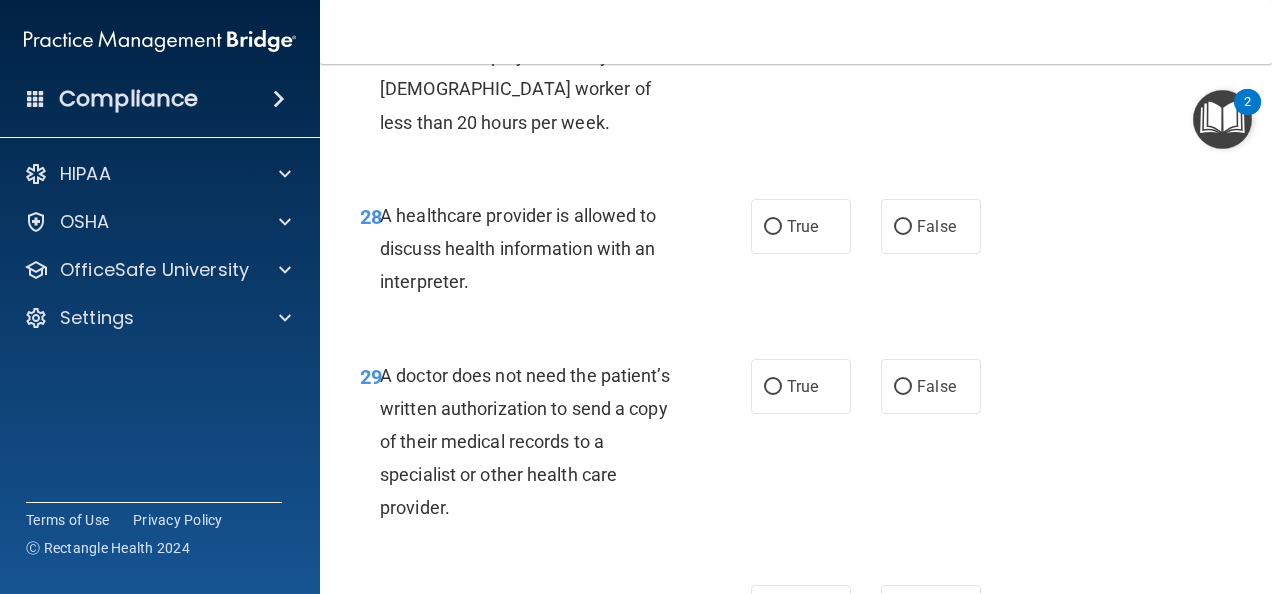 scroll, scrollTop: 5600, scrollLeft: 0, axis: vertical 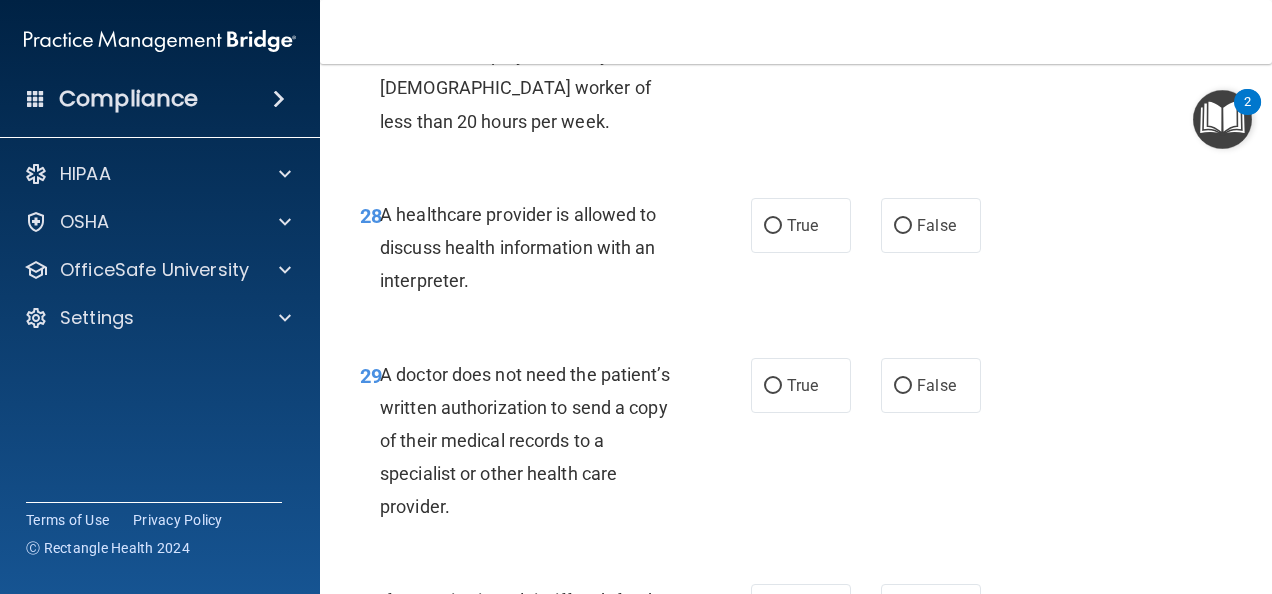 click on "True" at bounding box center [802, -1] 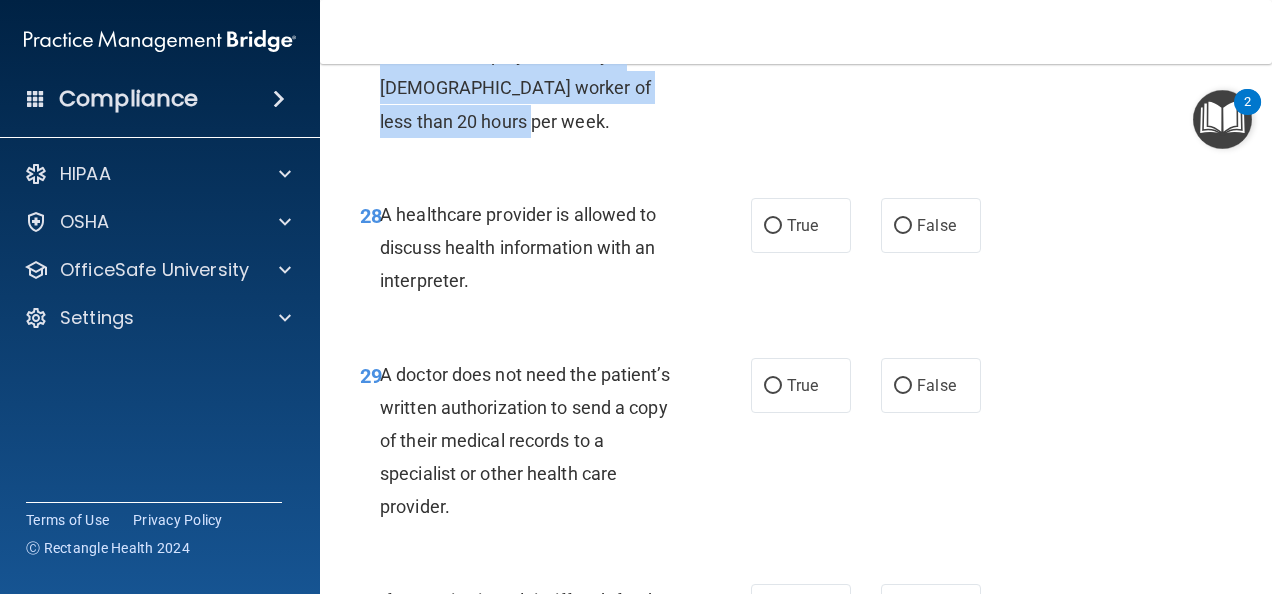 drag, startPoint x: 382, startPoint y: 85, endPoint x: 626, endPoint y: 218, distance: 277.89386 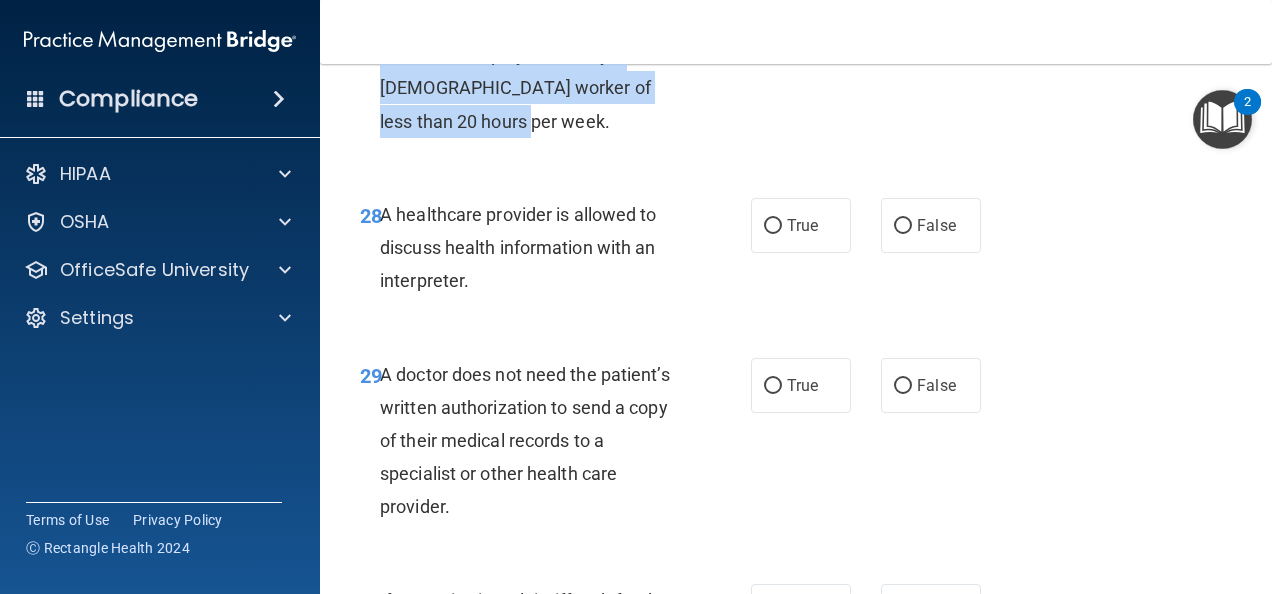 radio on "false" 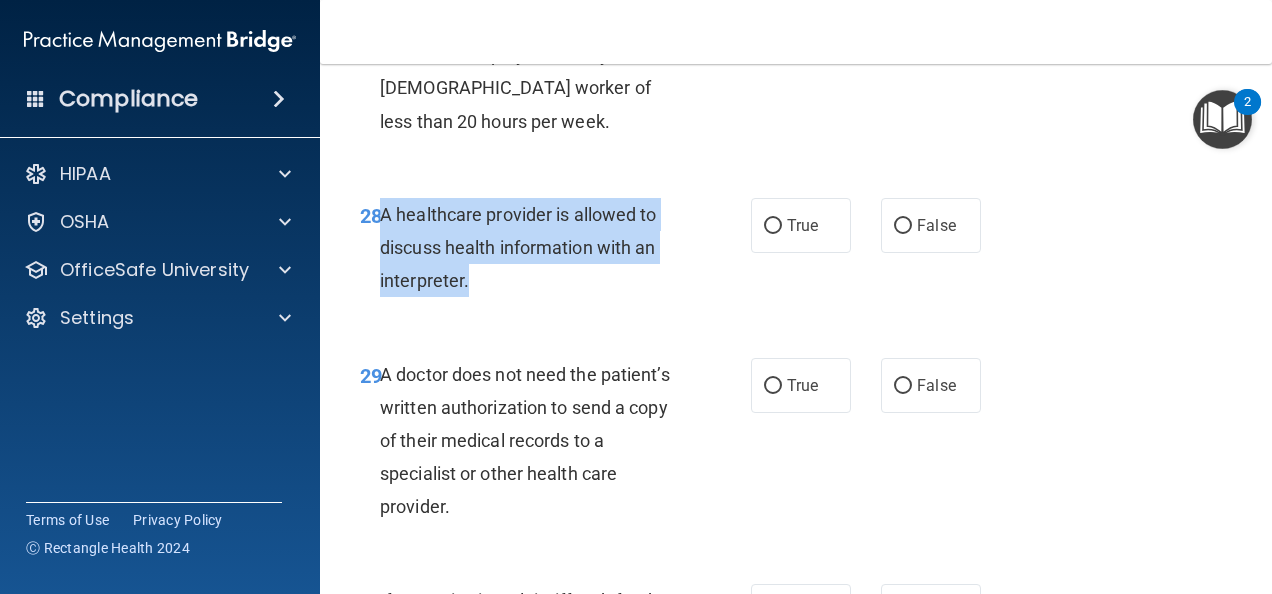 drag, startPoint x: 382, startPoint y: 310, endPoint x: 654, endPoint y: 382, distance: 281.36807 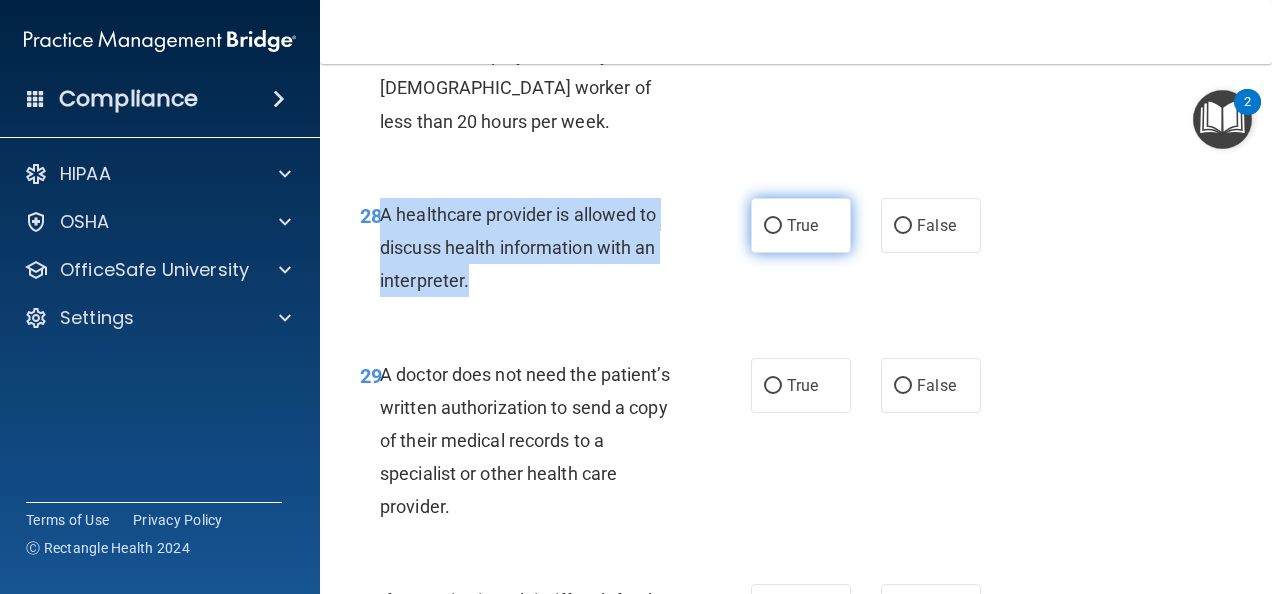 click on "True" at bounding box center (773, 226) 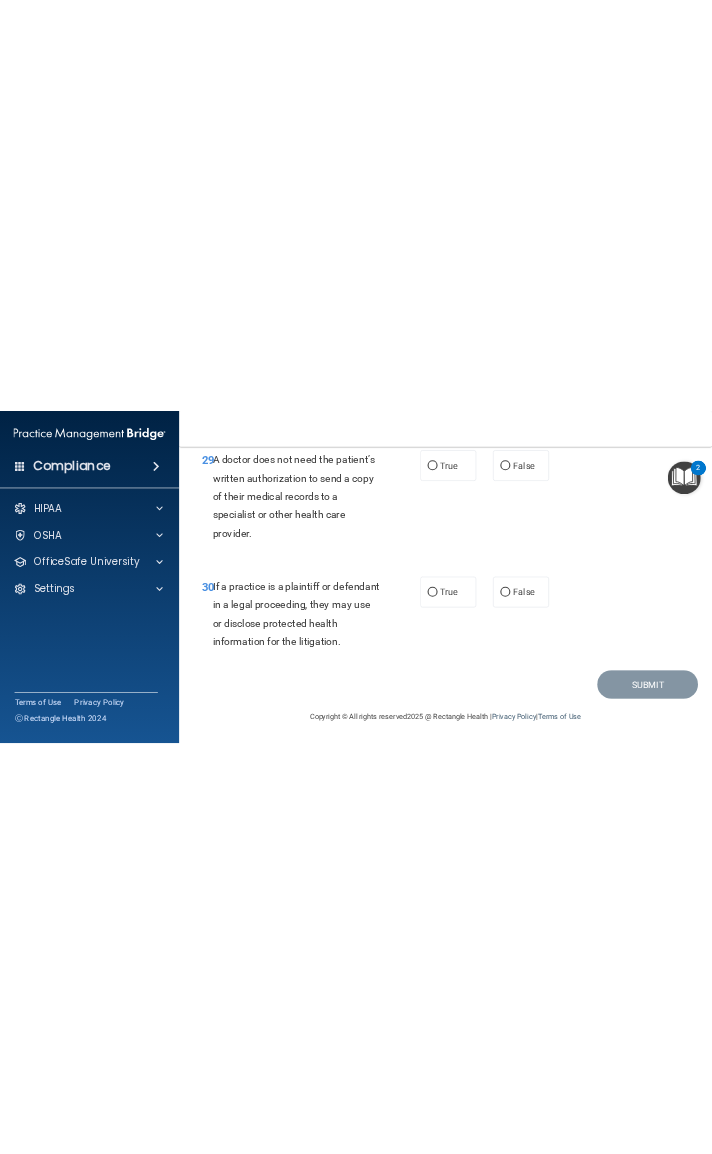 scroll, scrollTop: 5897, scrollLeft: 0, axis: vertical 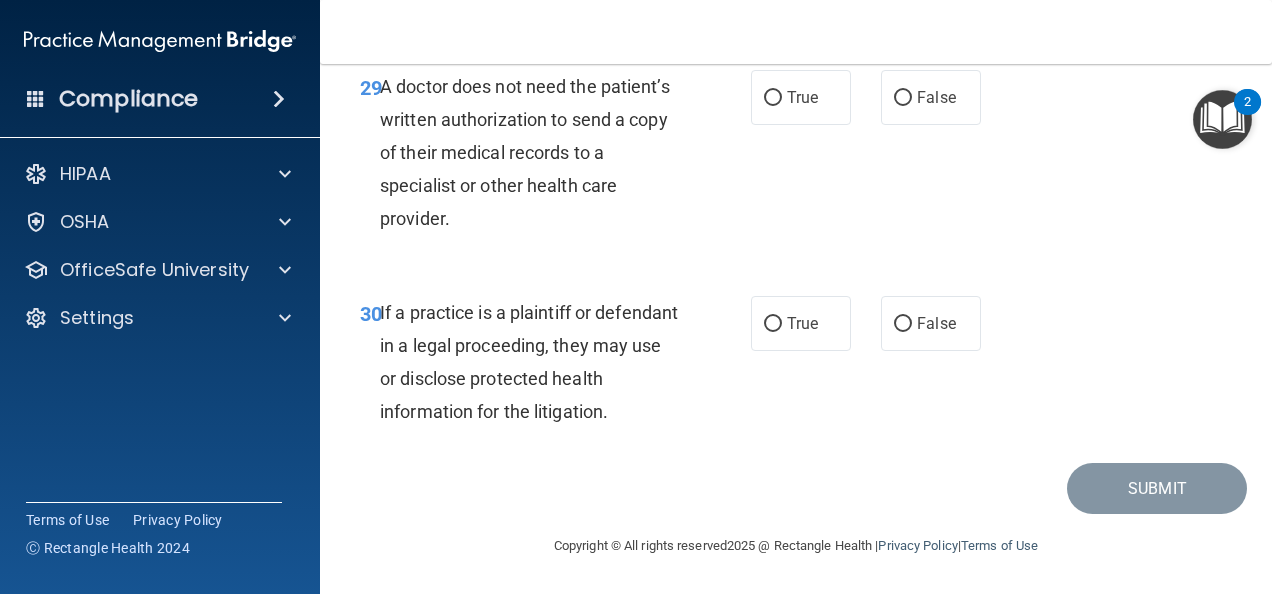 drag, startPoint x: 382, startPoint y: 174, endPoint x: 630, endPoint y: 303, distance: 279.54428 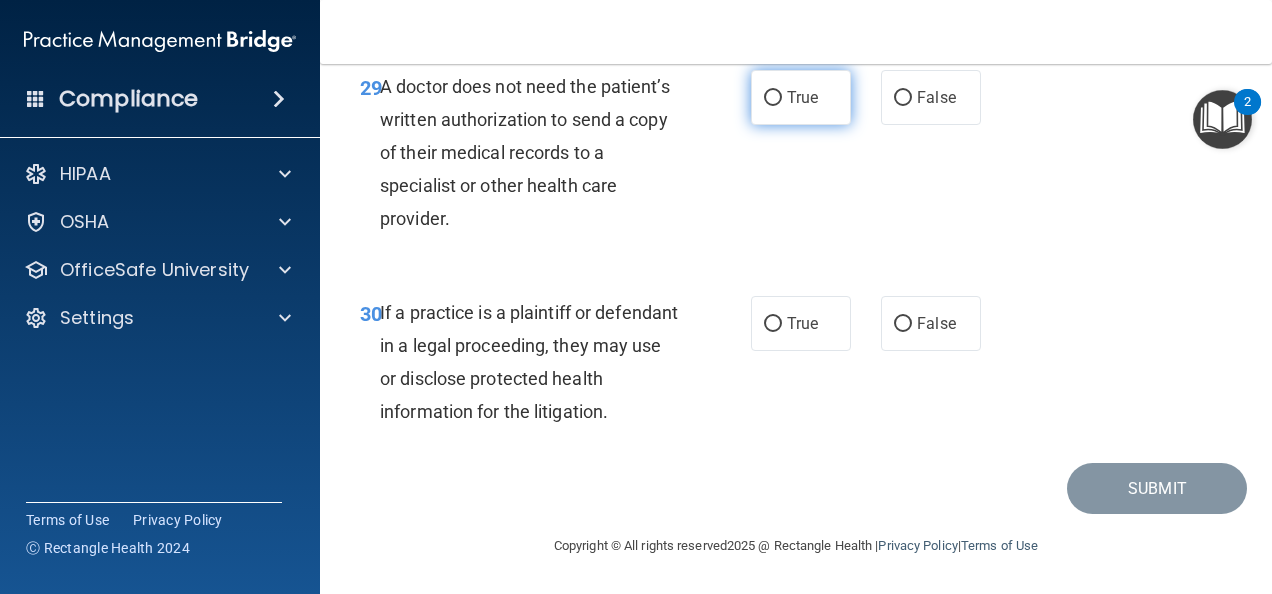 drag, startPoint x: 630, startPoint y: 303, endPoint x: 834, endPoint y: 183, distance: 236.677 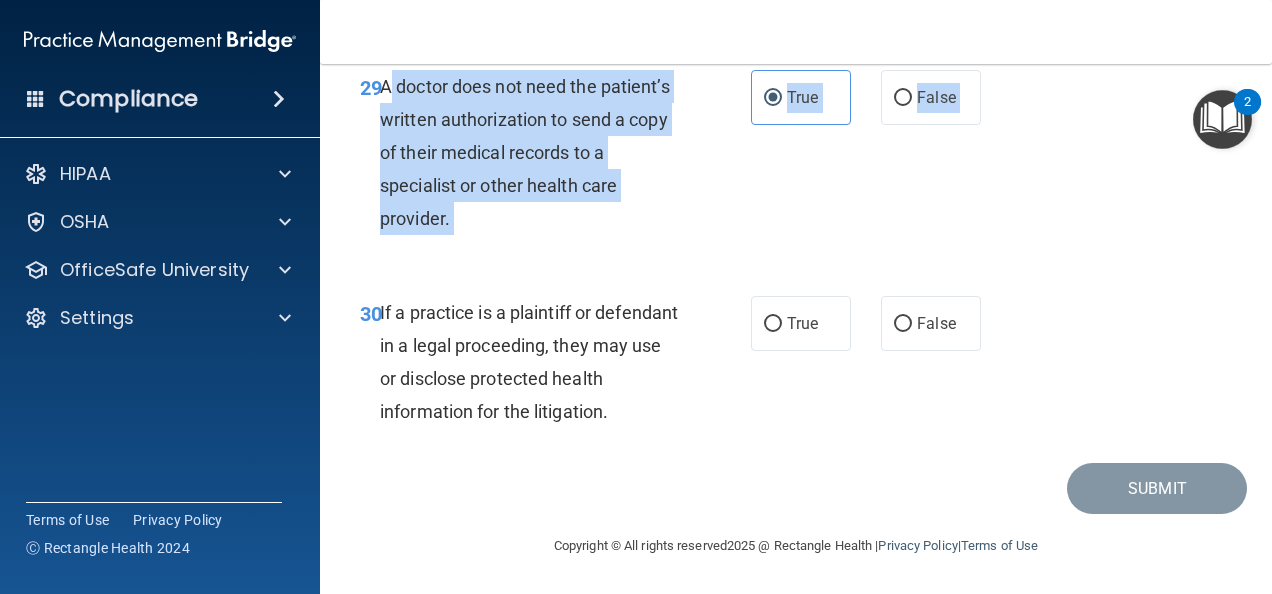drag, startPoint x: 383, startPoint y: 176, endPoint x: 464, endPoint y: 338, distance: 181.1215 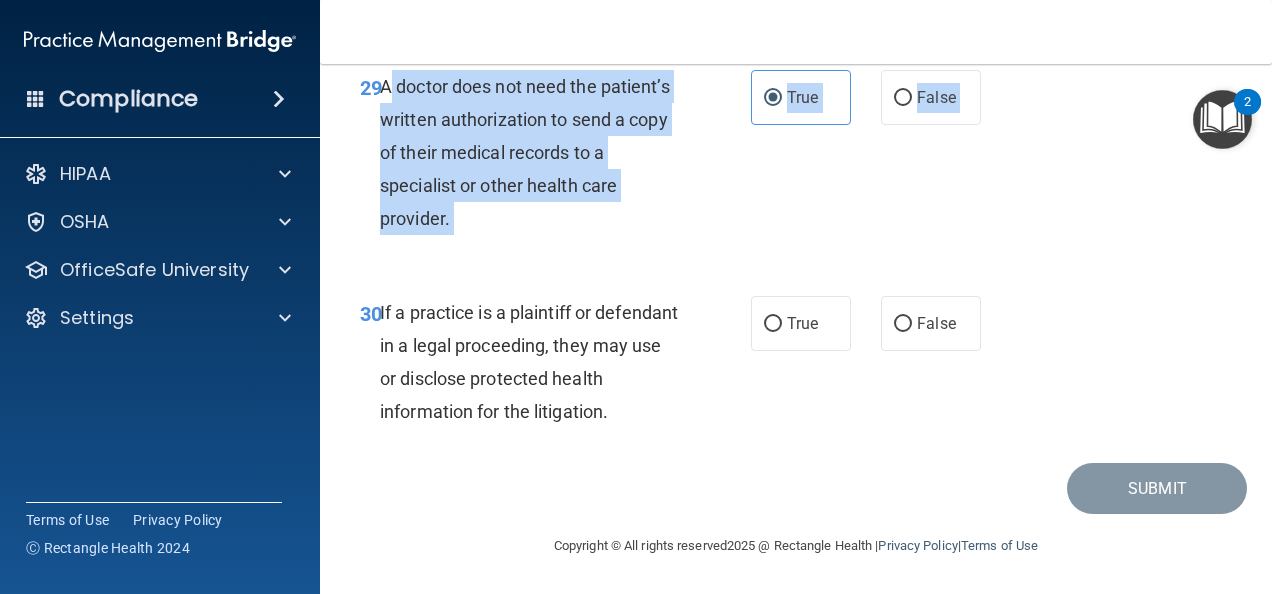 click on "29        A doctor does not need the patient’s written authorization to send a copy of their medical records to a specialist or other health care provider.                  True           False" at bounding box center (796, 158) 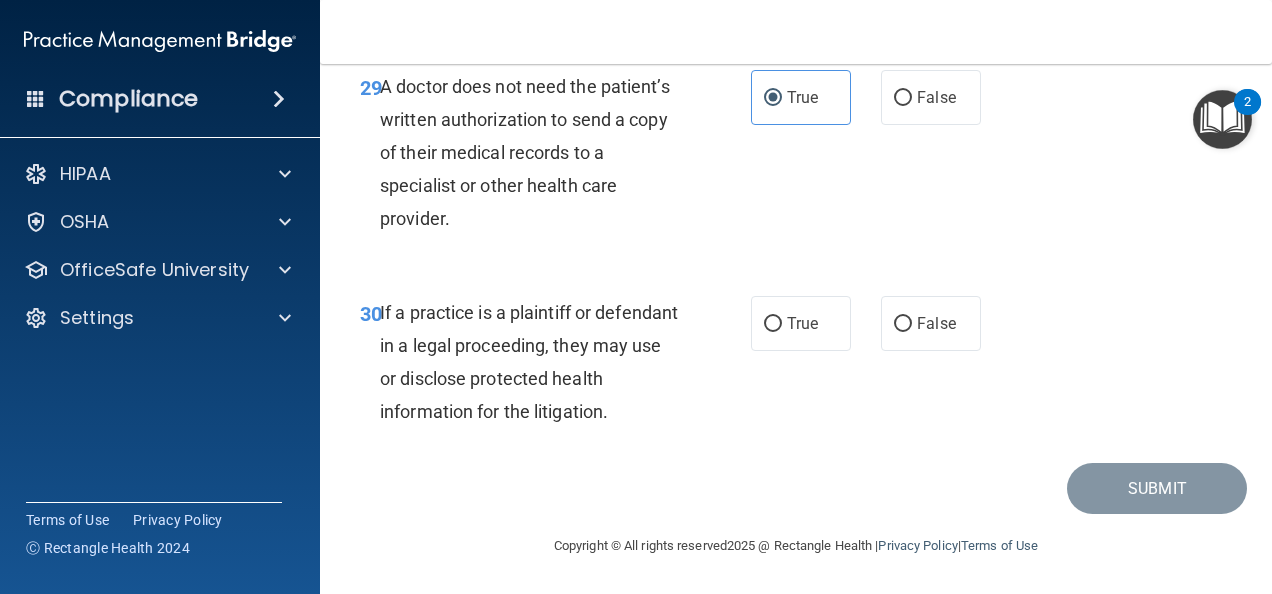 drag, startPoint x: 382, startPoint y: 174, endPoint x: 450, endPoint y: 312, distance: 153.84407 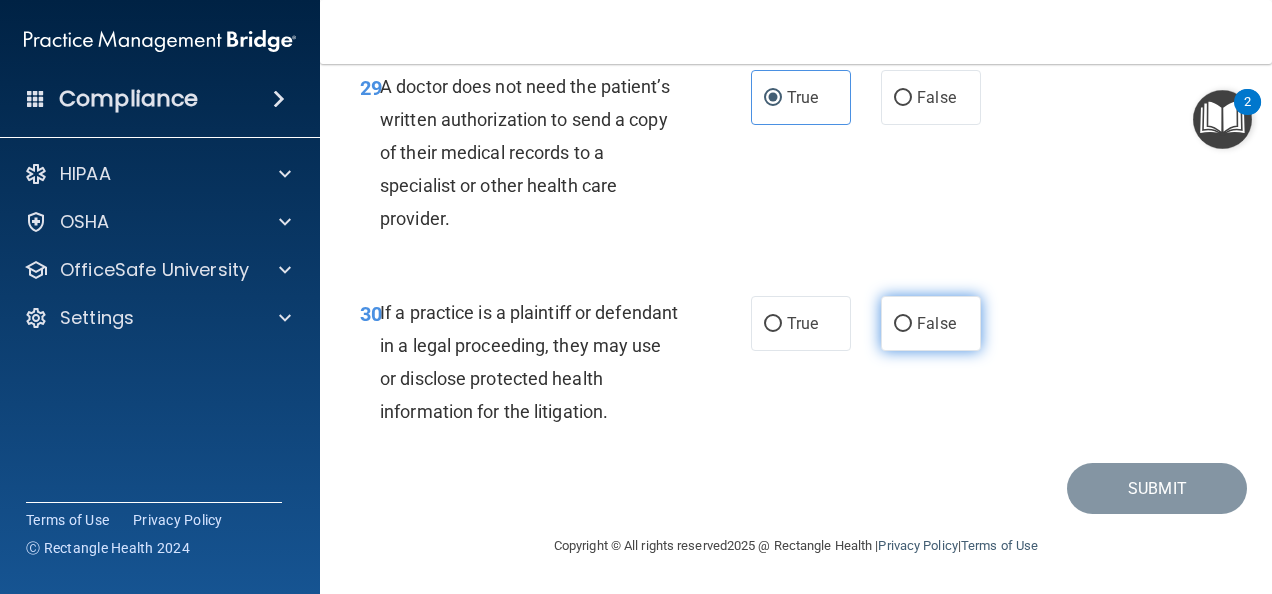 click on "False" at bounding box center [936, 323] 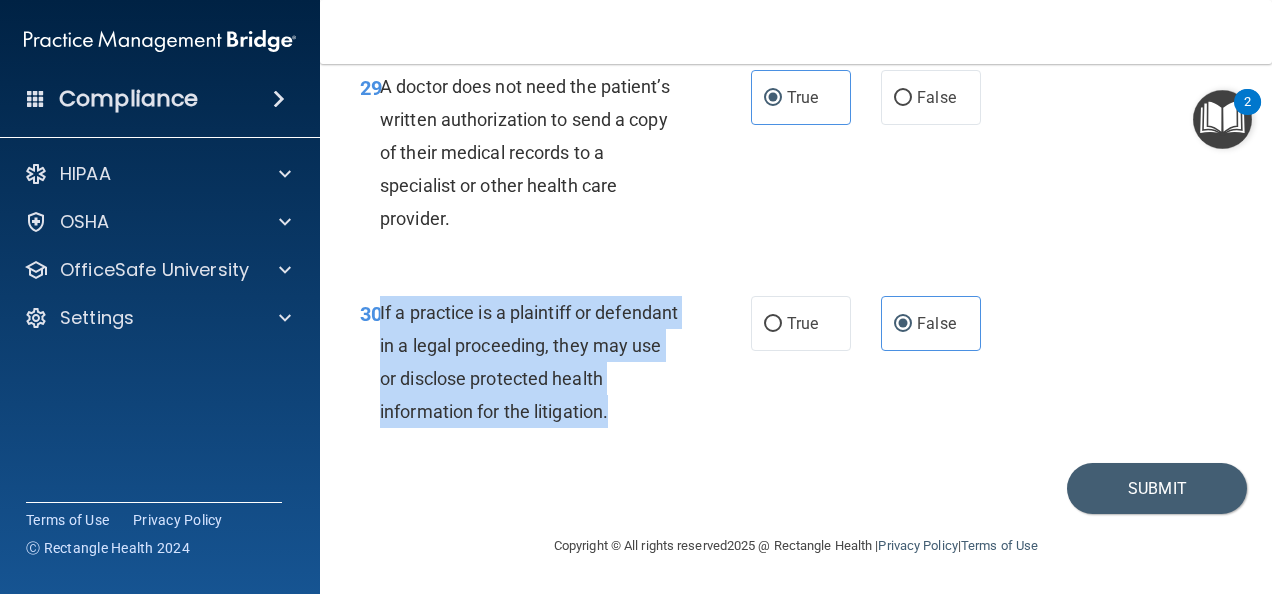 drag, startPoint x: 380, startPoint y: 406, endPoint x: 706, endPoint y: 519, distance: 345.029 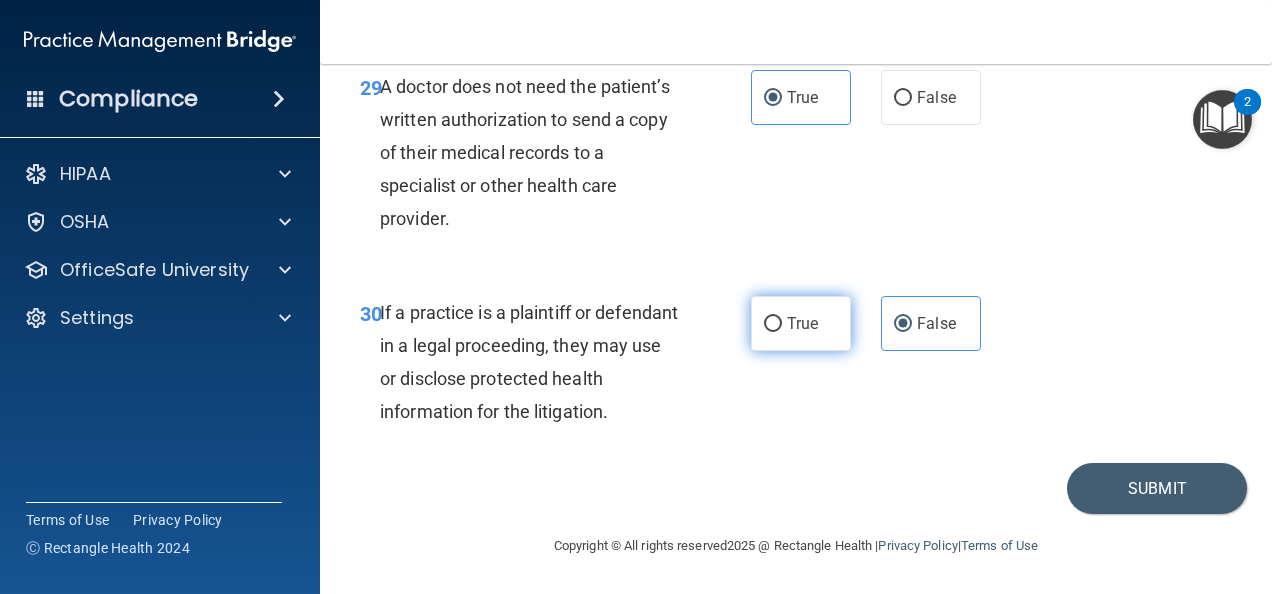 click on "True" at bounding box center [802, 323] 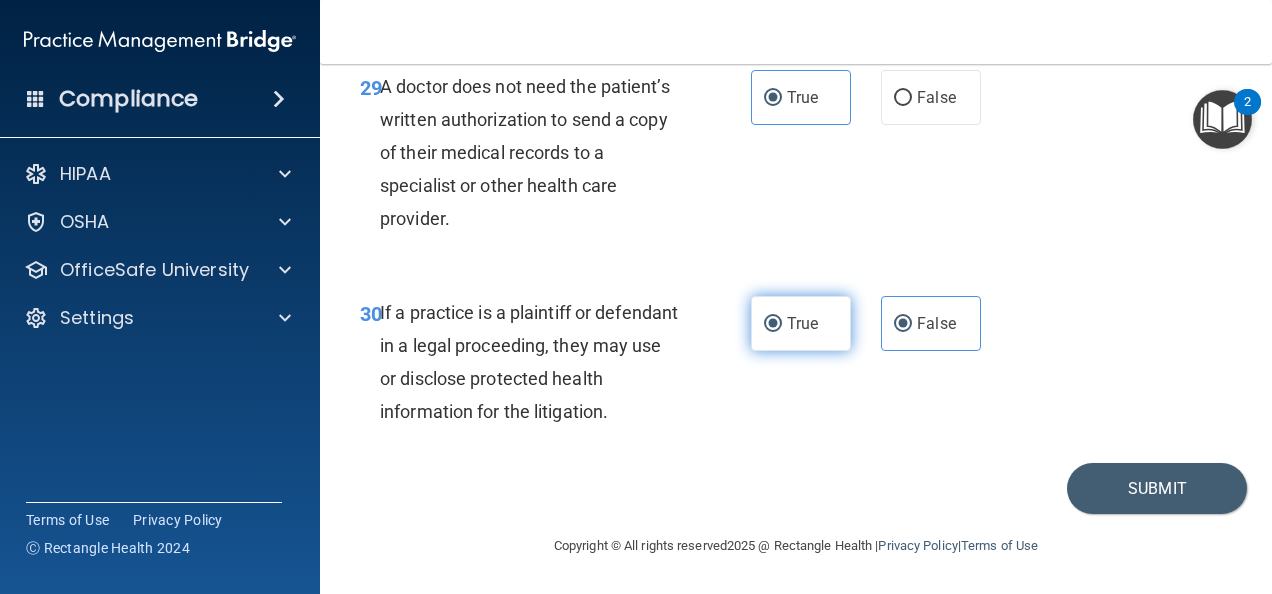 radio on "false" 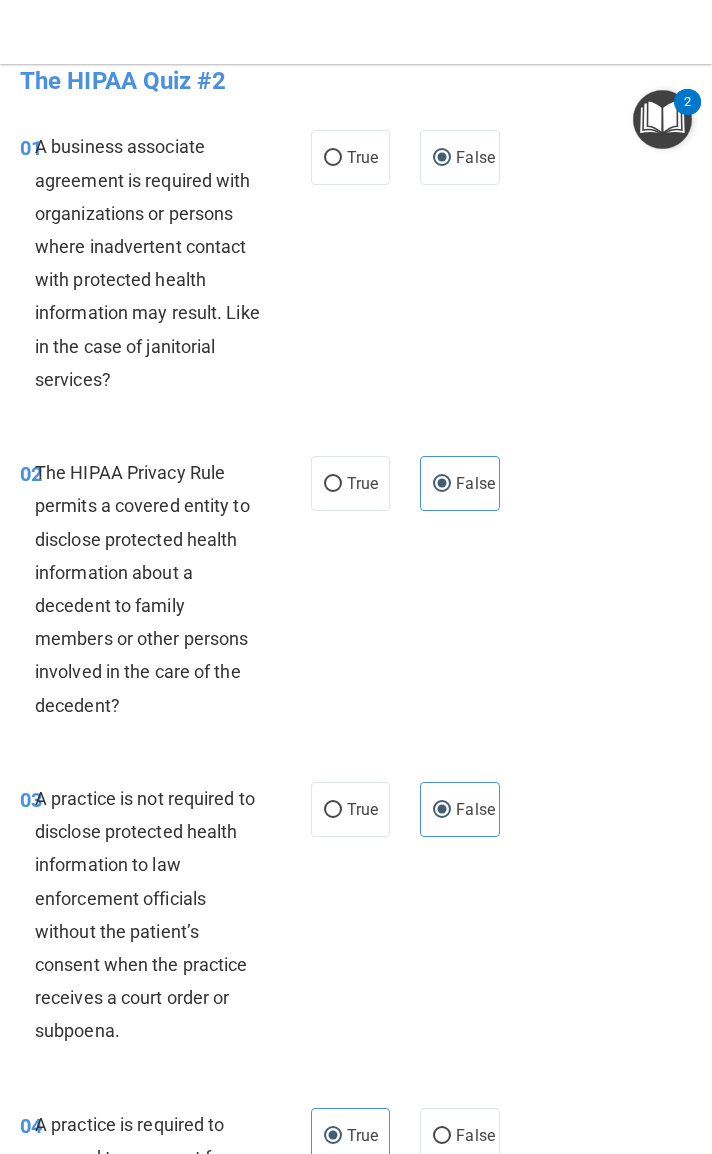 scroll, scrollTop: 26, scrollLeft: 0, axis: vertical 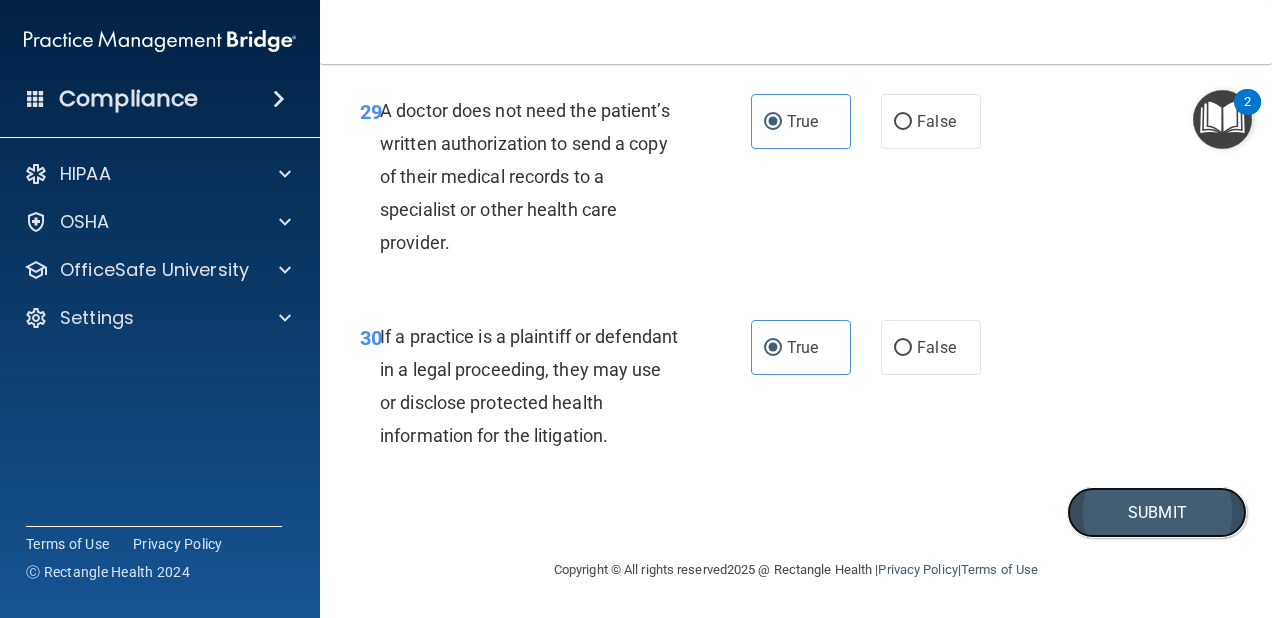 click on "Submit" at bounding box center (1157, 512) 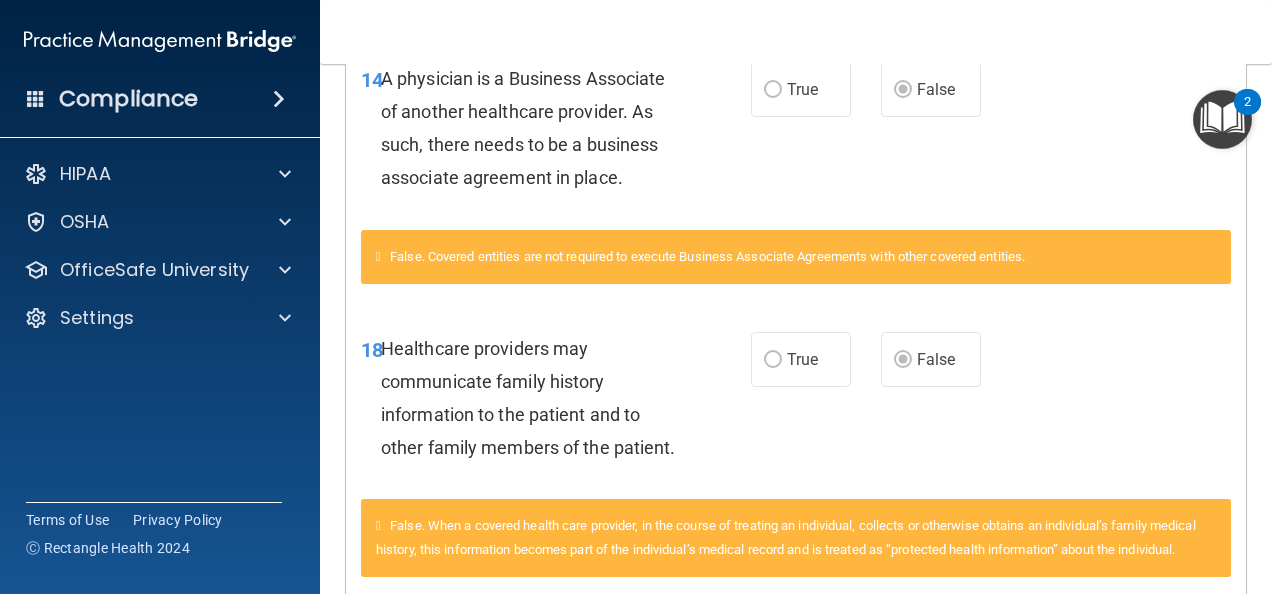scroll, scrollTop: 1262, scrollLeft: 0, axis: vertical 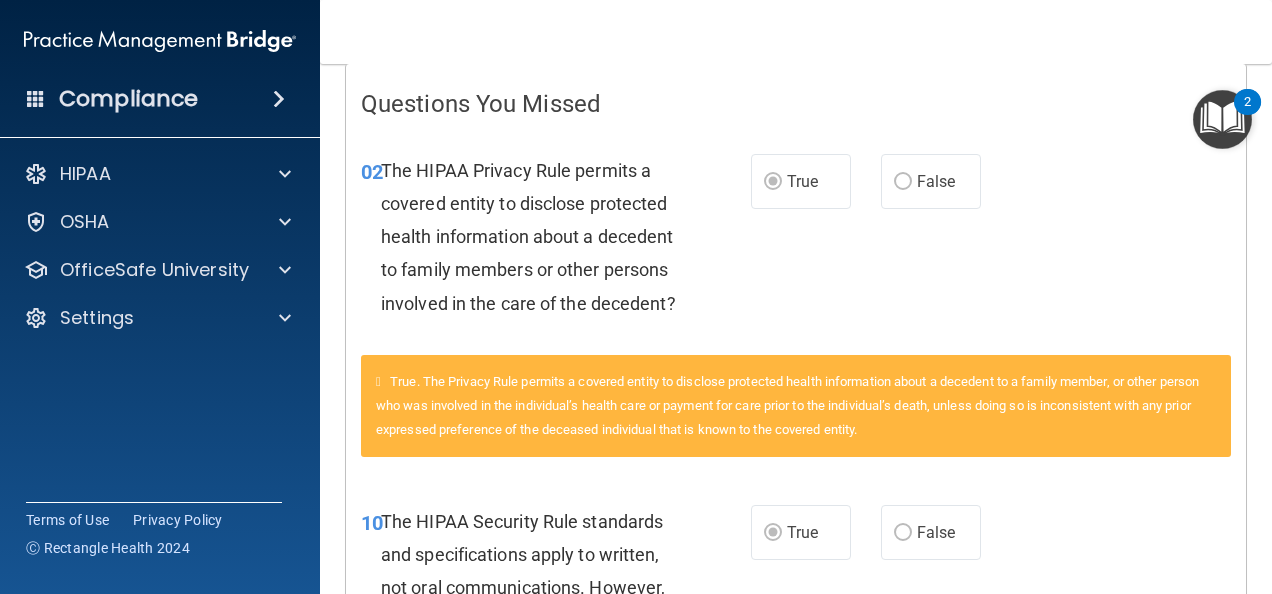 click on "True. The Privacy Rule permits a covered entity to disclose protected health information about a decedent to a family member, or other person who was involved in the individual’s health care or payment for care prior to the individual’s death, unless doing so is inconsistent with any prior expressed preference of the deceased individual that is known to the covered entity." at bounding box center [796, 417] 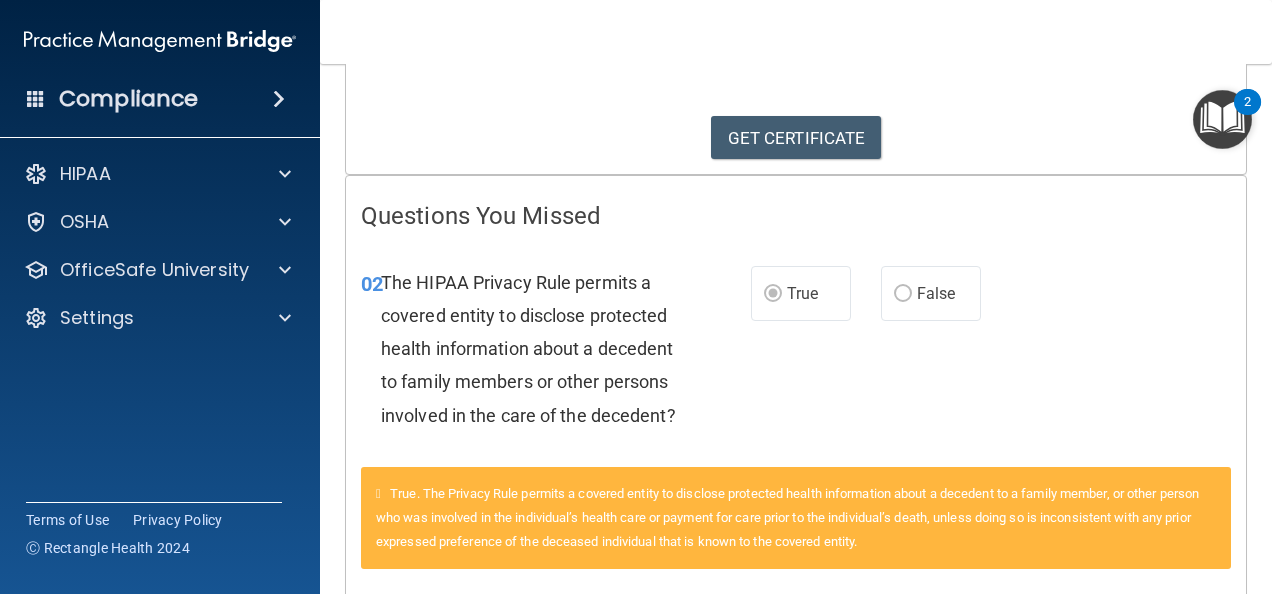 scroll, scrollTop: 294, scrollLeft: 0, axis: vertical 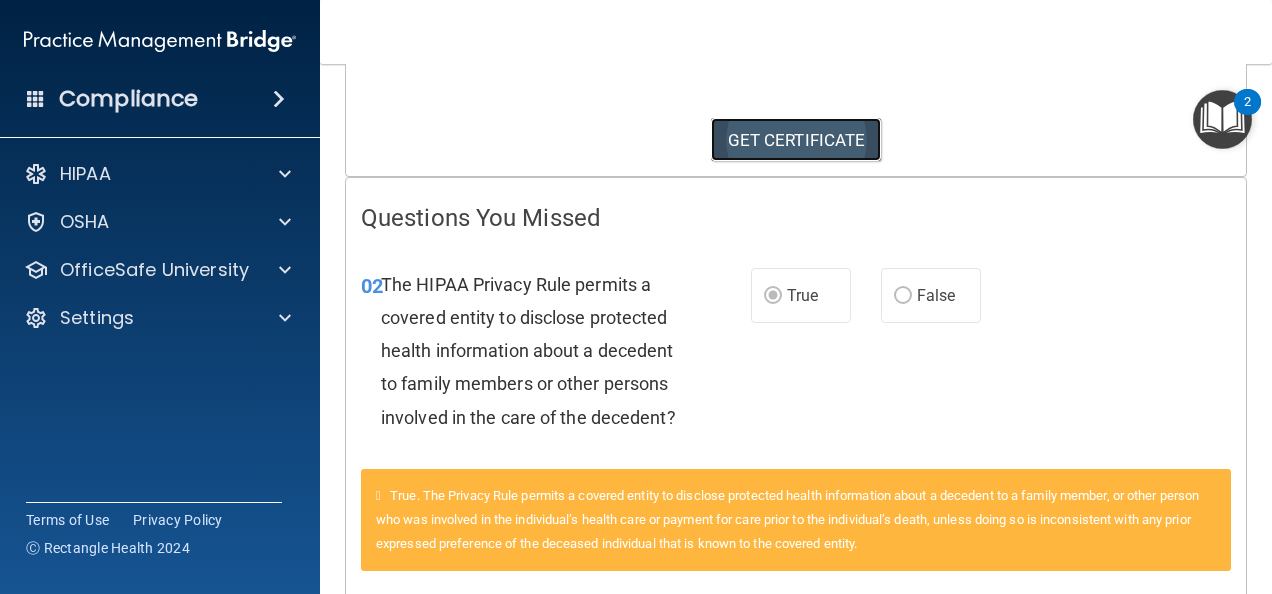 click on "GET CERTIFICATE" at bounding box center (796, 140) 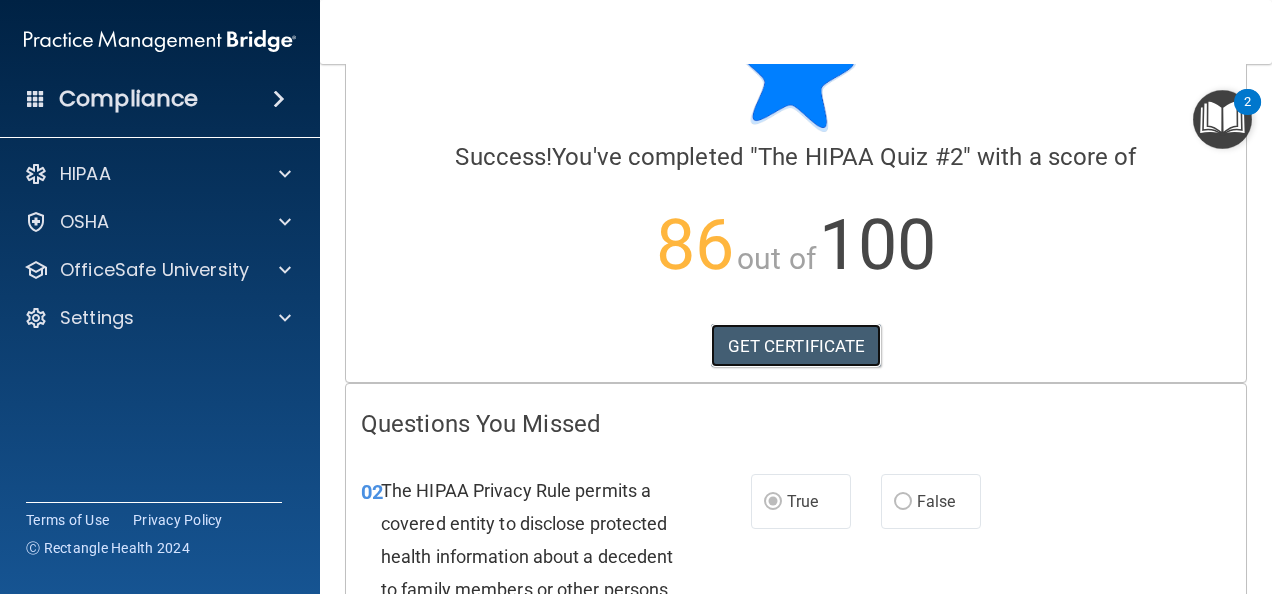 scroll, scrollTop: 0, scrollLeft: 0, axis: both 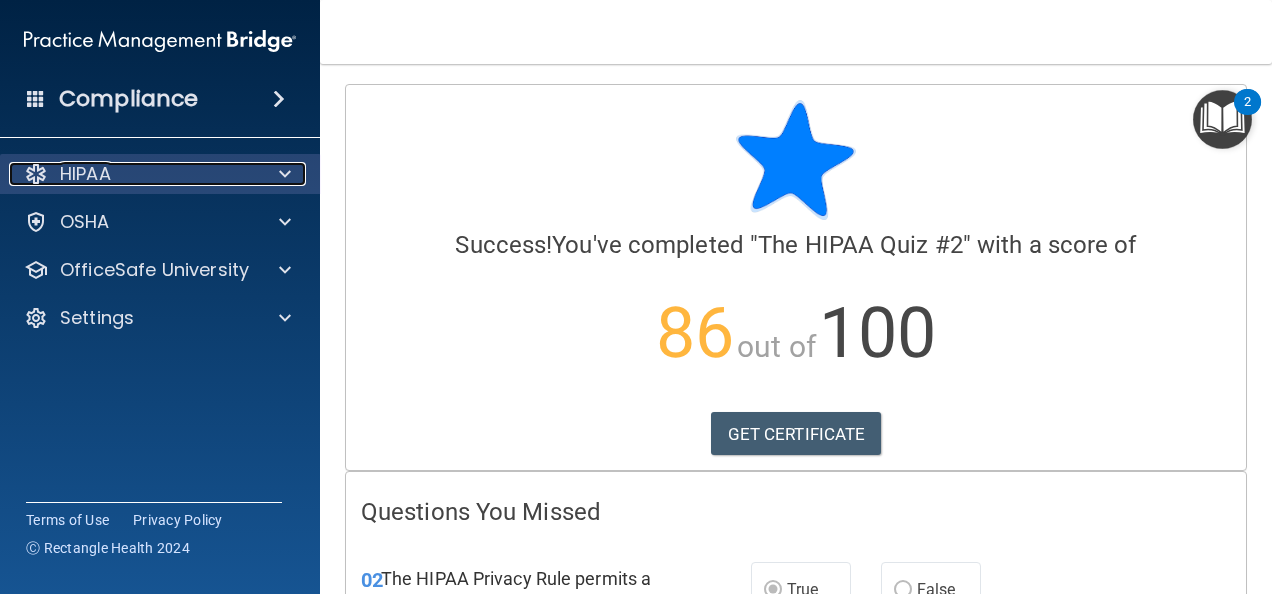 click on "HIPAA" at bounding box center (133, 174) 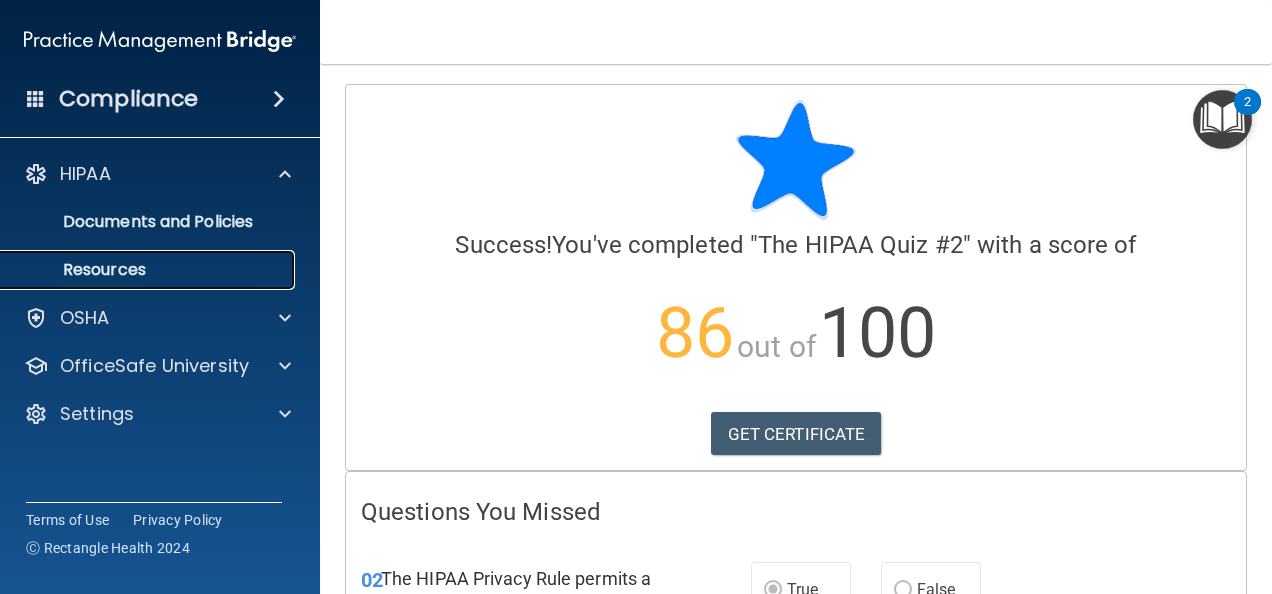 click on "Resources" at bounding box center (149, 270) 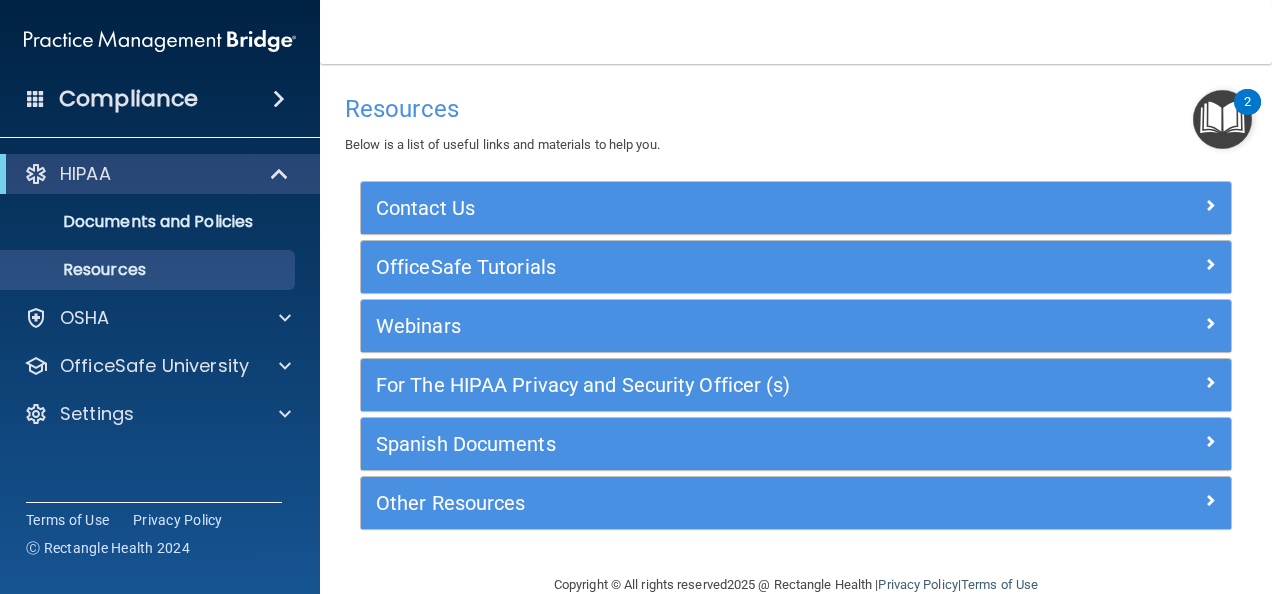 click at bounding box center (1222, 119) 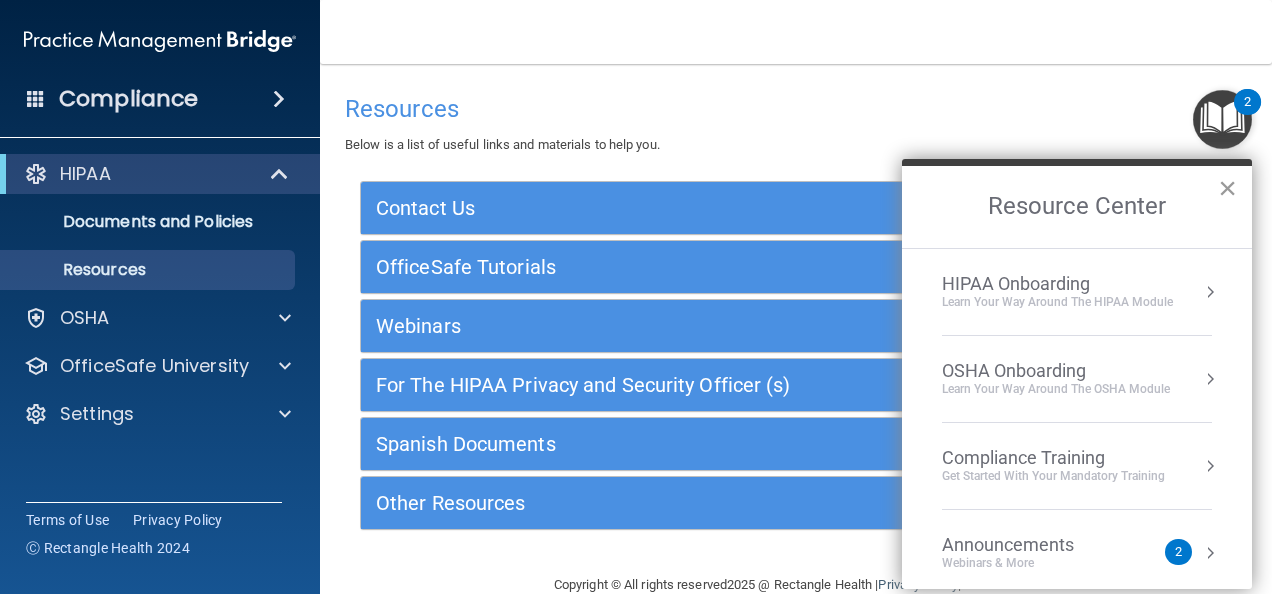 click on "×" at bounding box center [1227, 188] 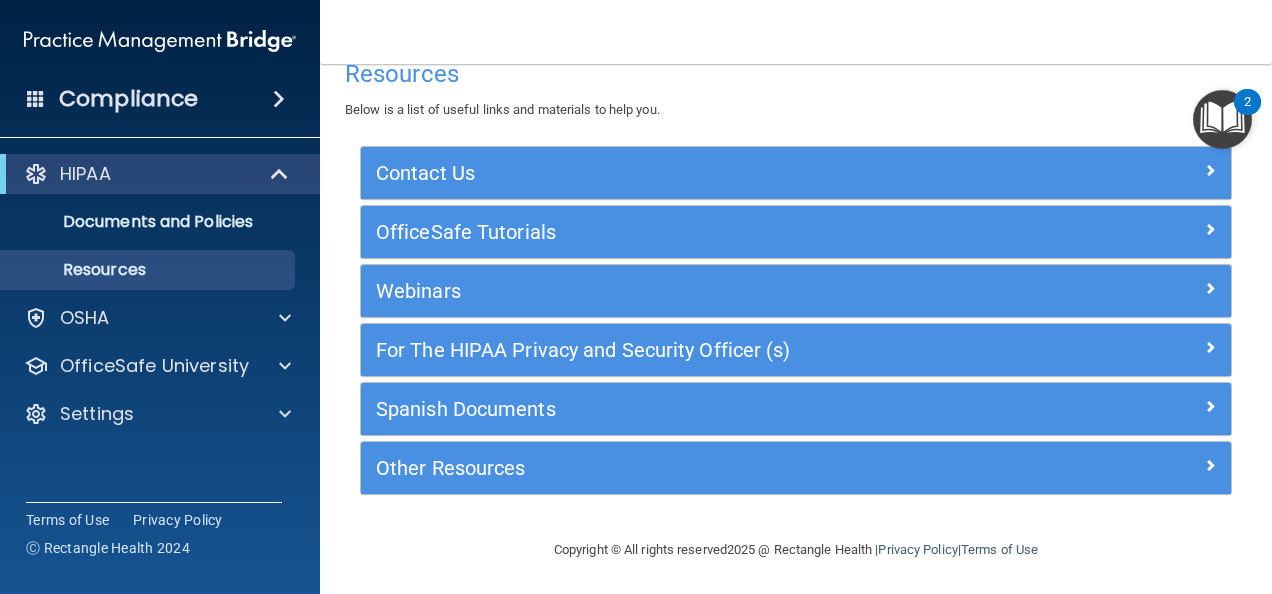 scroll, scrollTop: 0, scrollLeft: 0, axis: both 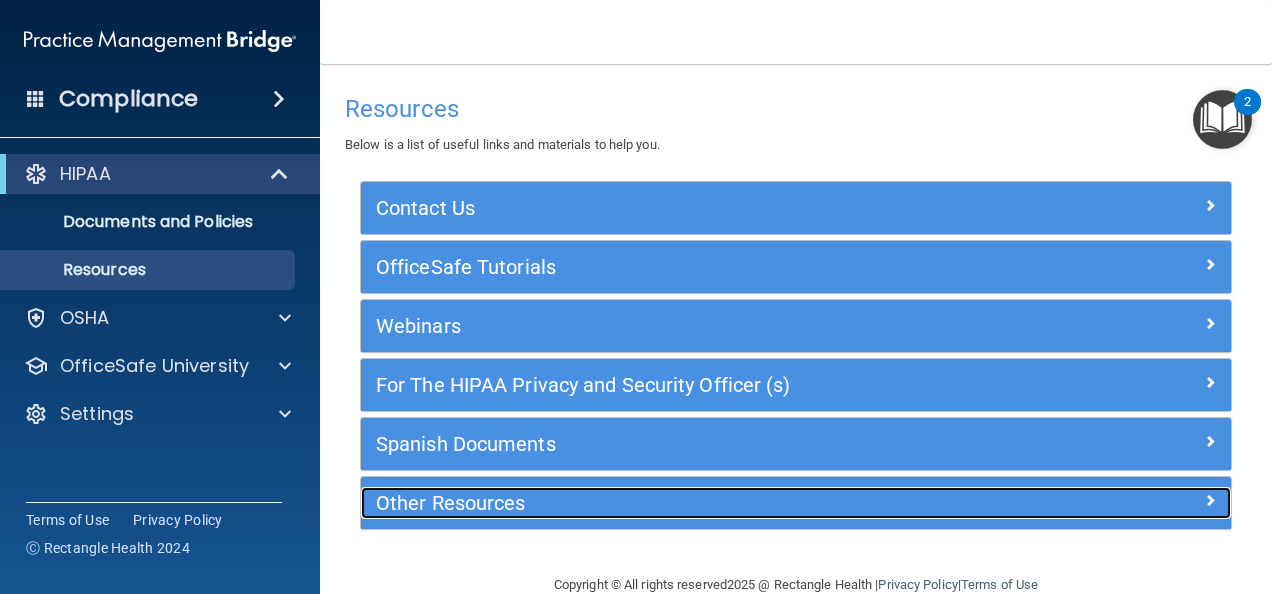 click on "Other Resources" at bounding box center [687, 503] 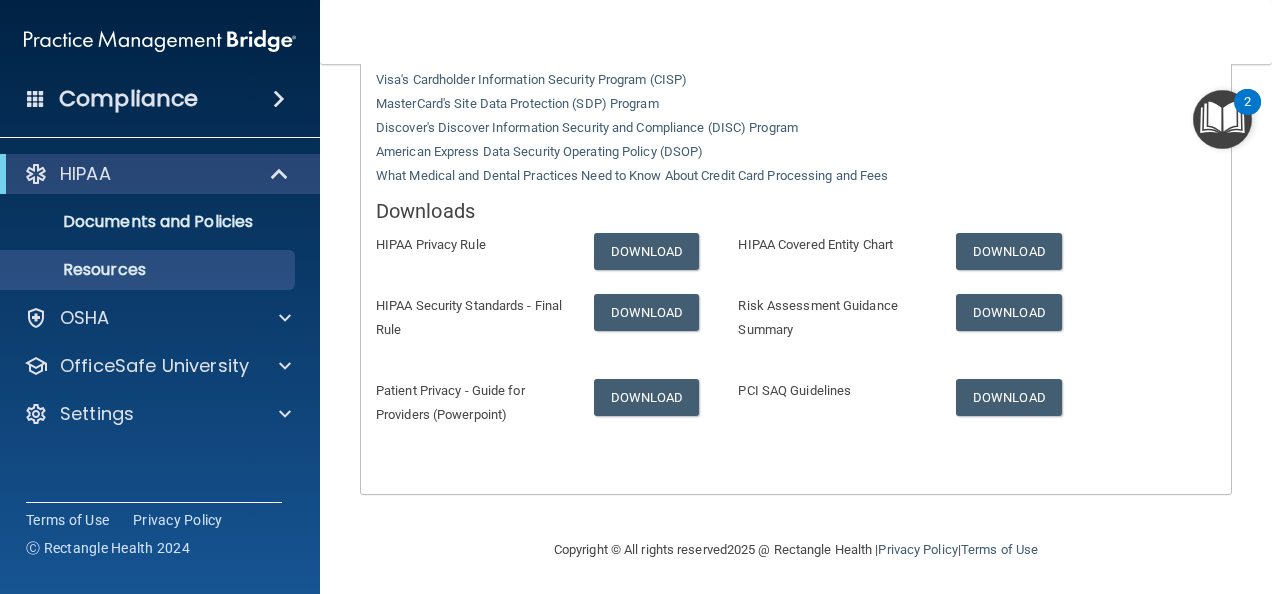 scroll, scrollTop: 0, scrollLeft: 0, axis: both 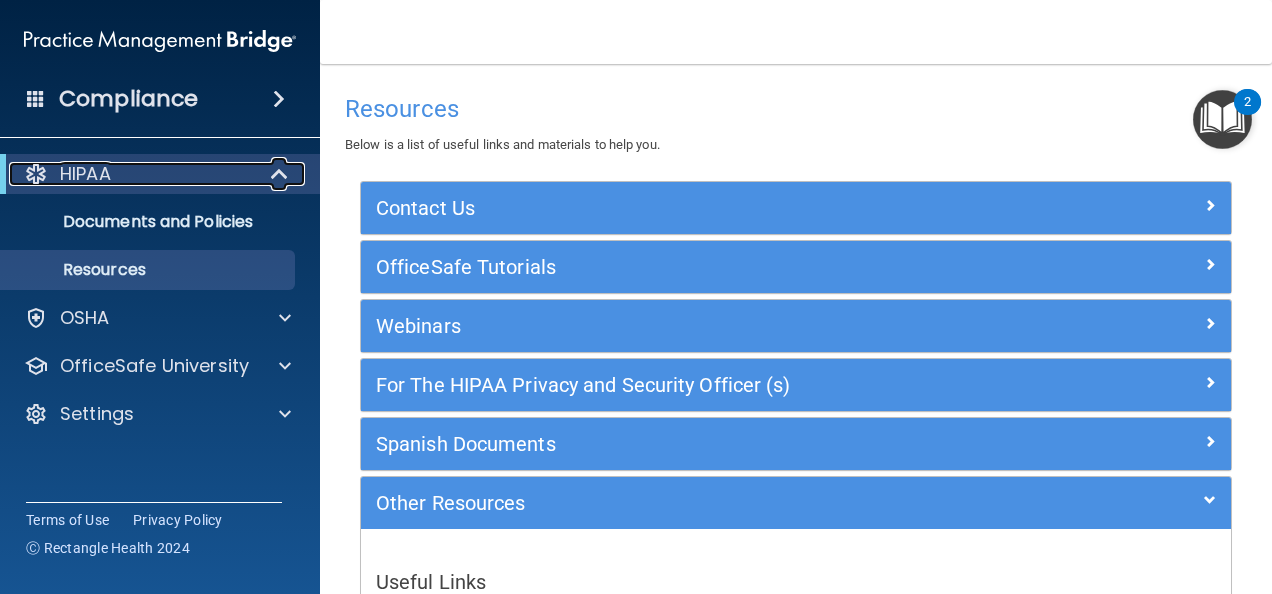 click on "HIPAA" at bounding box center (132, 174) 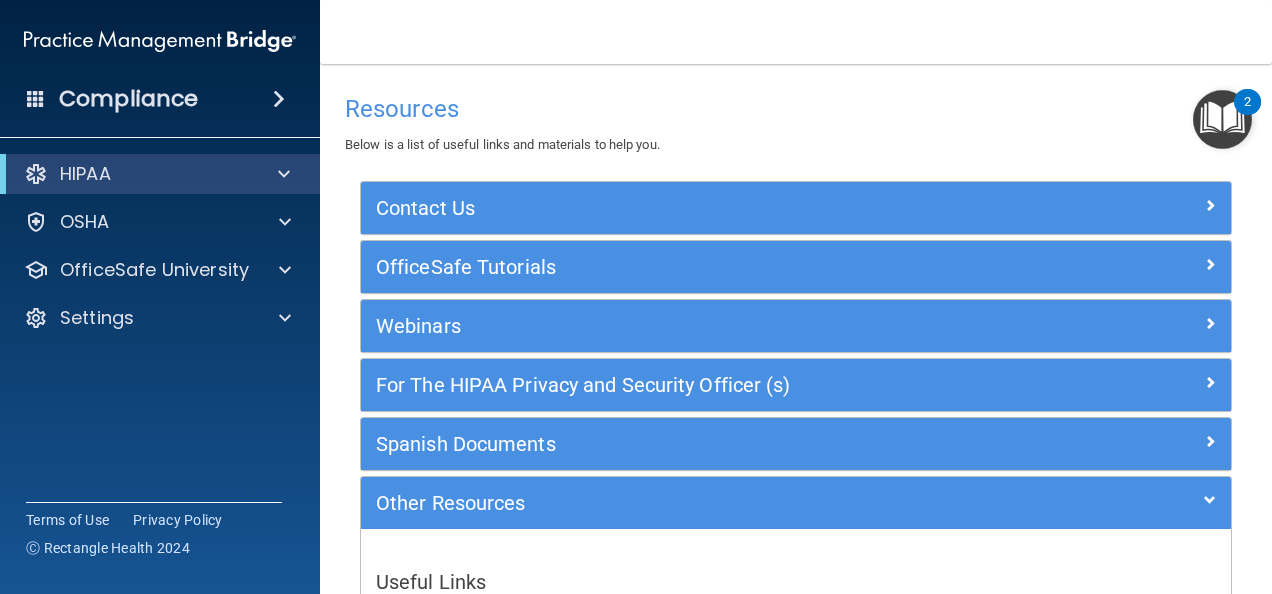 click on "Compliance" at bounding box center (128, 99) 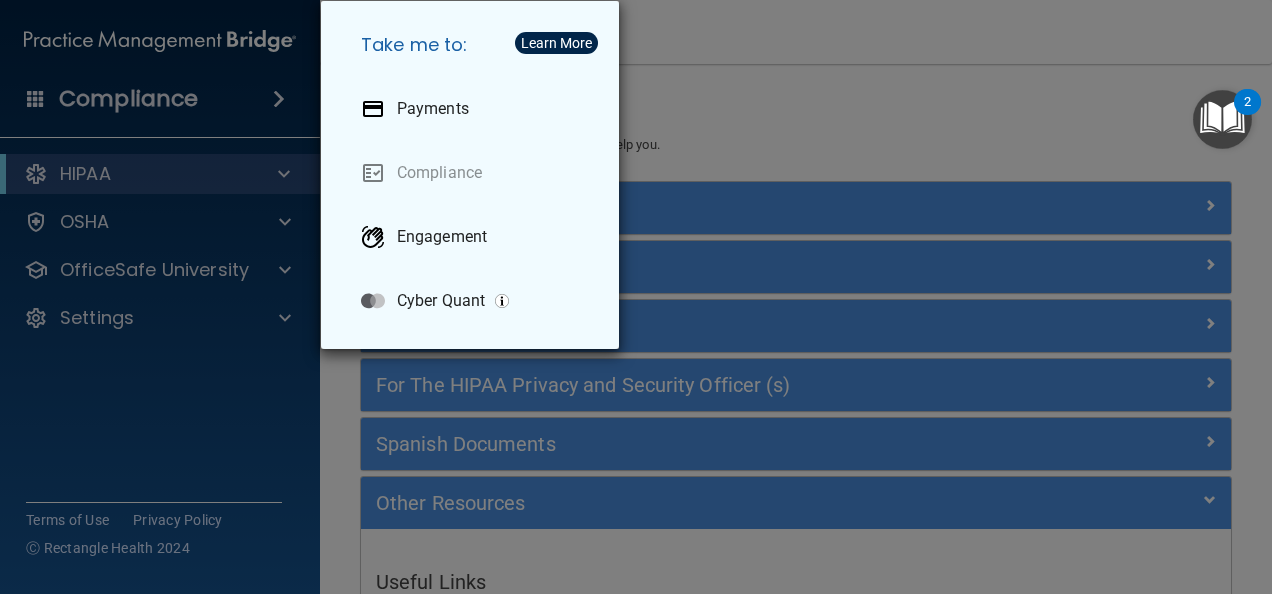 click on "Take me to:             Payments                   Compliance                     Engagement                     Cyber Quant" at bounding box center (636, 297) 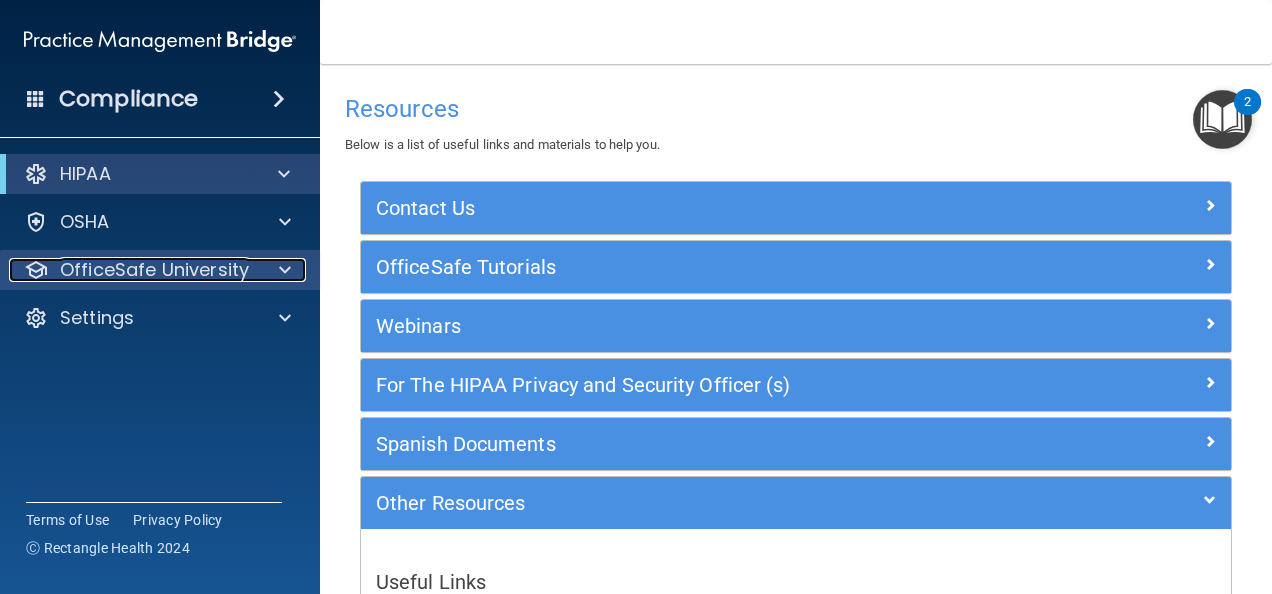 click on "OfficeSafe University" at bounding box center [154, 270] 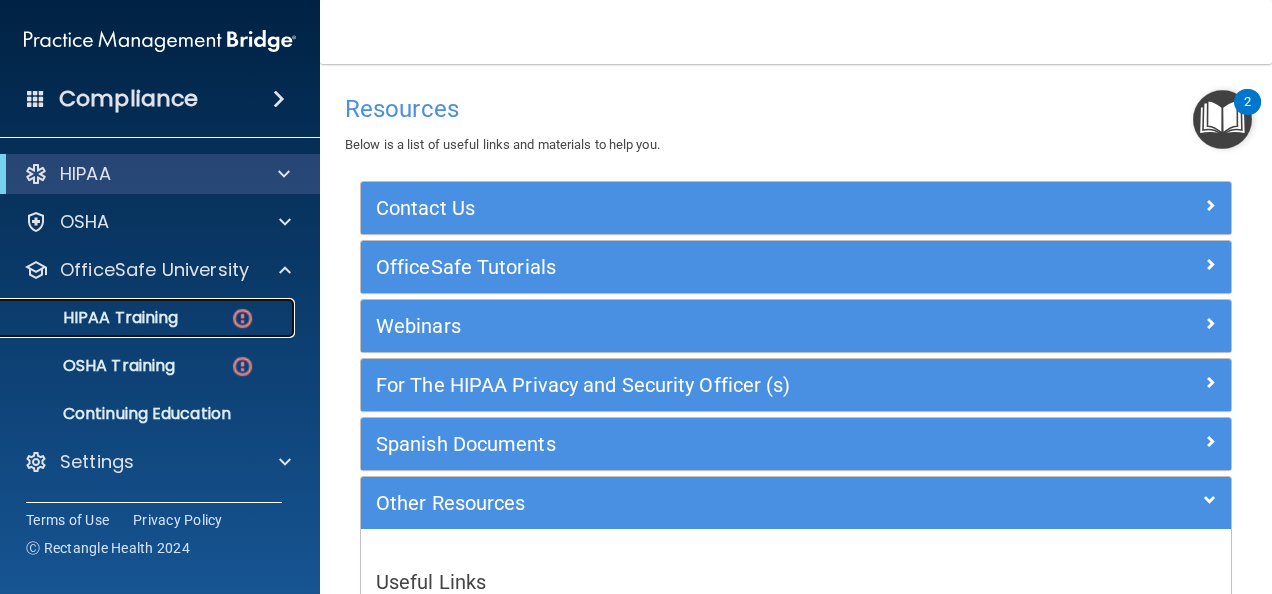 click on "HIPAA Training" at bounding box center [95, 318] 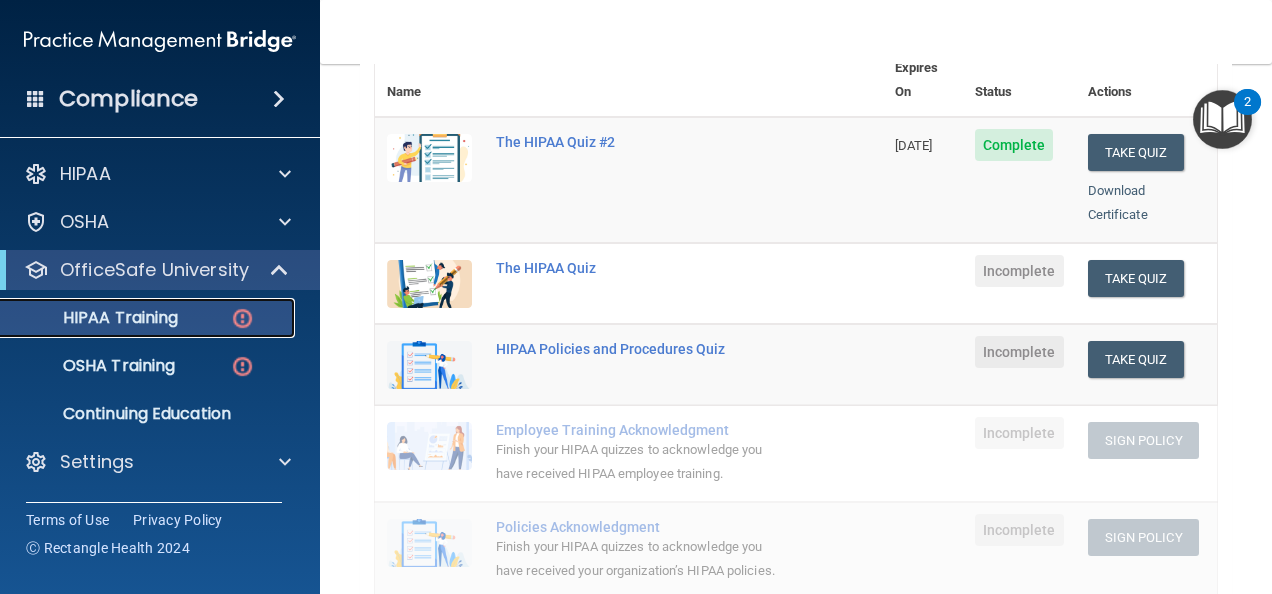 scroll, scrollTop: 275, scrollLeft: 0, axis: vertical 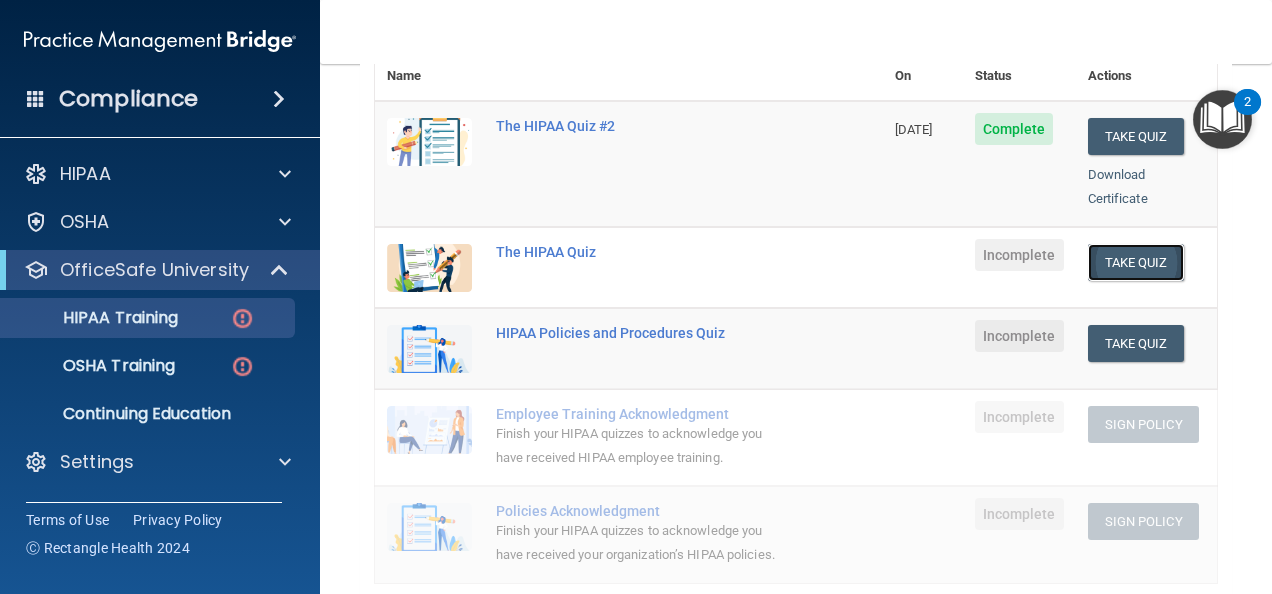 click on "Take Quiz" at bounding box center [1136, 262] 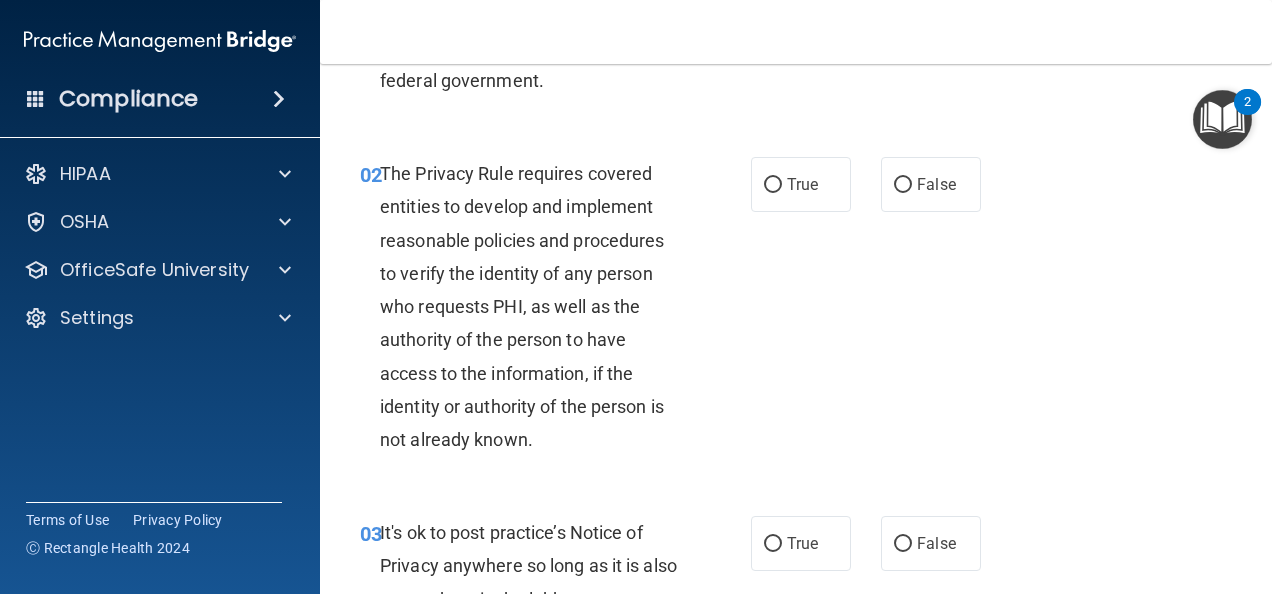 scroll, scrollTop: 0, scrollLeft: 0, axis: both 